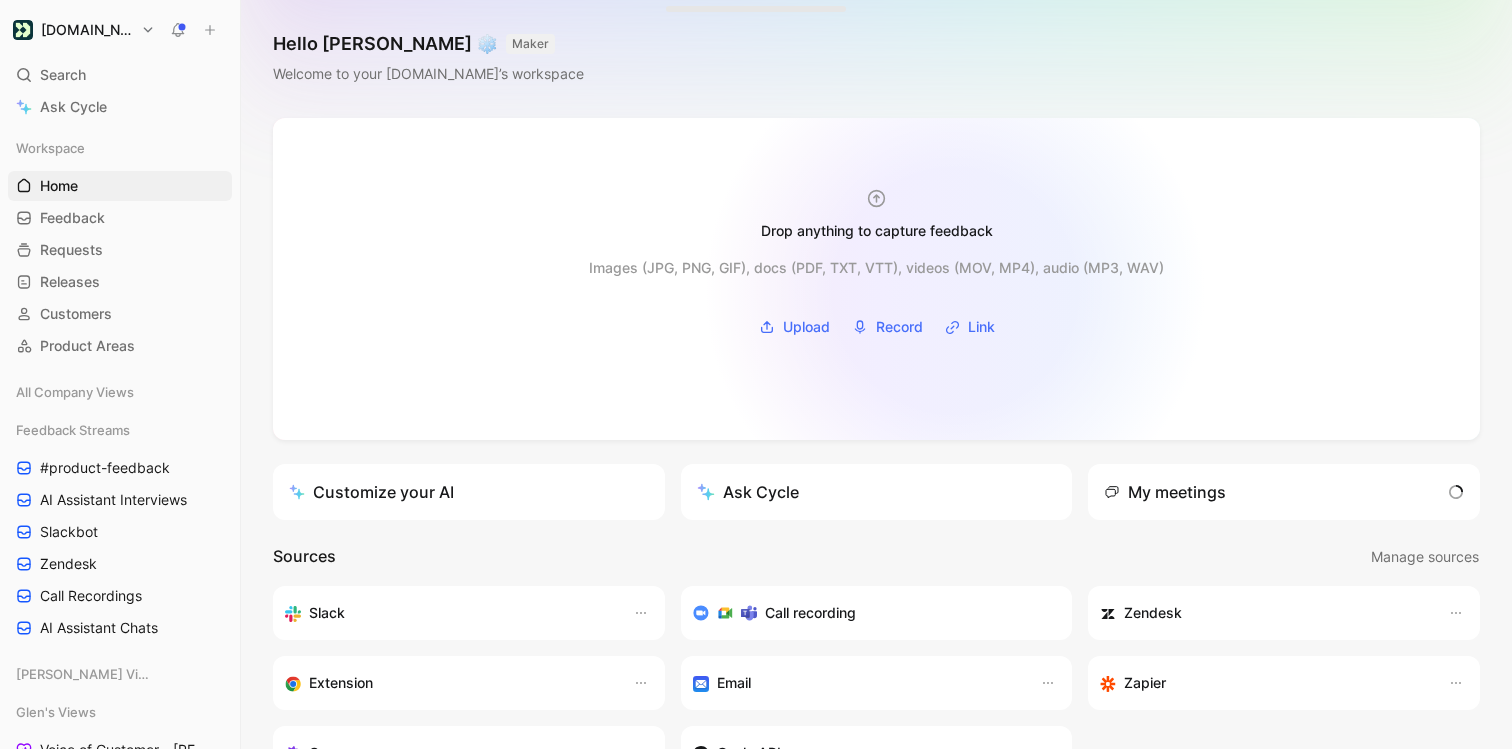 scroll, scrollTop: 0, scrollLeft: 0, axis: both 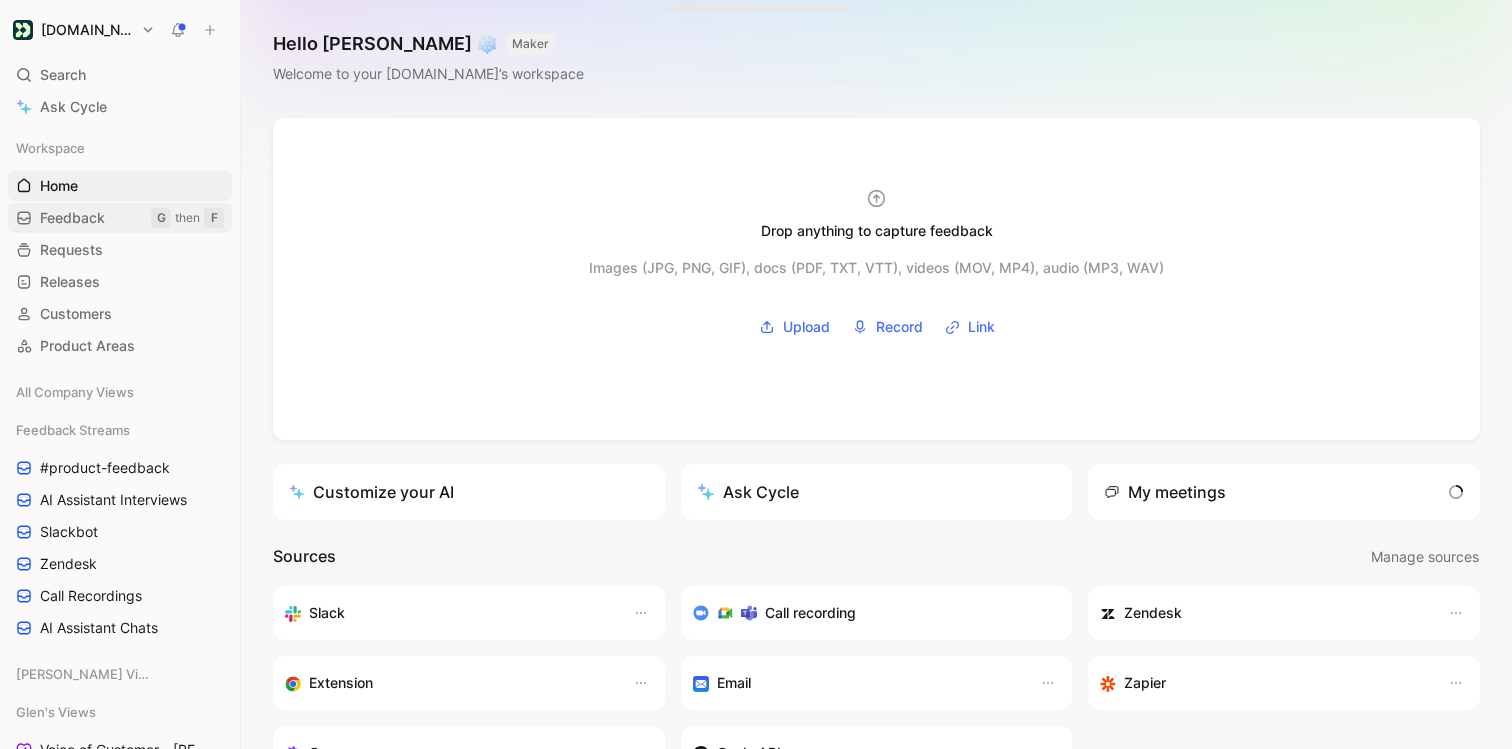 click on "Feedback G then F" at bounding box center [120, 218] 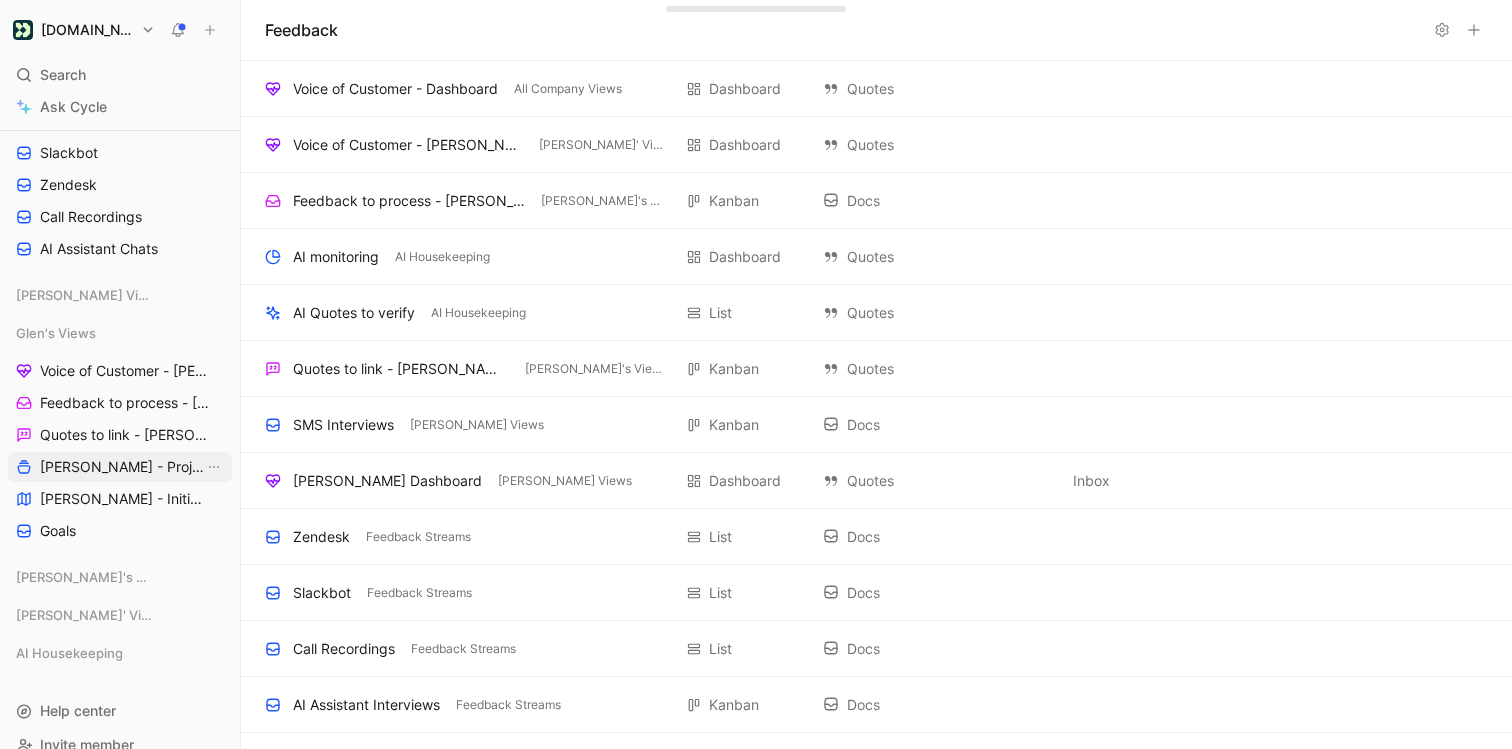 scroll, scrollTop: 349, scrollLeft: 0, axis: vertical 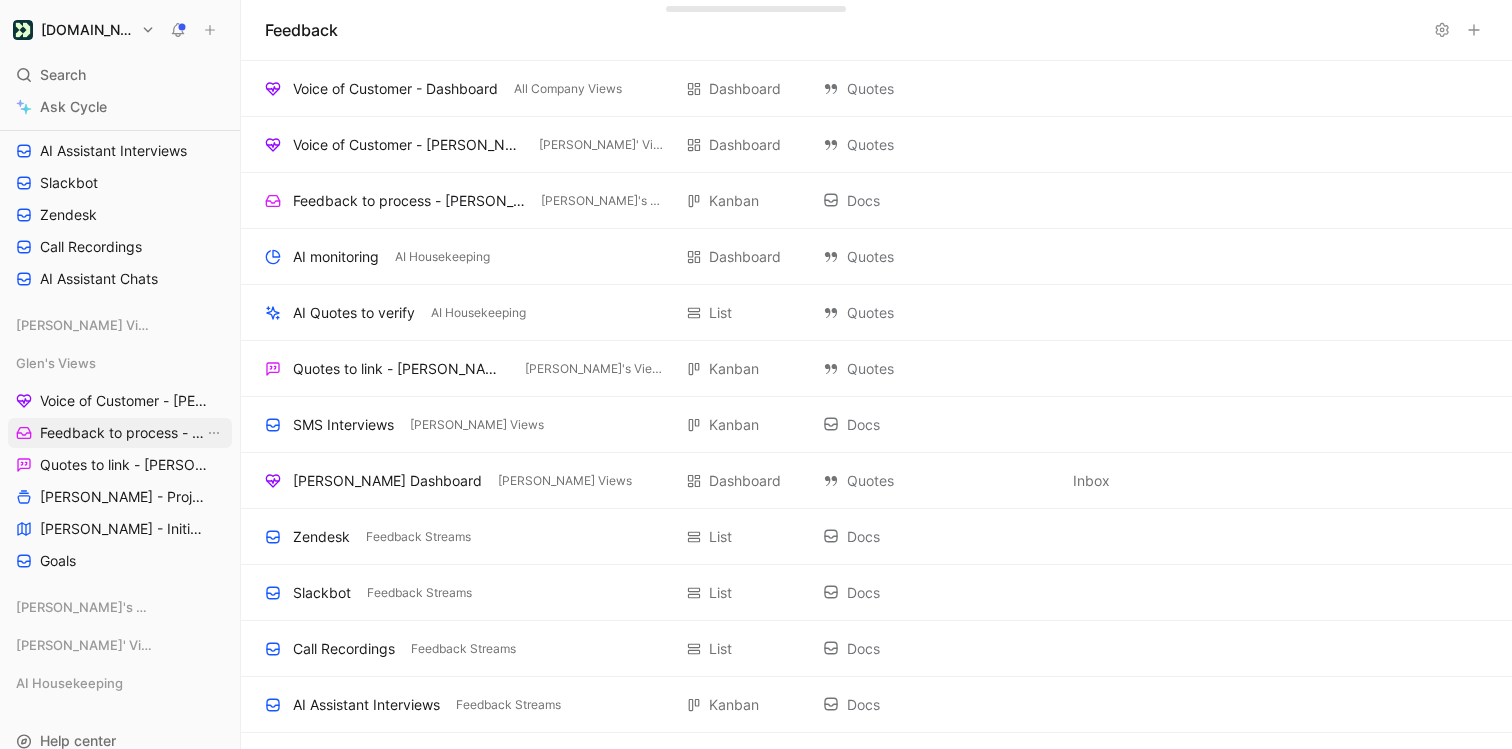 click on "Feedback to process - [PERSON_NAME]" at bounding box center [122, 433] 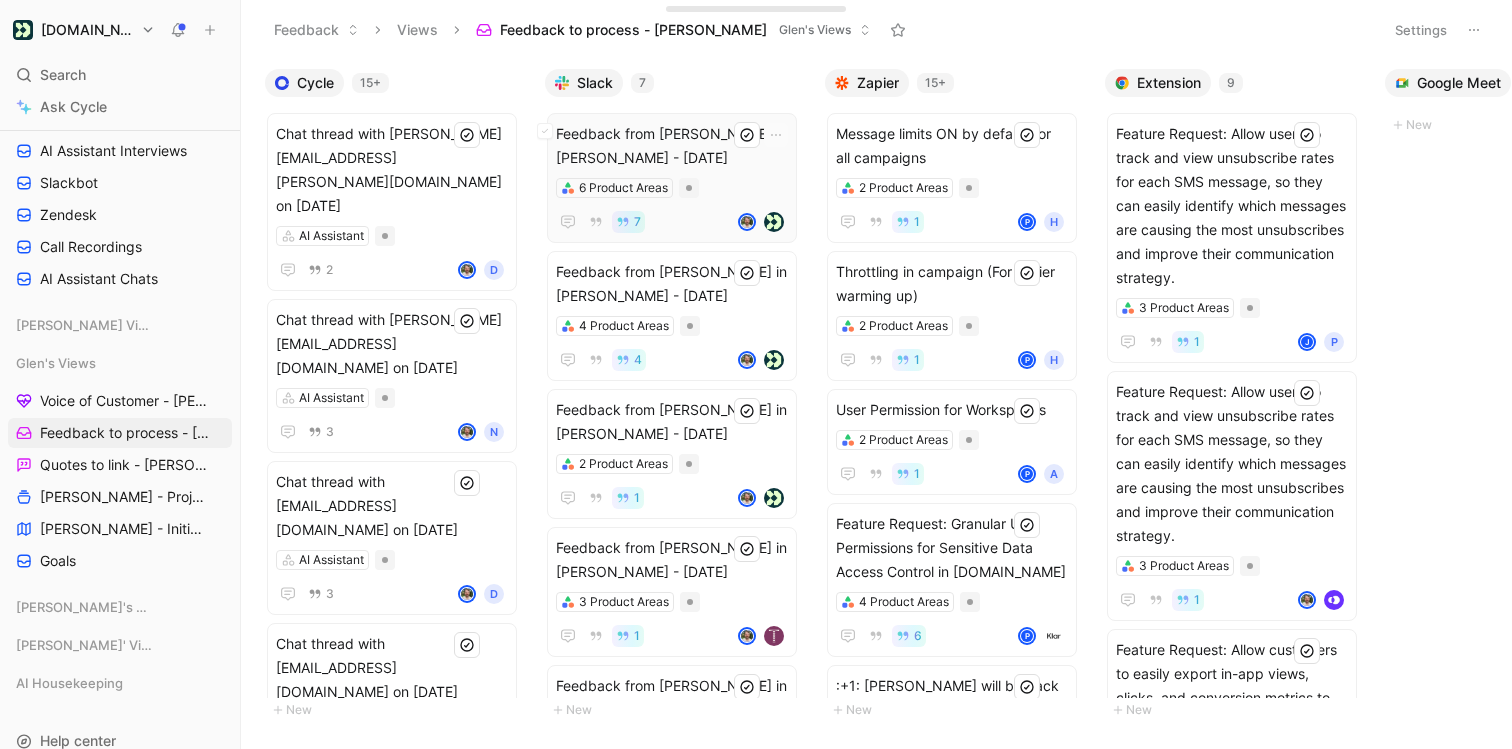 scroll, scrollTop: 0, scrollLeft: 27, axis: horizontal 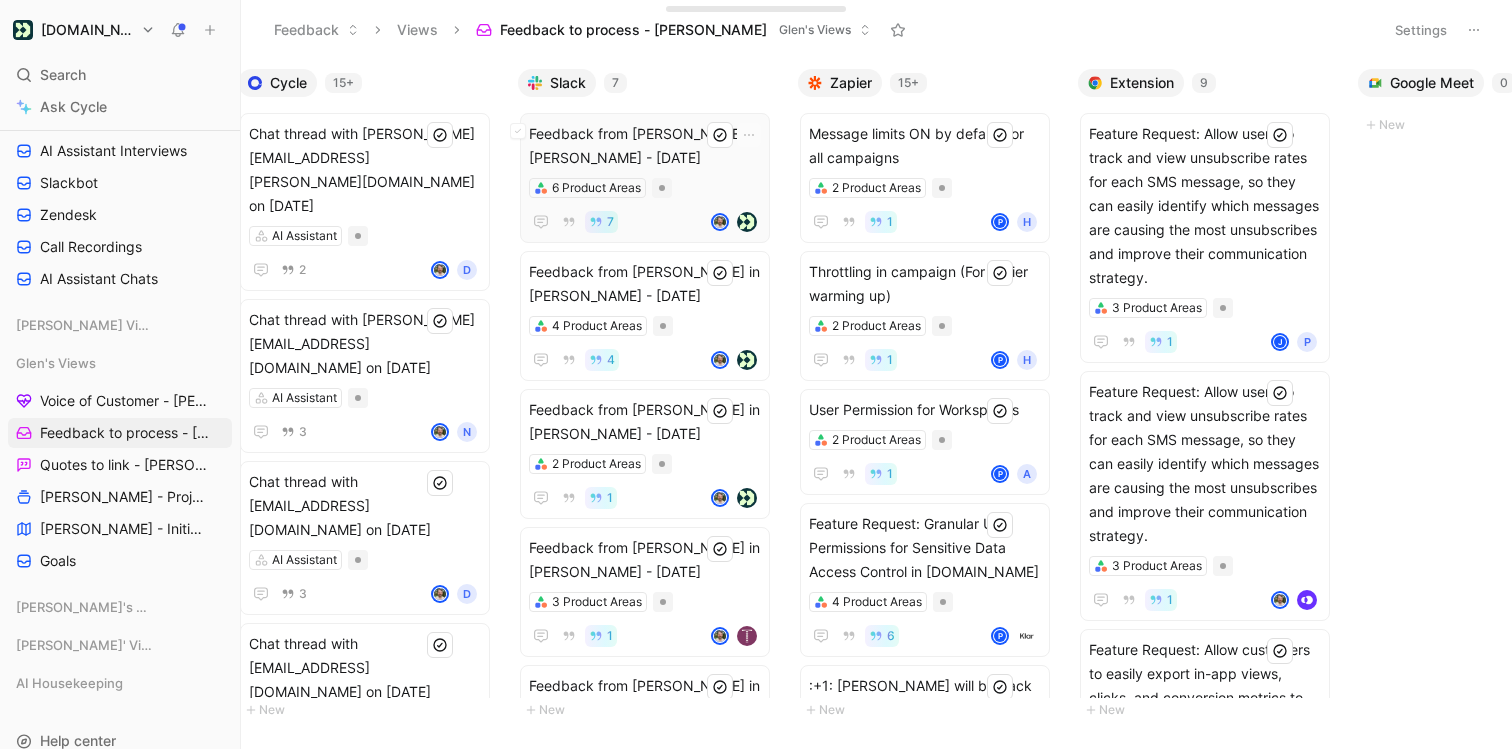 click on "Feedback from [PERSON_NAME] in [PERSON_NAME] - [DATE] 6 Product Areas 7" at bounding box center [645, 178] 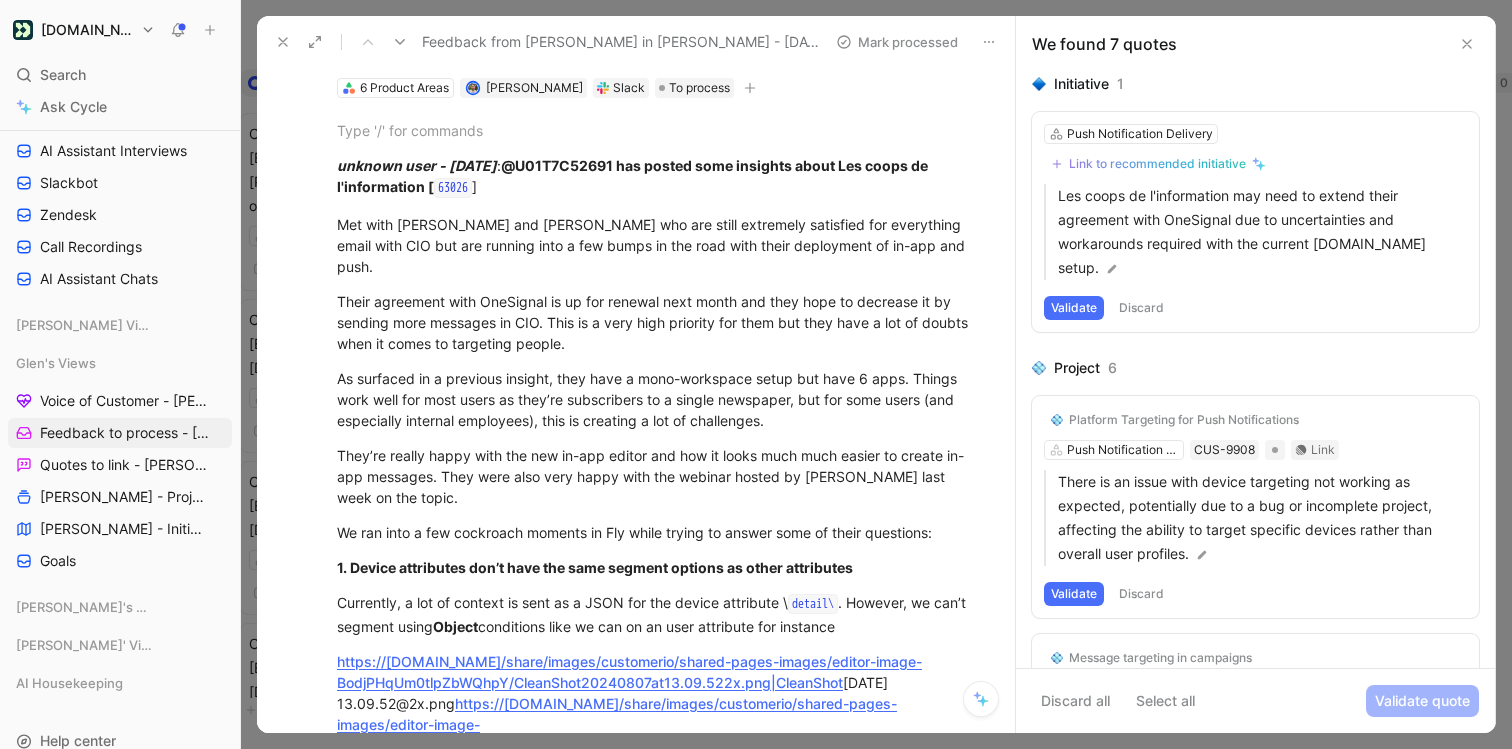scroll, scrollTop: 0, scrollLeft: 0, axis: both 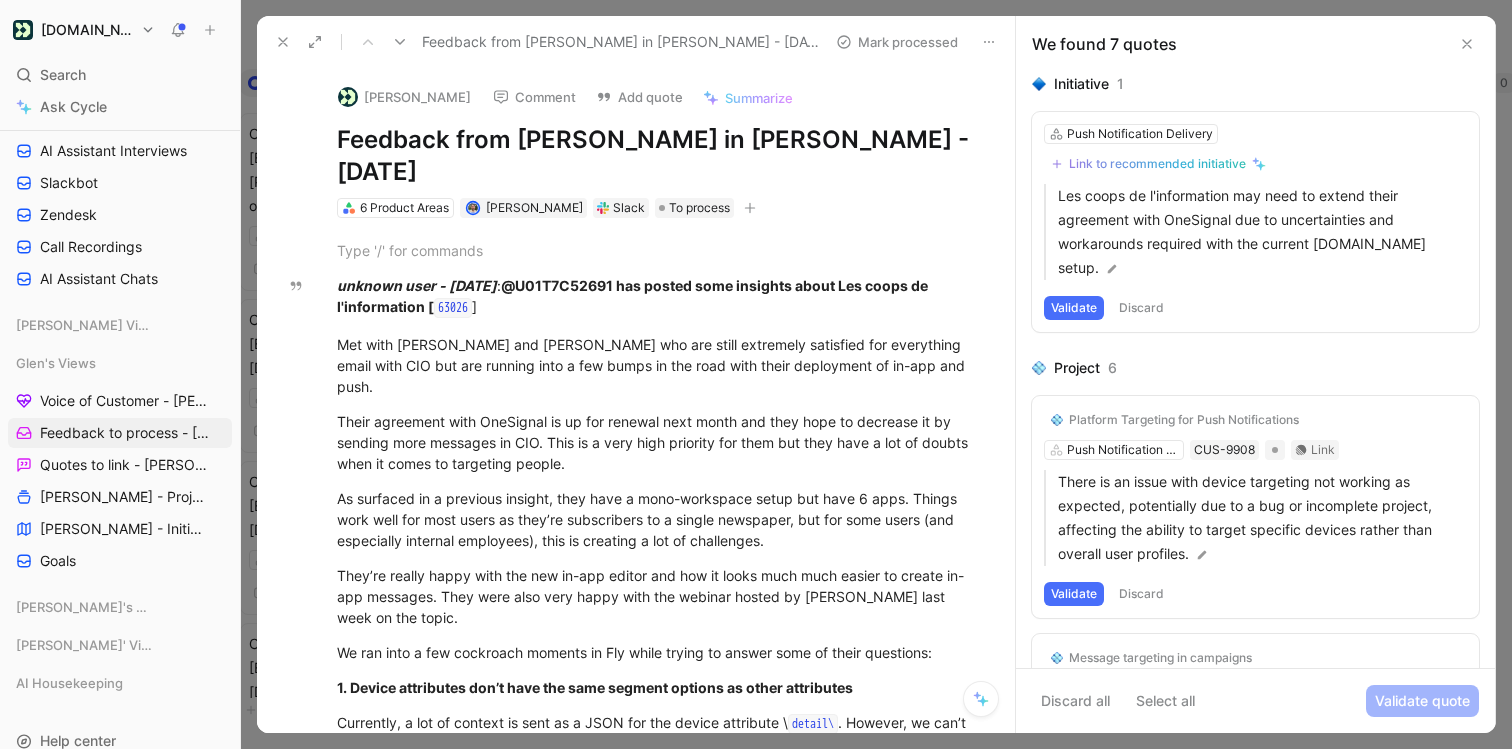 click 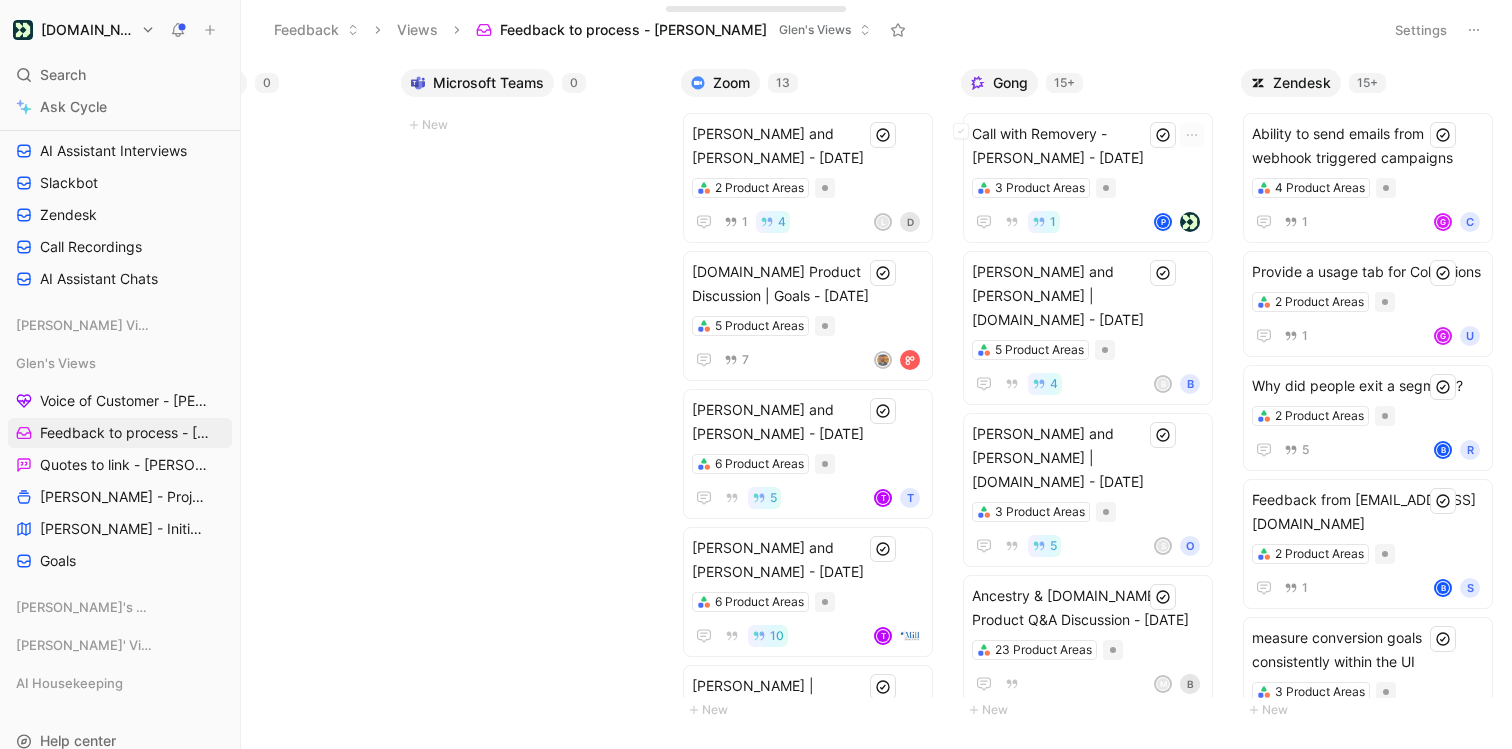 scroll, scrollTop: 0, scrollLeft: 1281, axis: horizontal 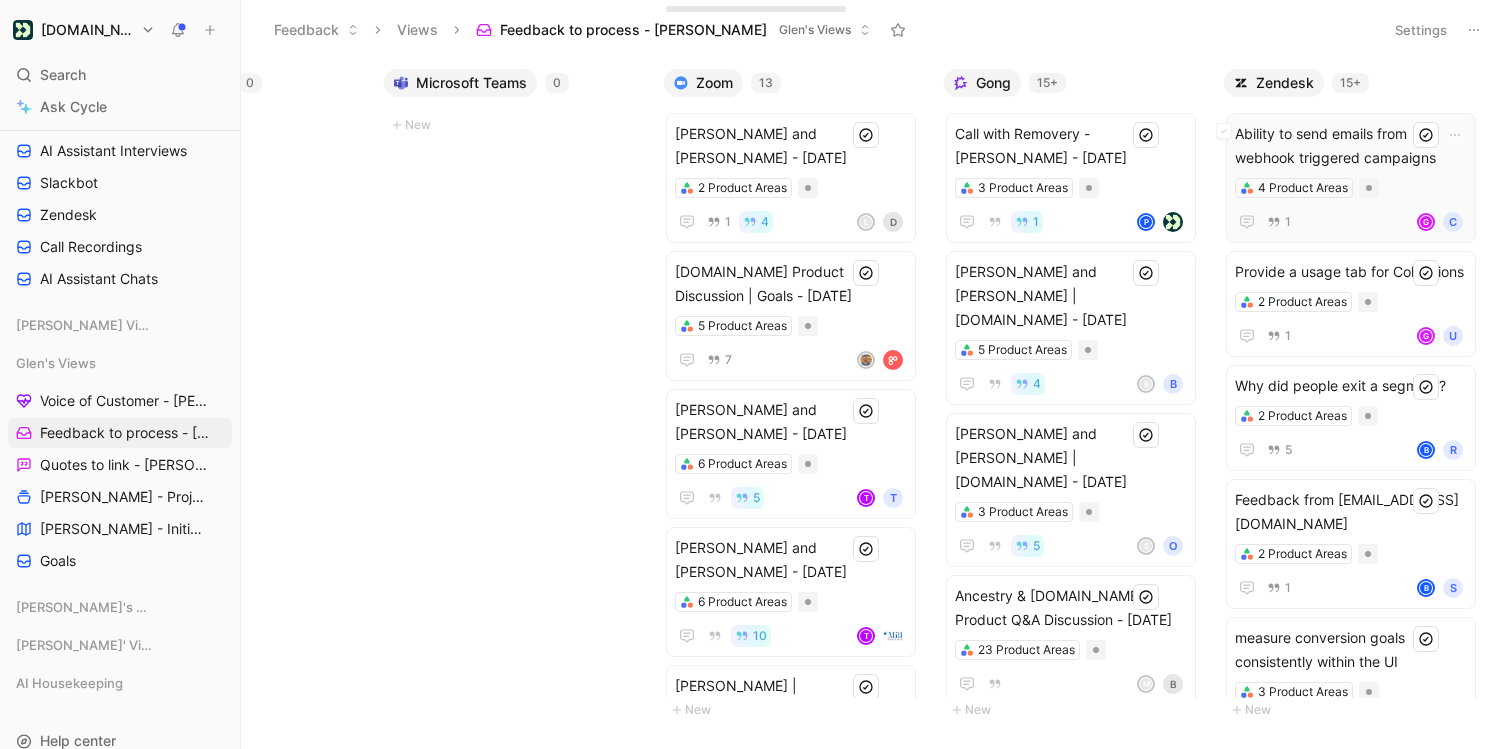 click on "Ability to send emails from webhook triggered campaigns" at bounding box center (1351, 146) 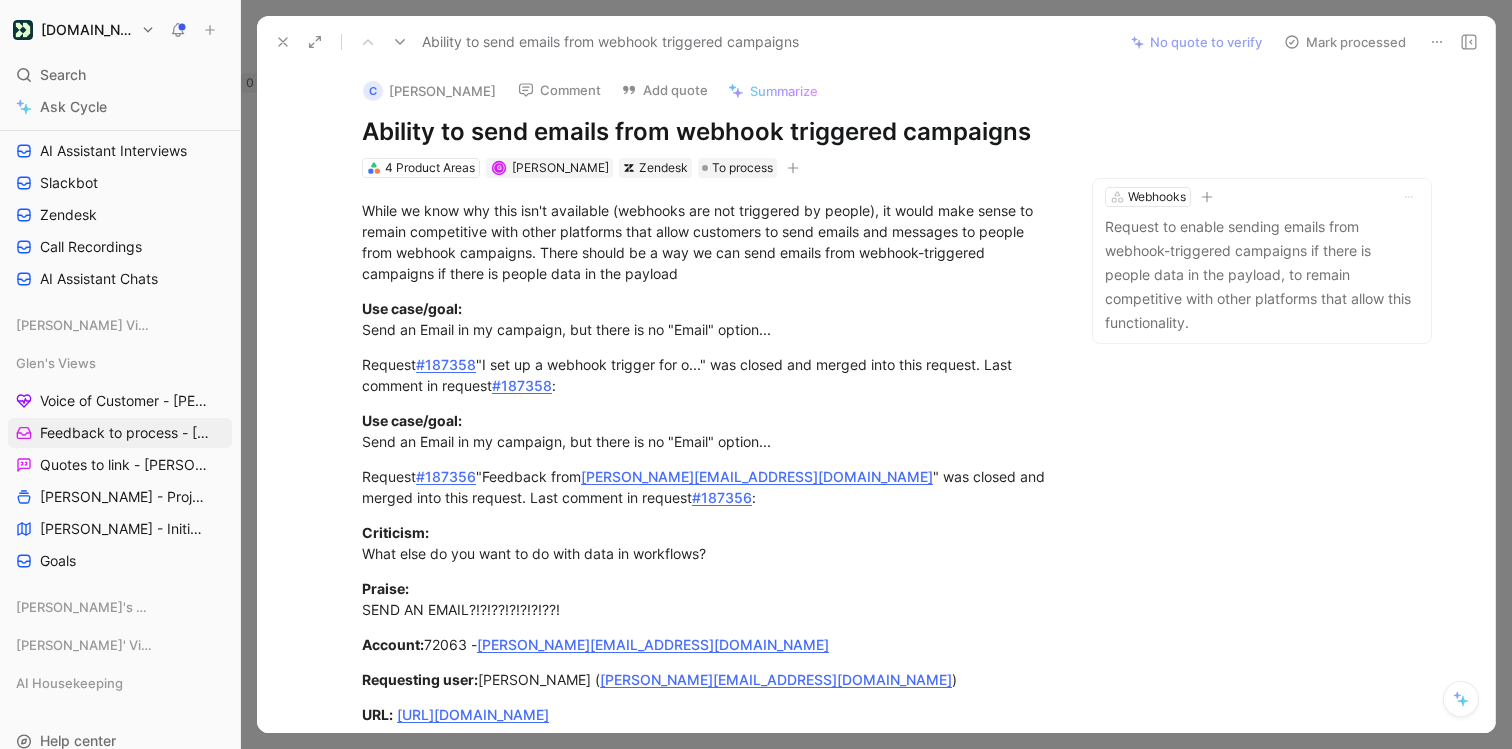 scroll, scrollTop: 0, scrollLeft: 0, axis: both 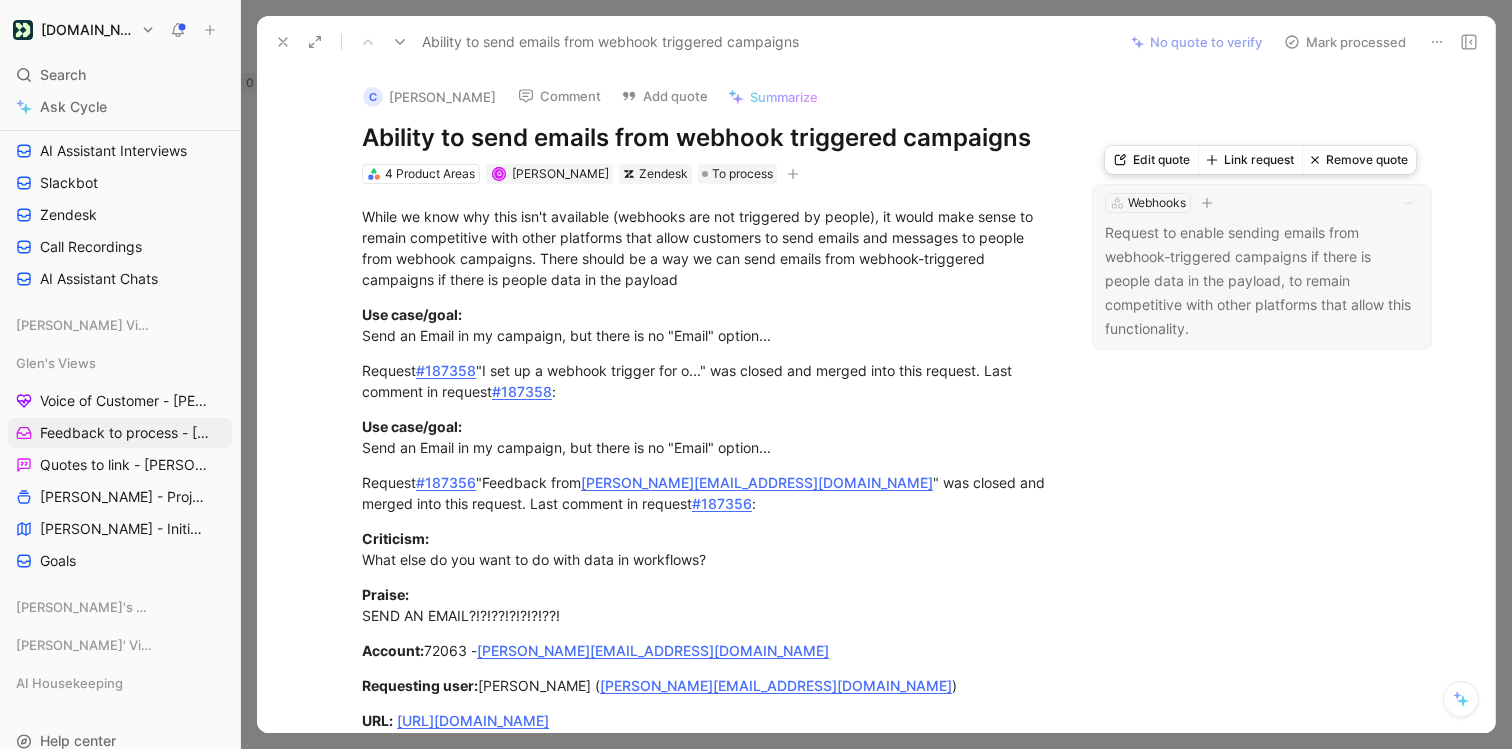 click on "Request to enable sending emails from webhook-triggered campaigns if there is people data in the payload, to remain competitive with other platforms that allow this functionality." at bounding box center [1262, 281] 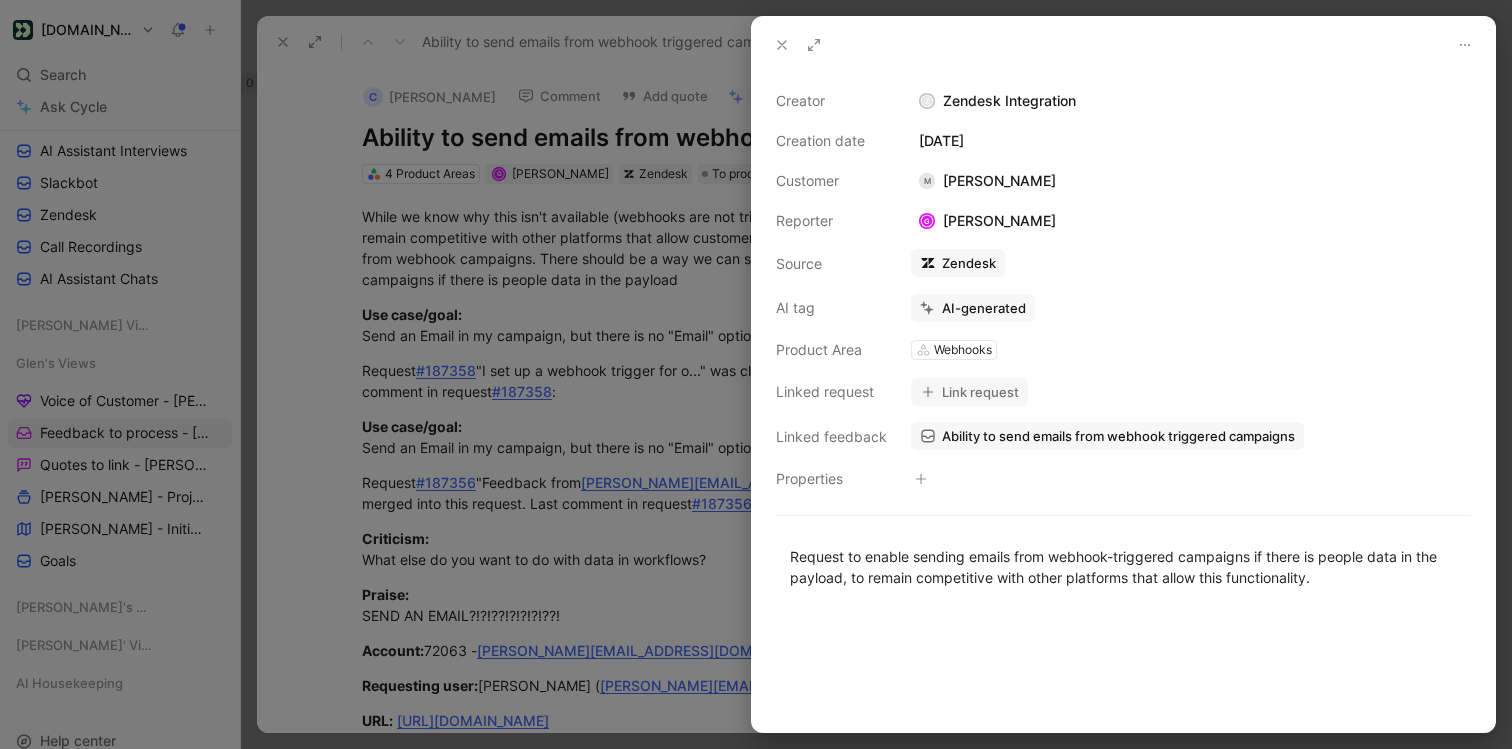 click at bounding box center (756, 374) 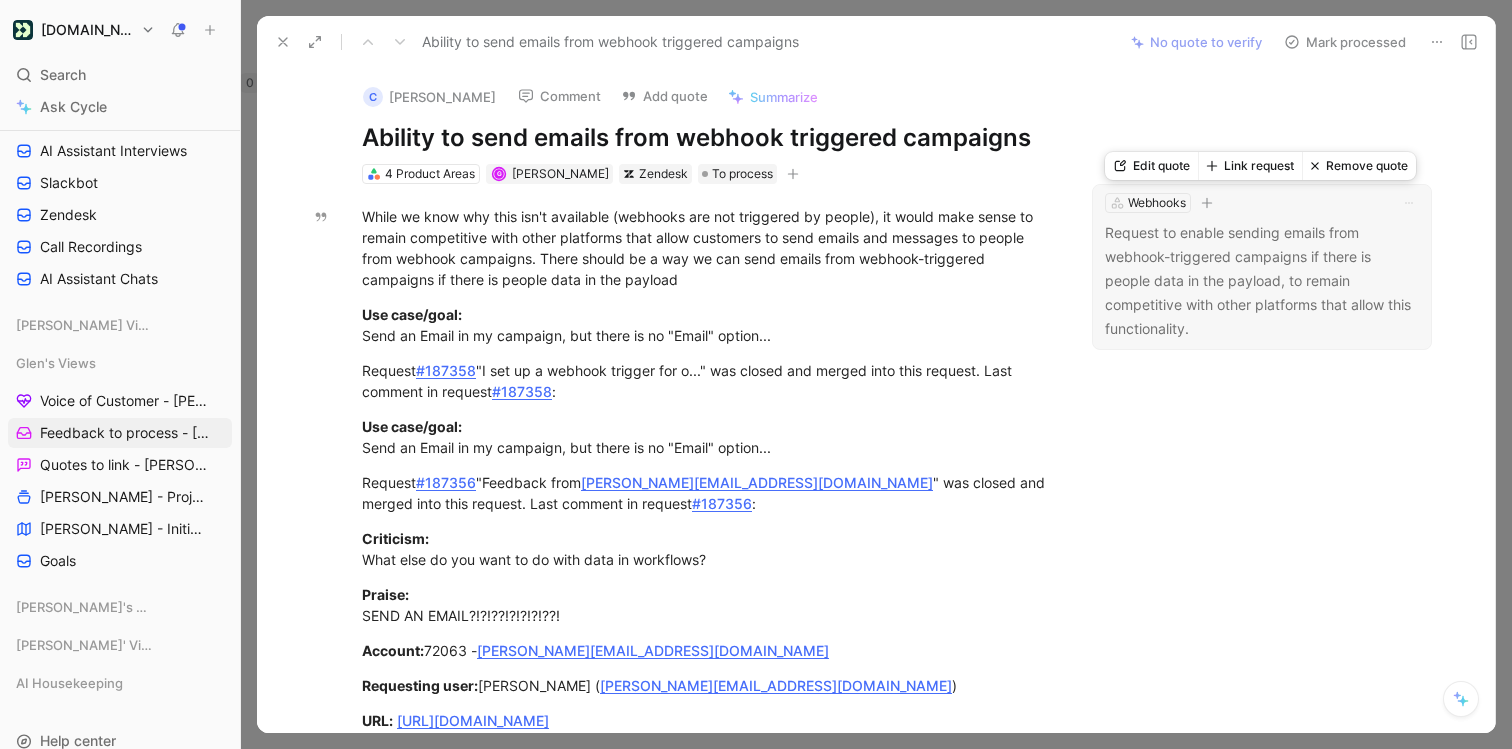 click on "Webhooks" at bounding box center (1161, 203) 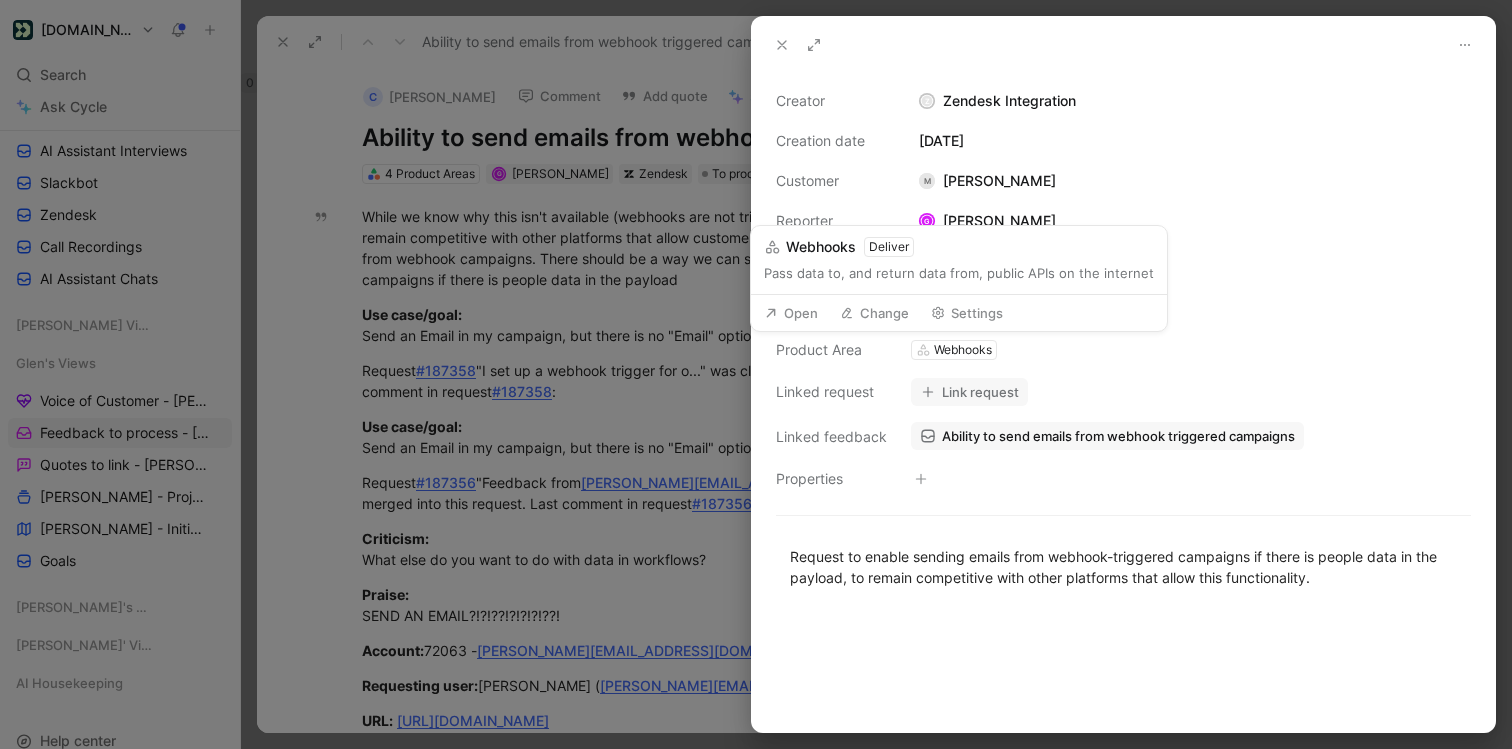 click on "Change" at bounding box center (874, 313) 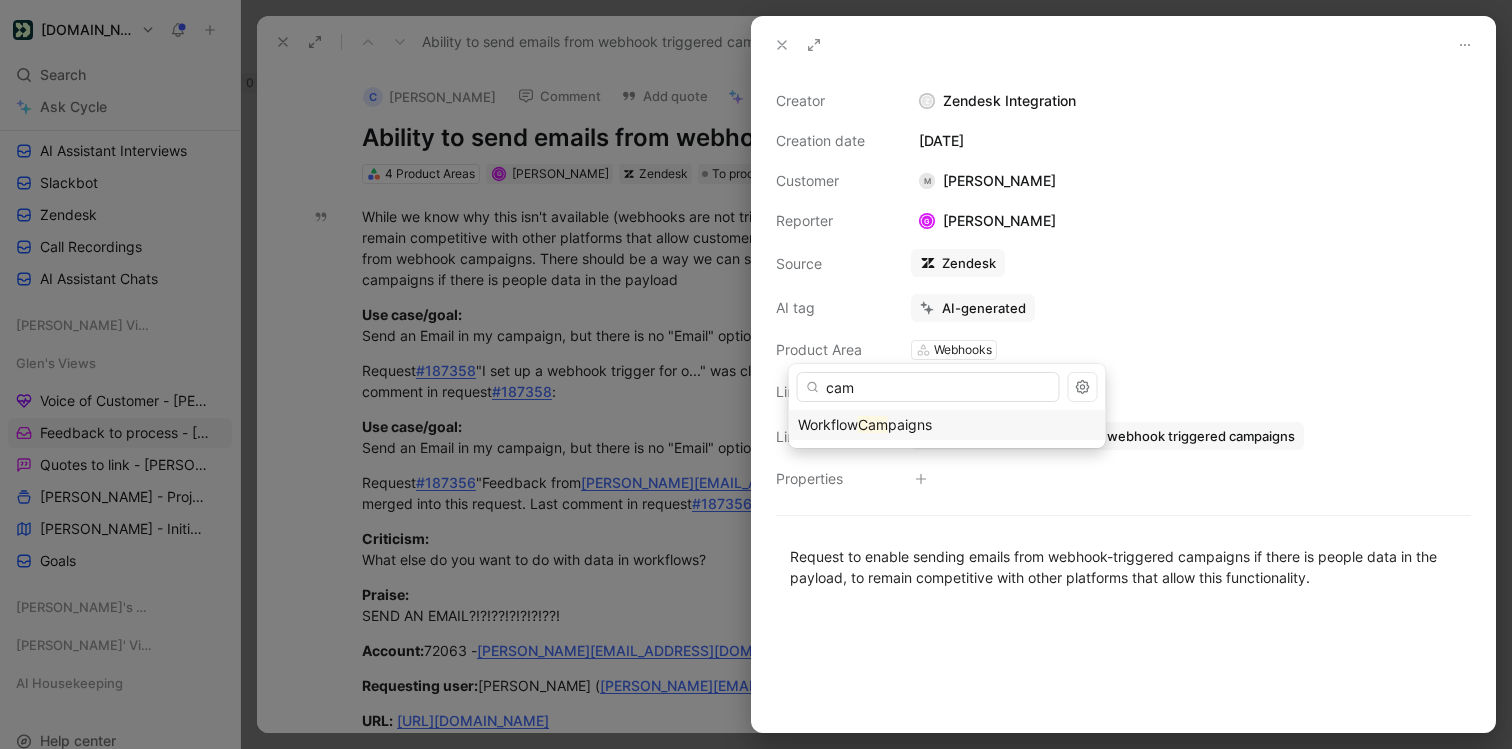 type on "cam" 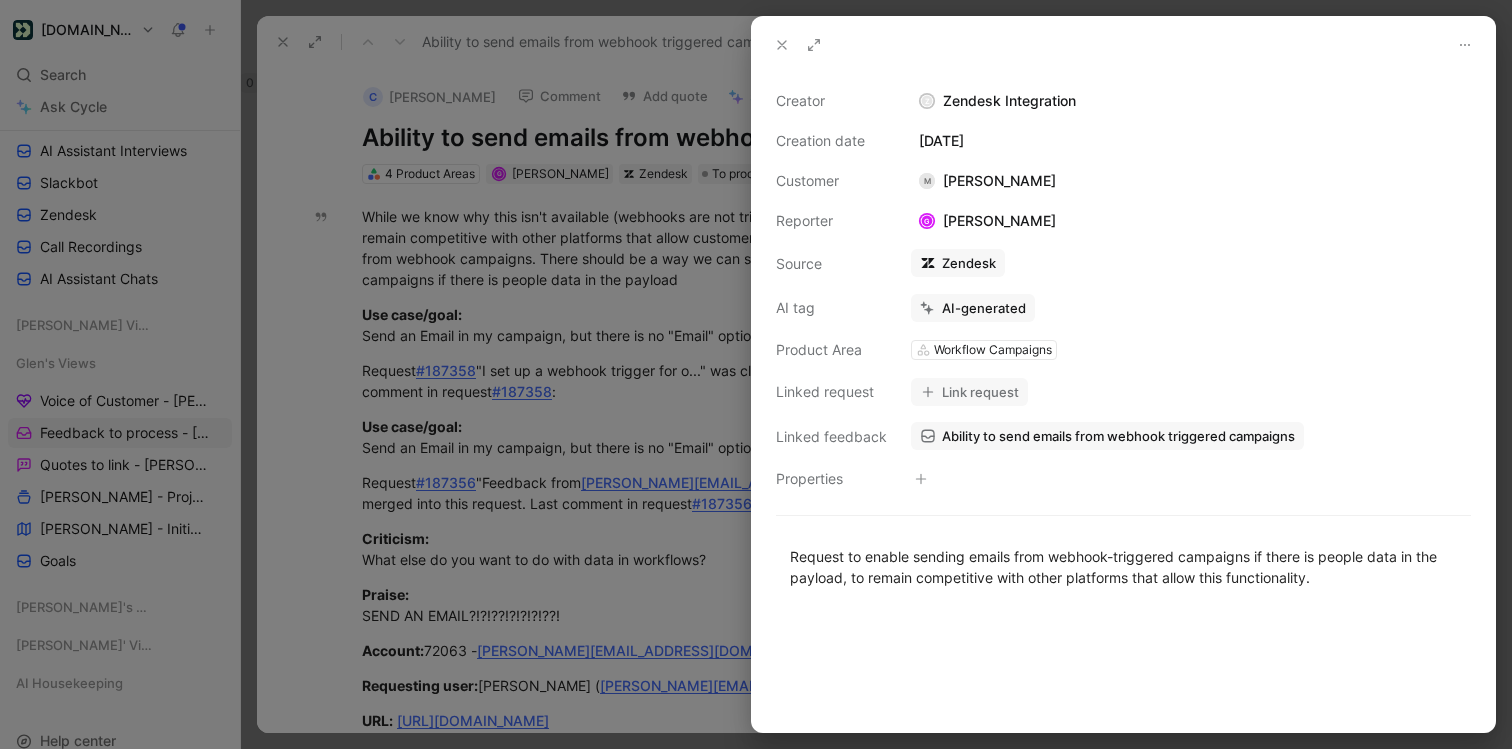 scroll, scrollTop: 6, scrollLeft: 0, axis: vertical 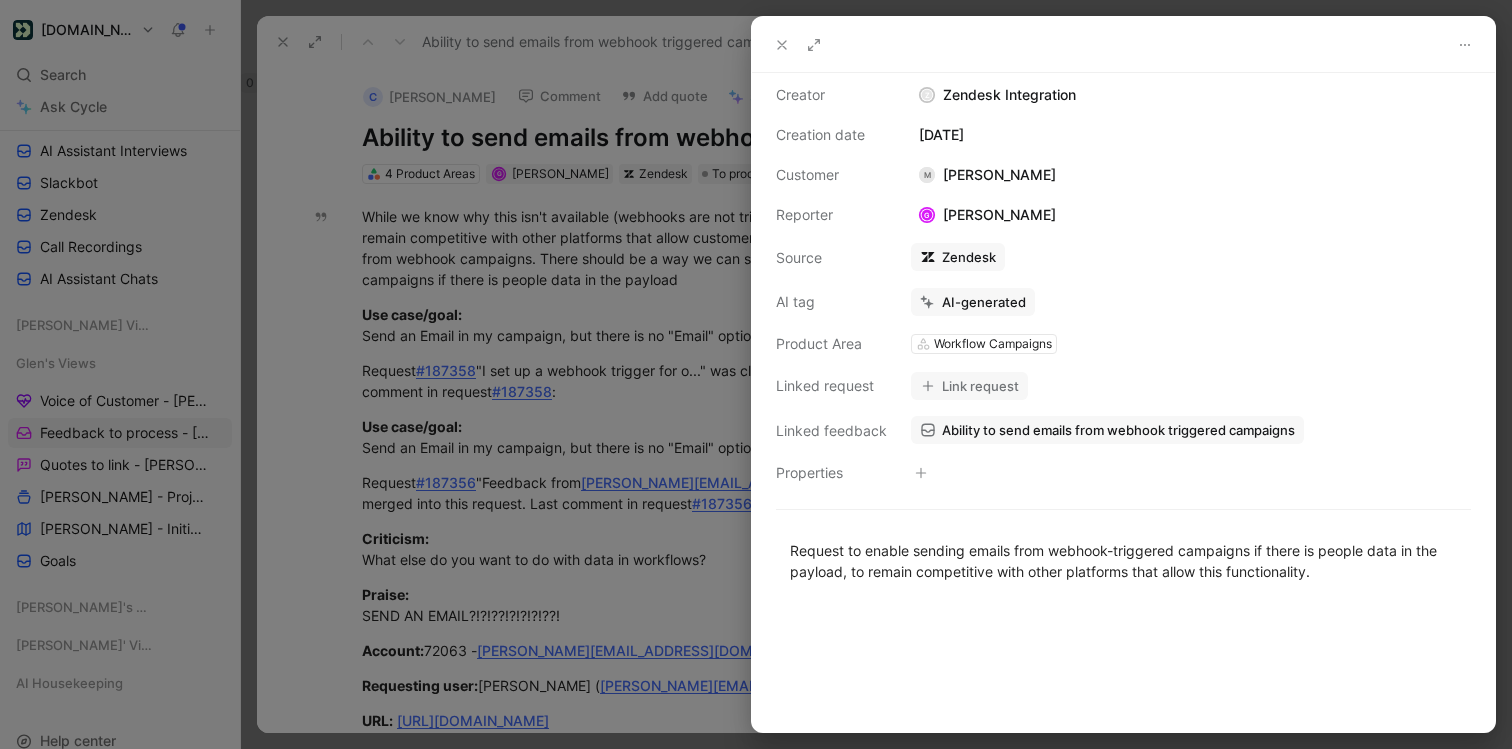 click 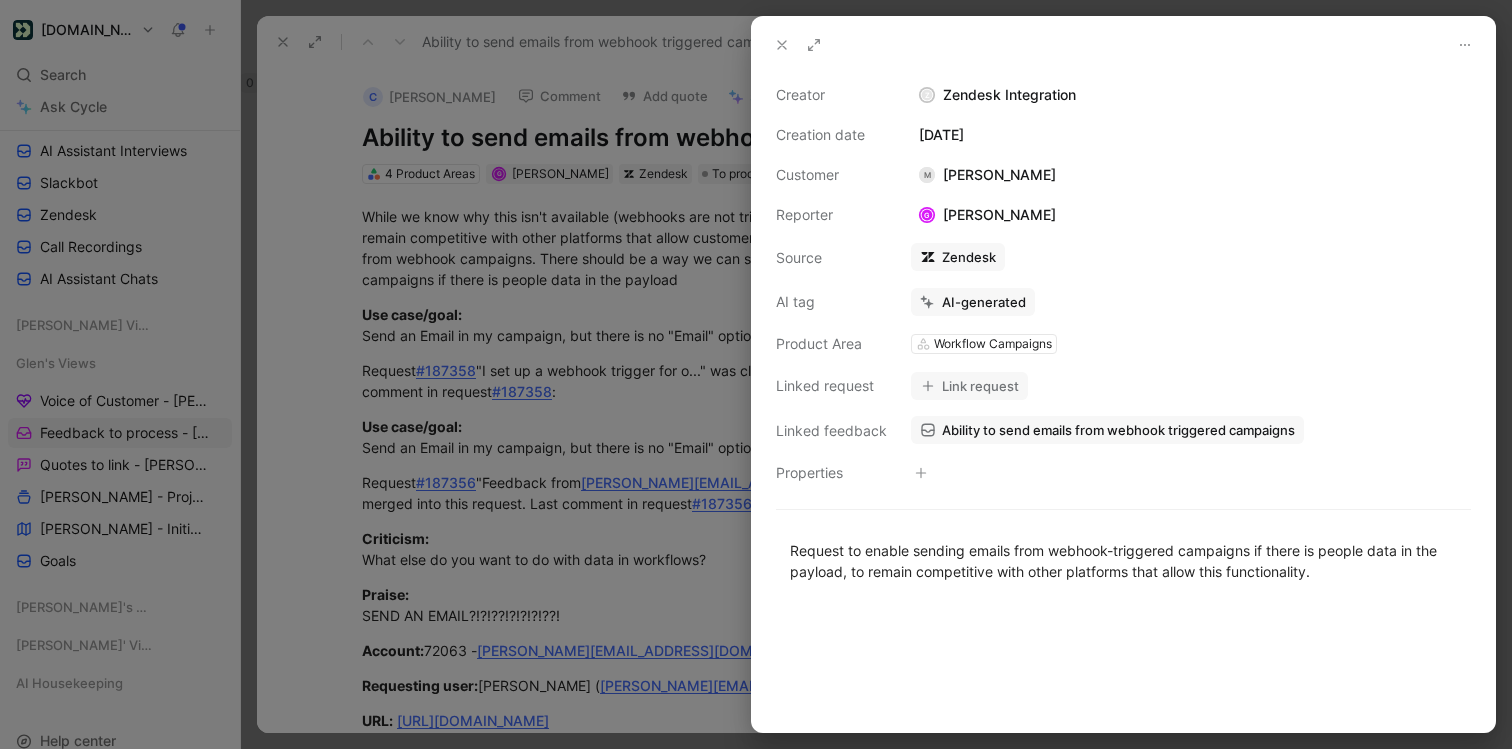 scroll, scrollTop: 0, scrollLeft: 0, axis: both 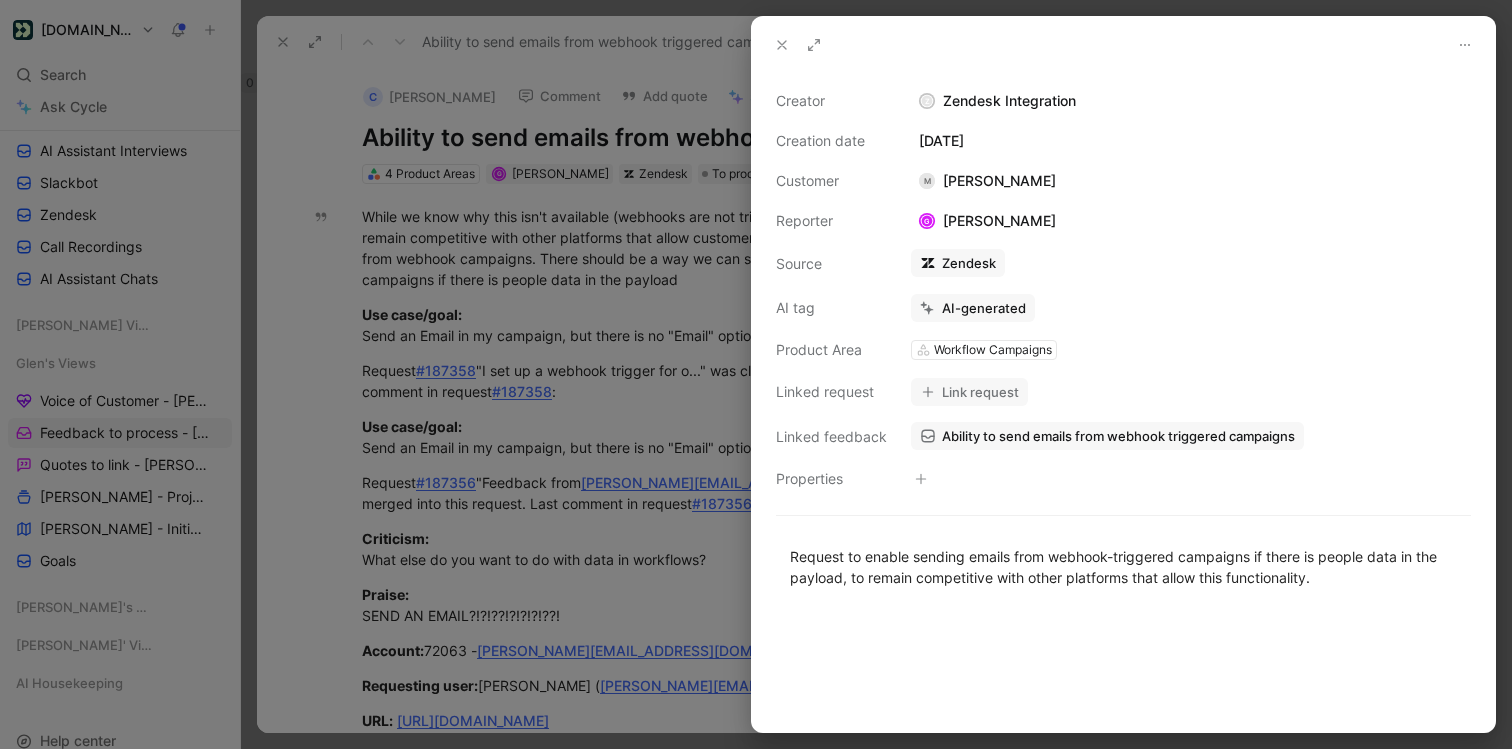 click at bounding box center [756, 374] 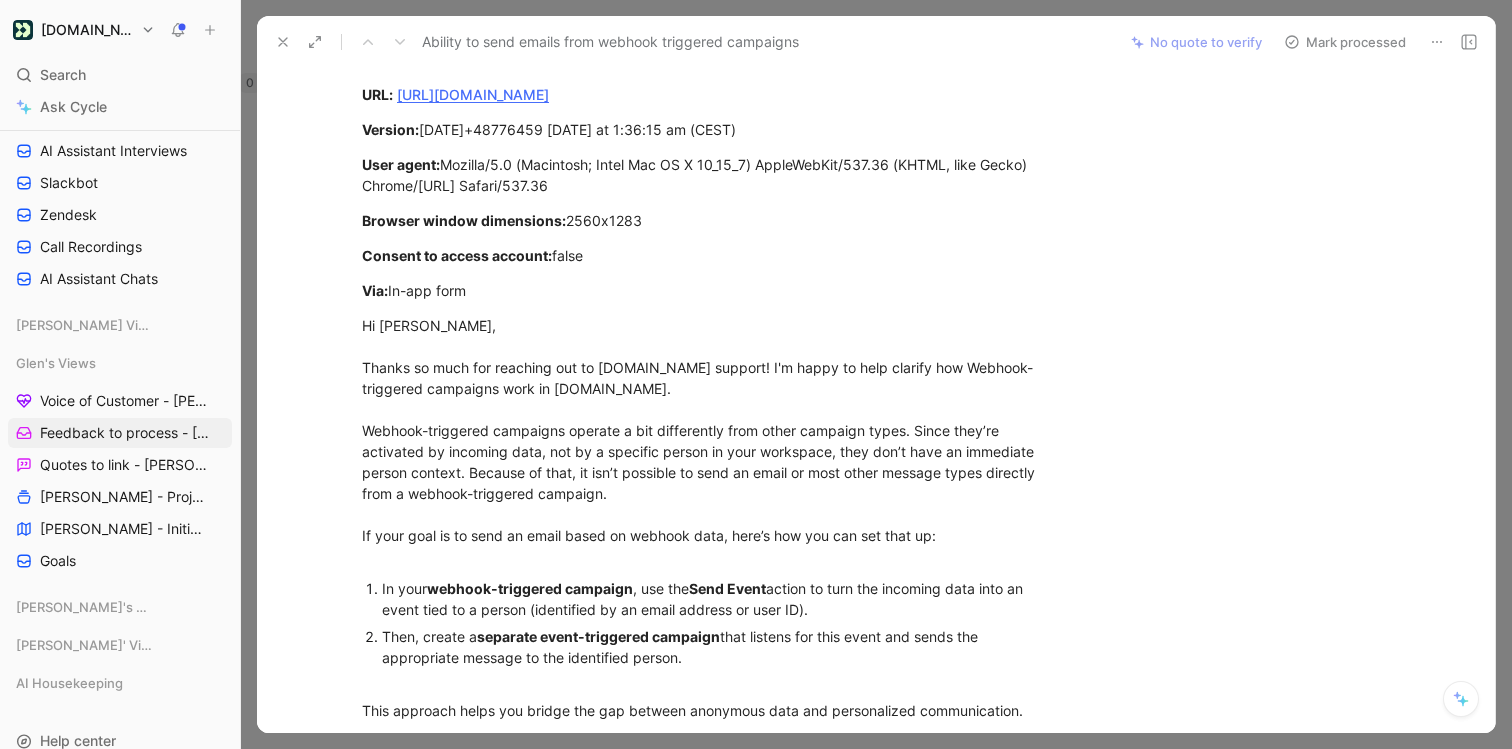 scroll, scrollTop: 0, scrollLeft: 0, axis: both 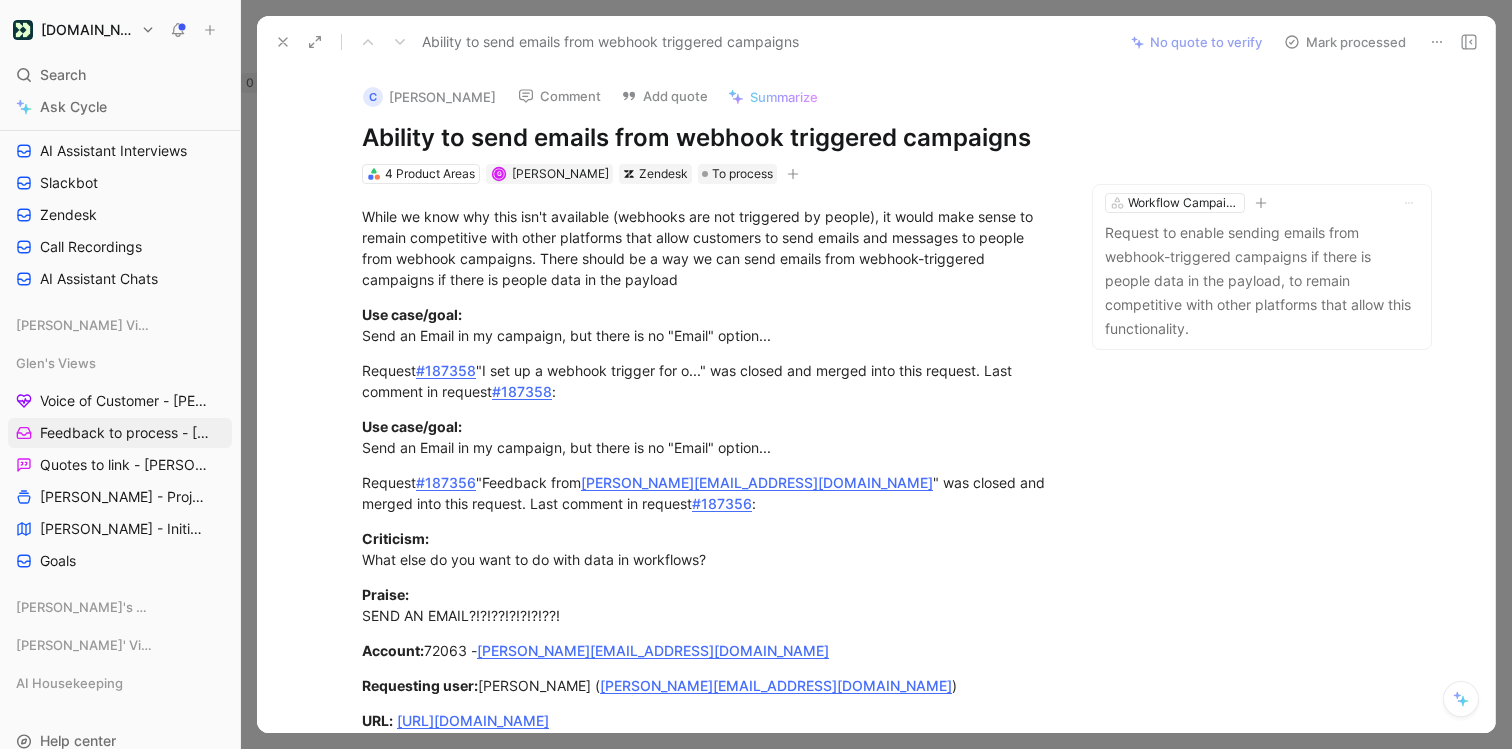 click on "Mark processed" at bounding box center (1345, 42) 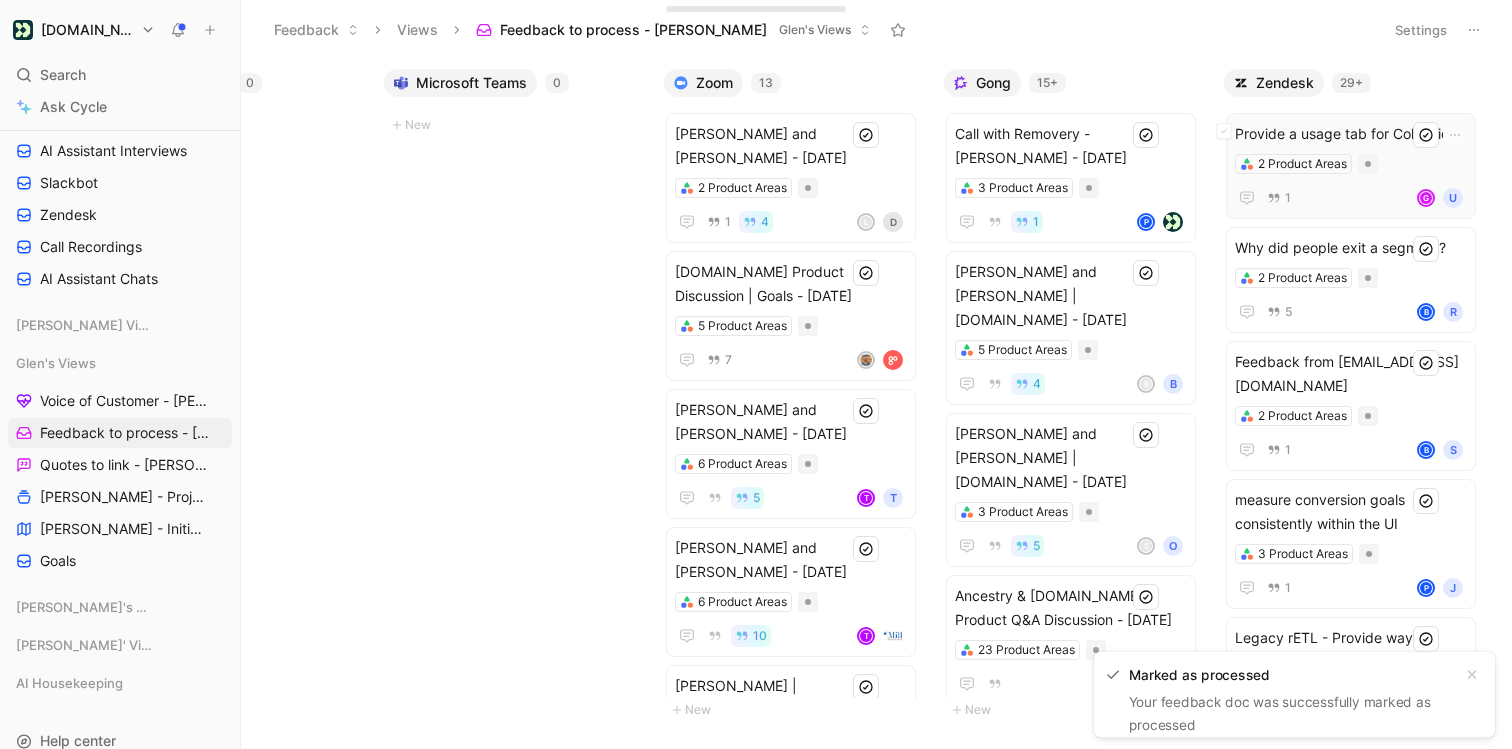 click on "Provide a usage tab for Collections" at bounding box center (1351, 134) 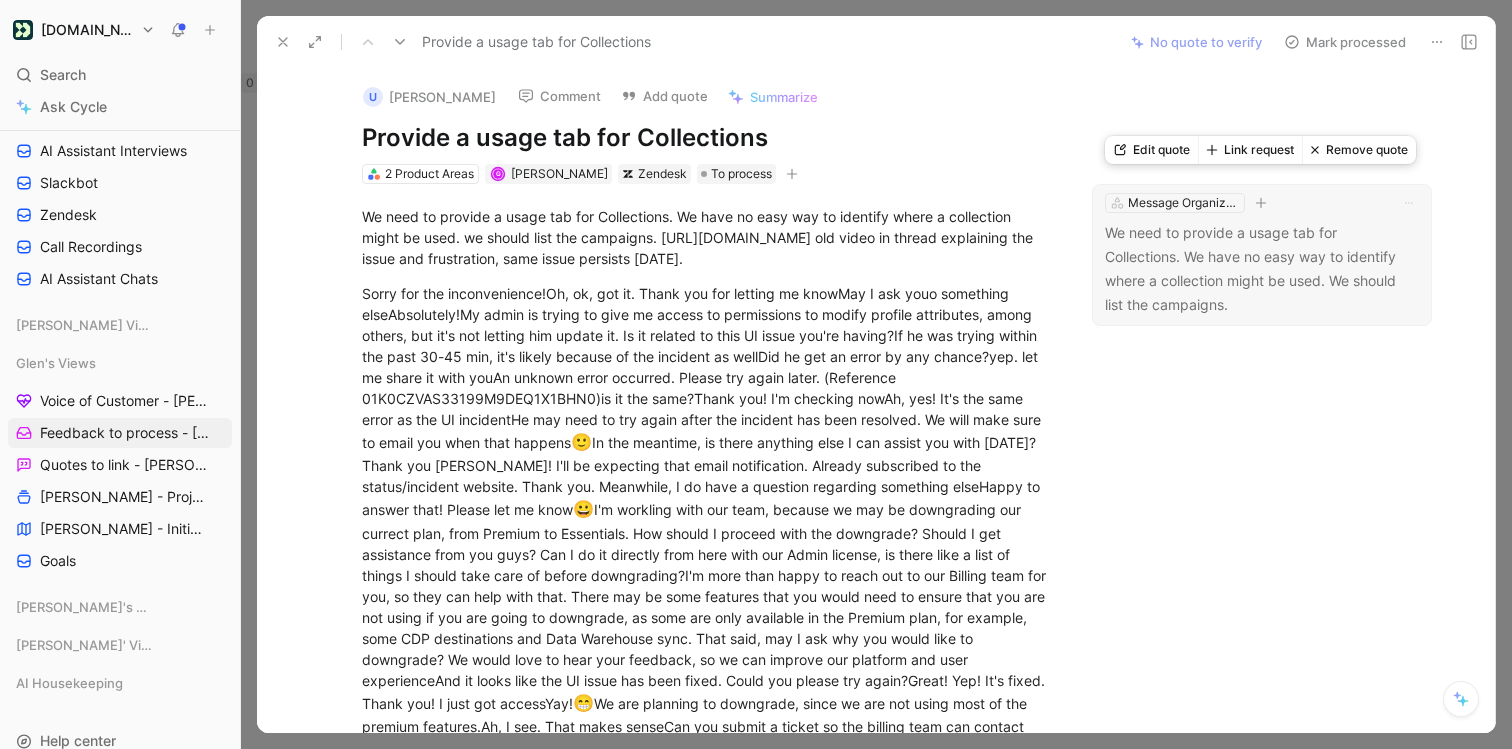 scroll, scrollTop: 20, scrollLeft: 0, axis: vertical 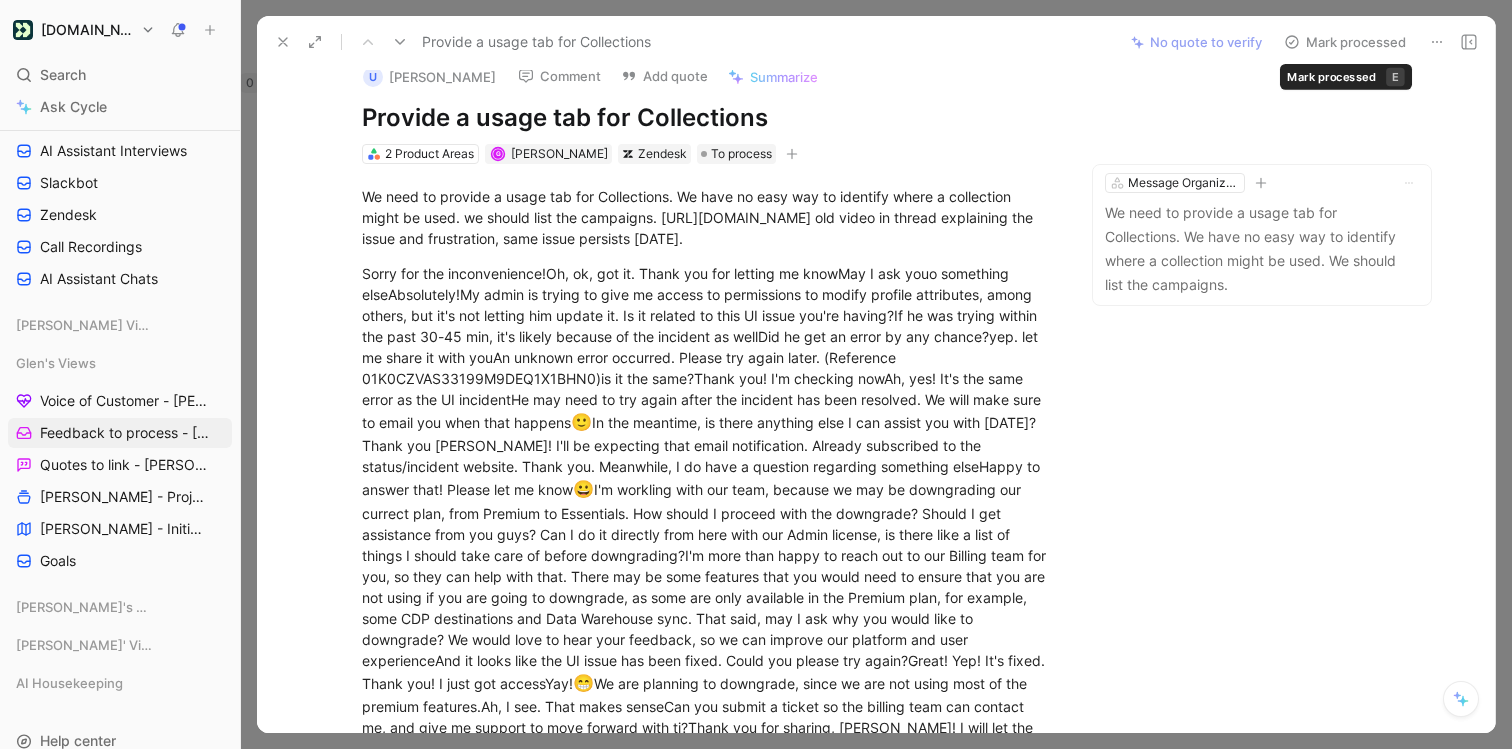 click on "Mark processed" at bounding box center (1345, 42) 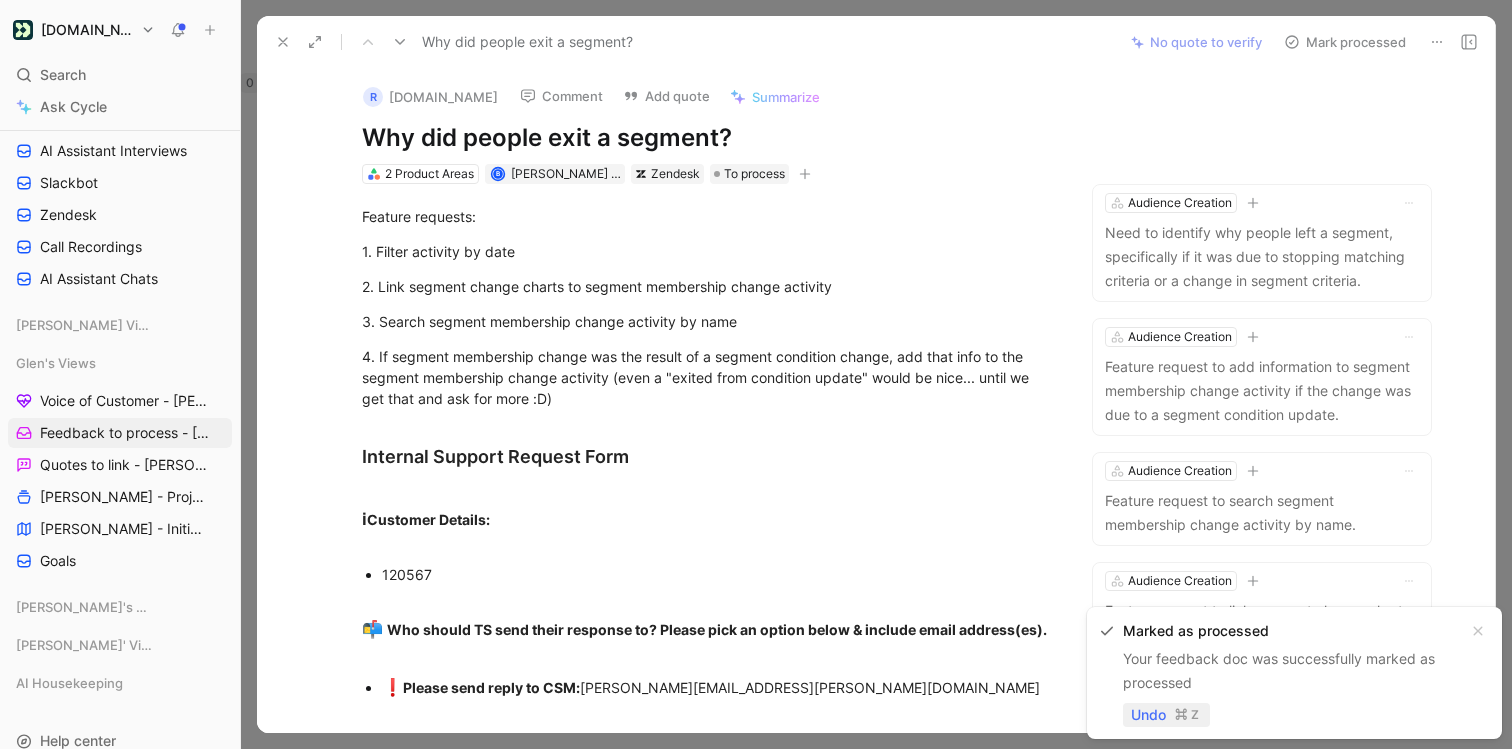 click on "Undo" at bounding box center (1148, 715) 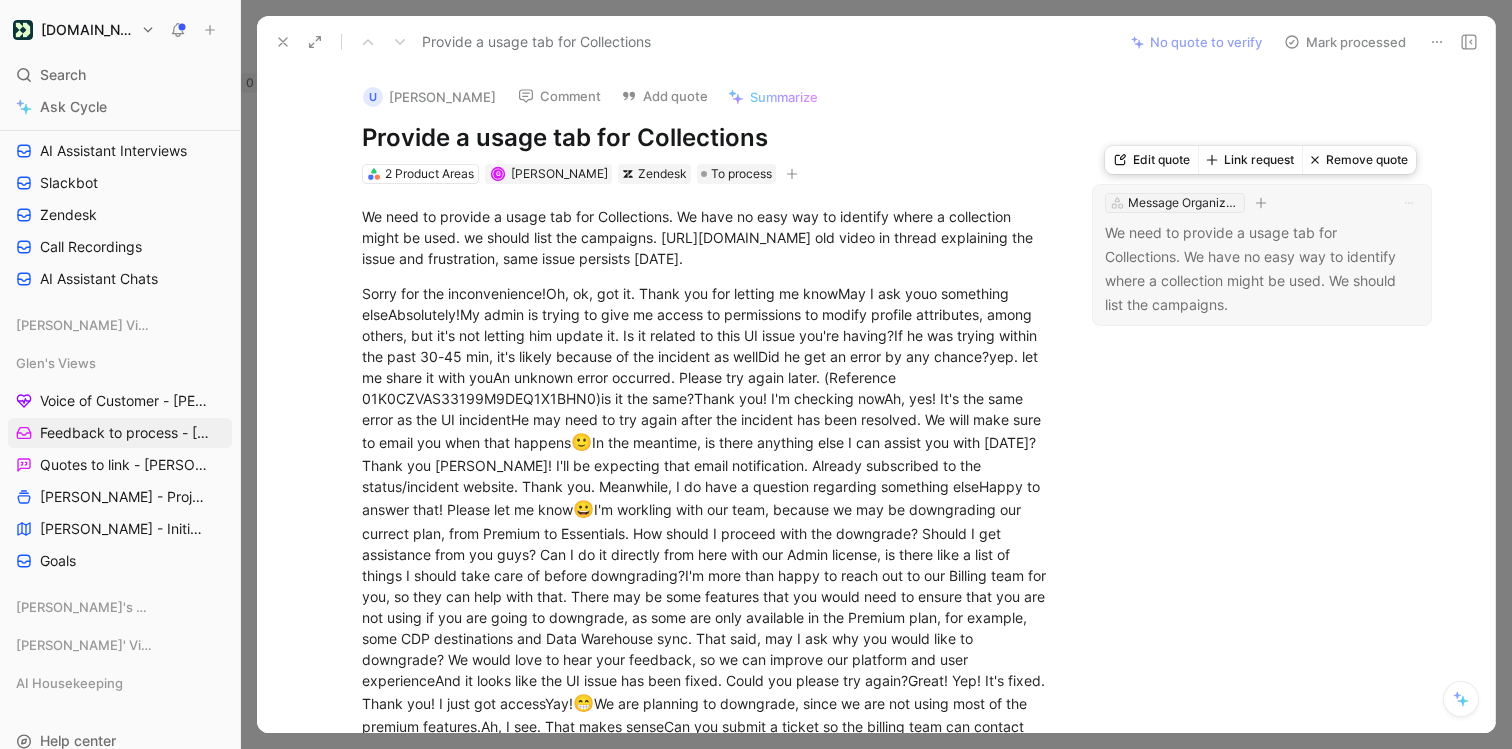click on "Message Organization" at bounding box center (1184, 203) 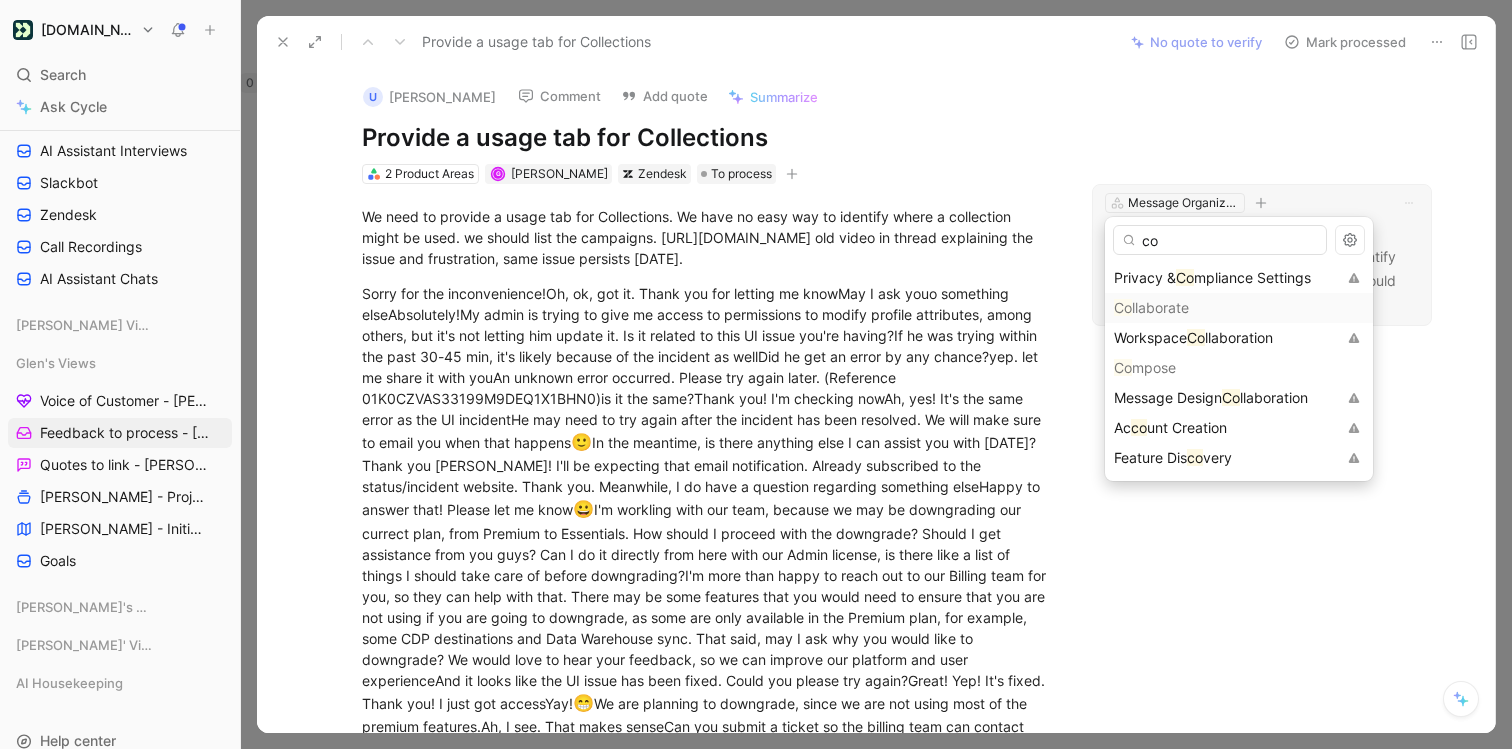 type on "c" 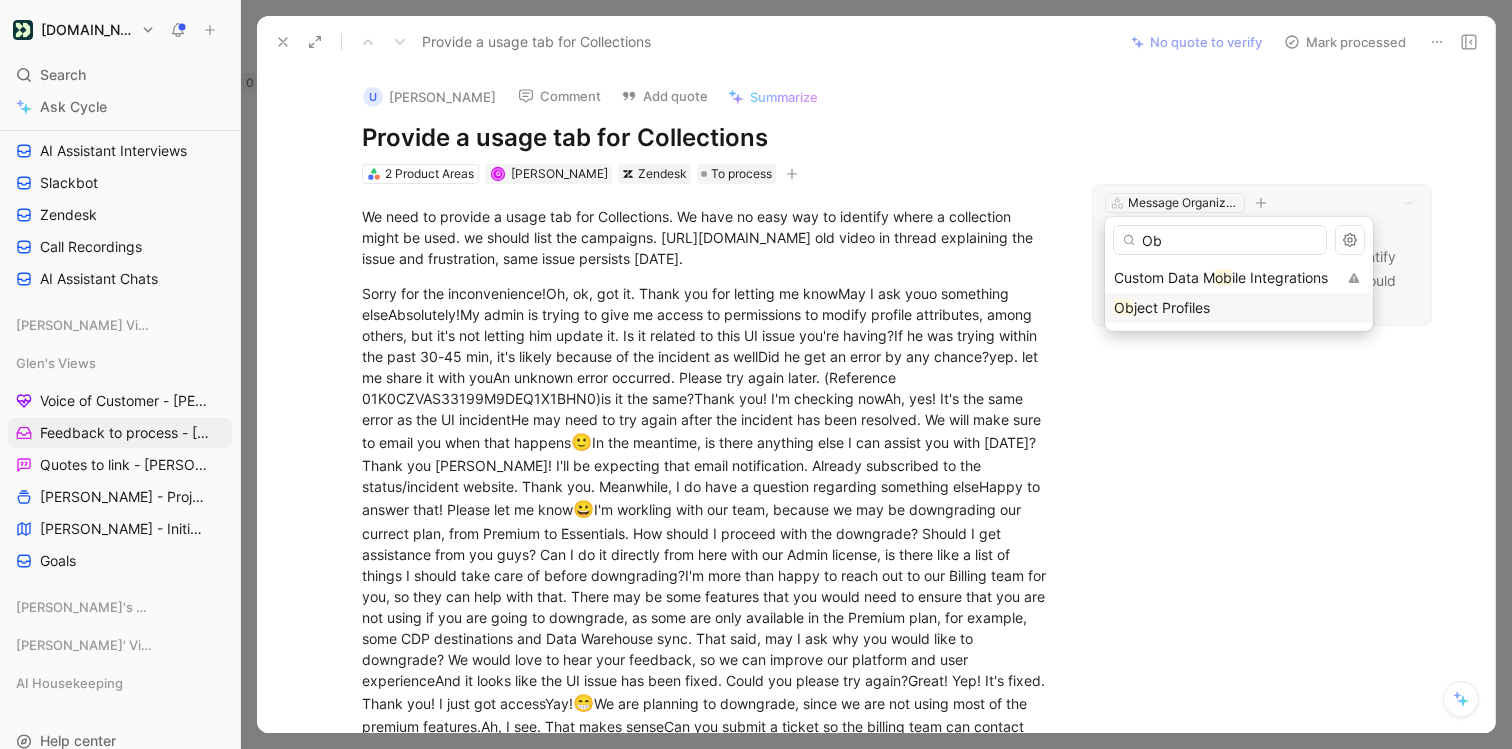 type on "O" 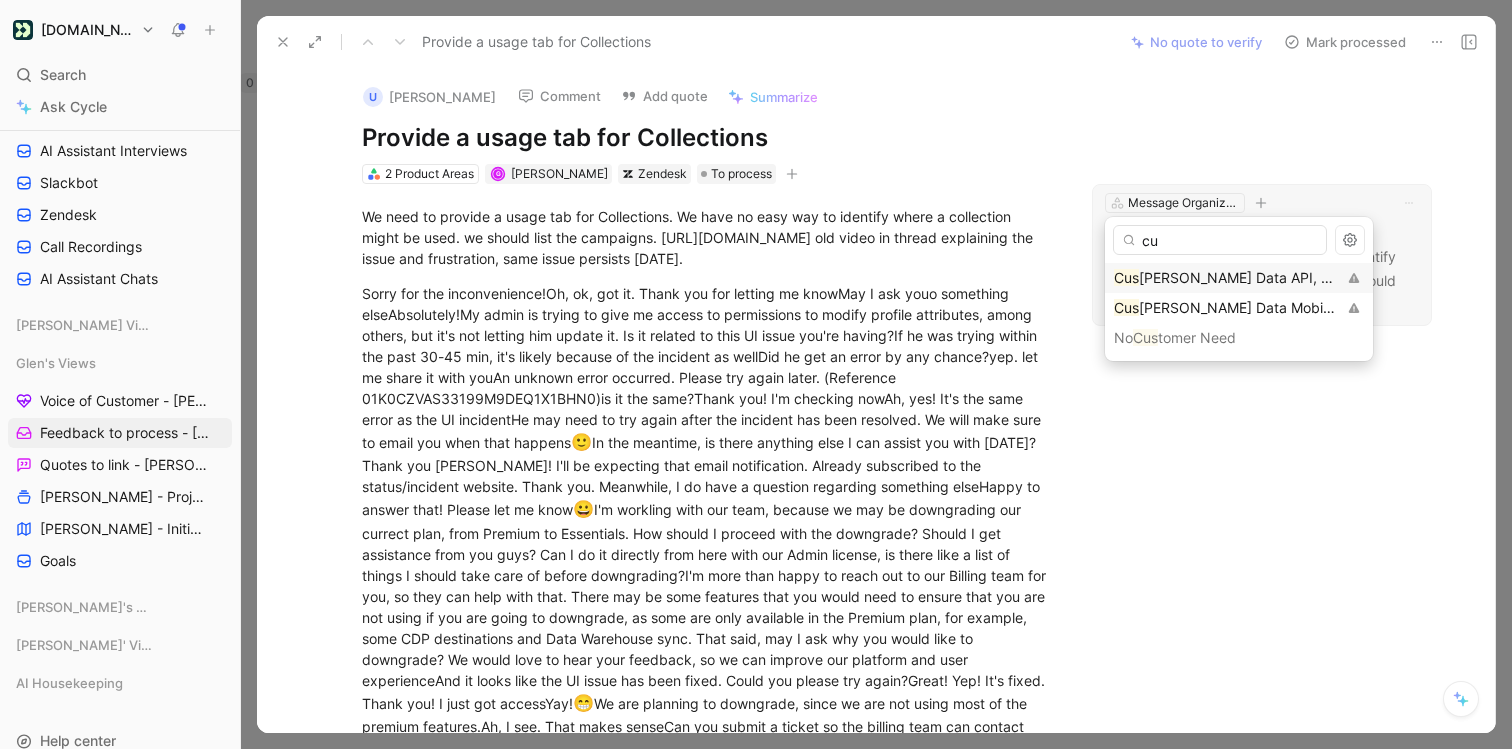 type on "c" 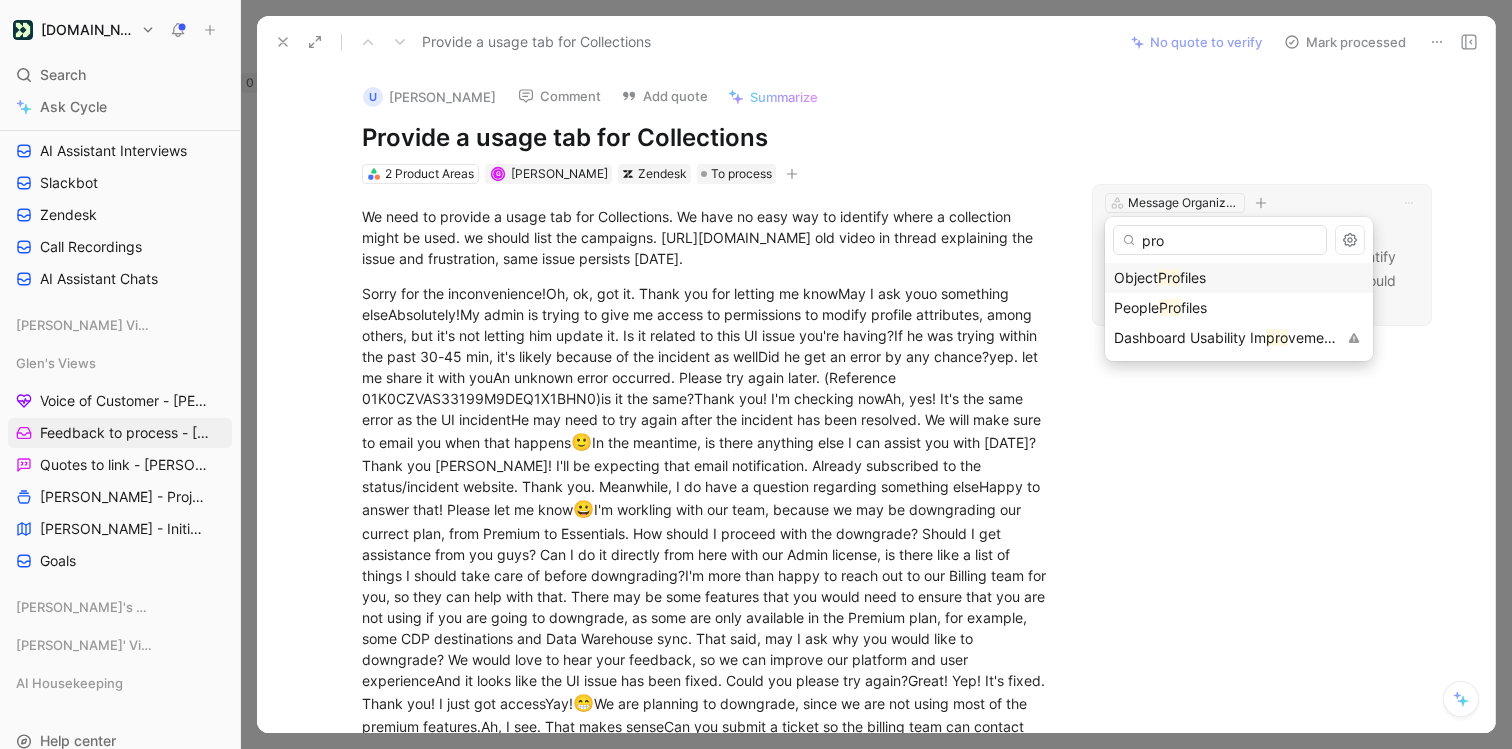 type on "pro" 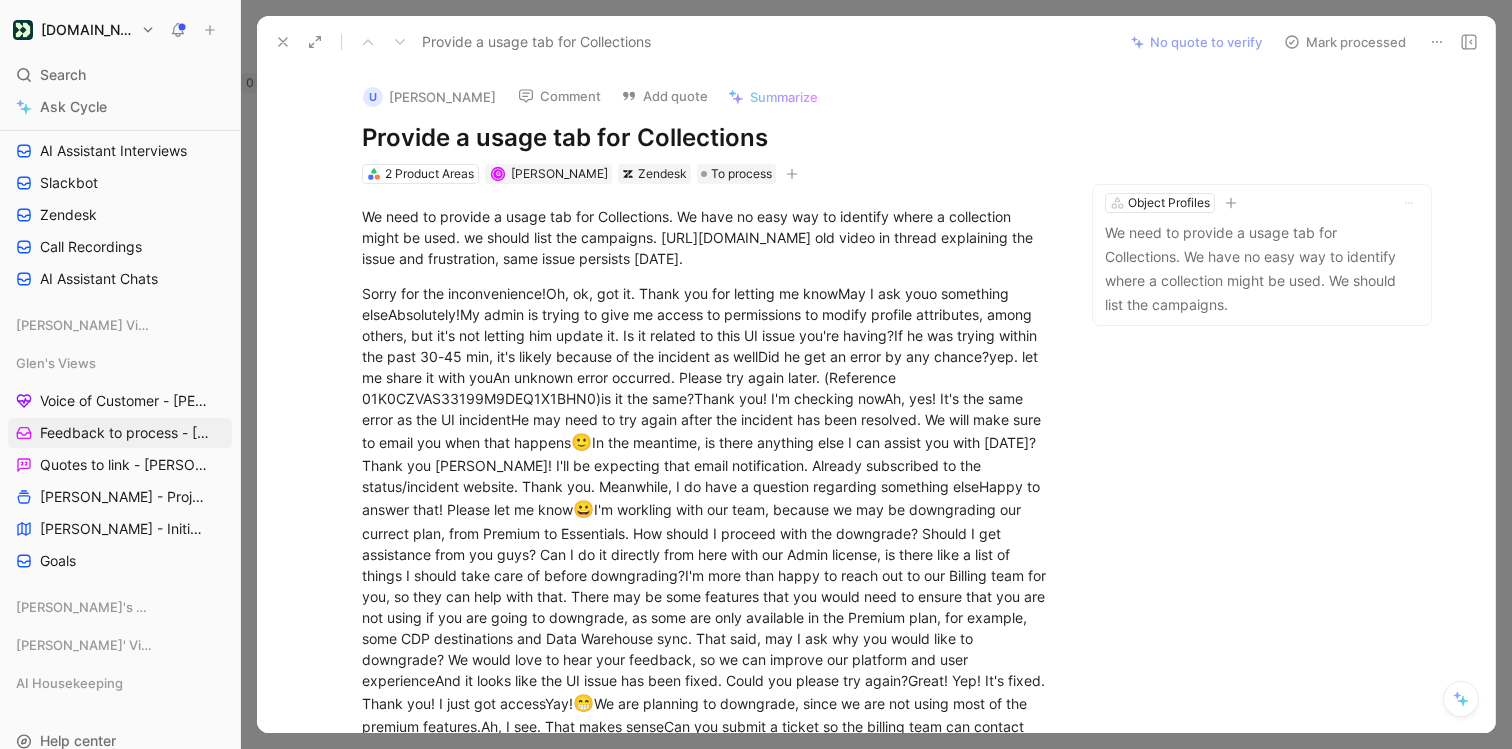 click on "Mark processed" at bounding box center (1345, 42) 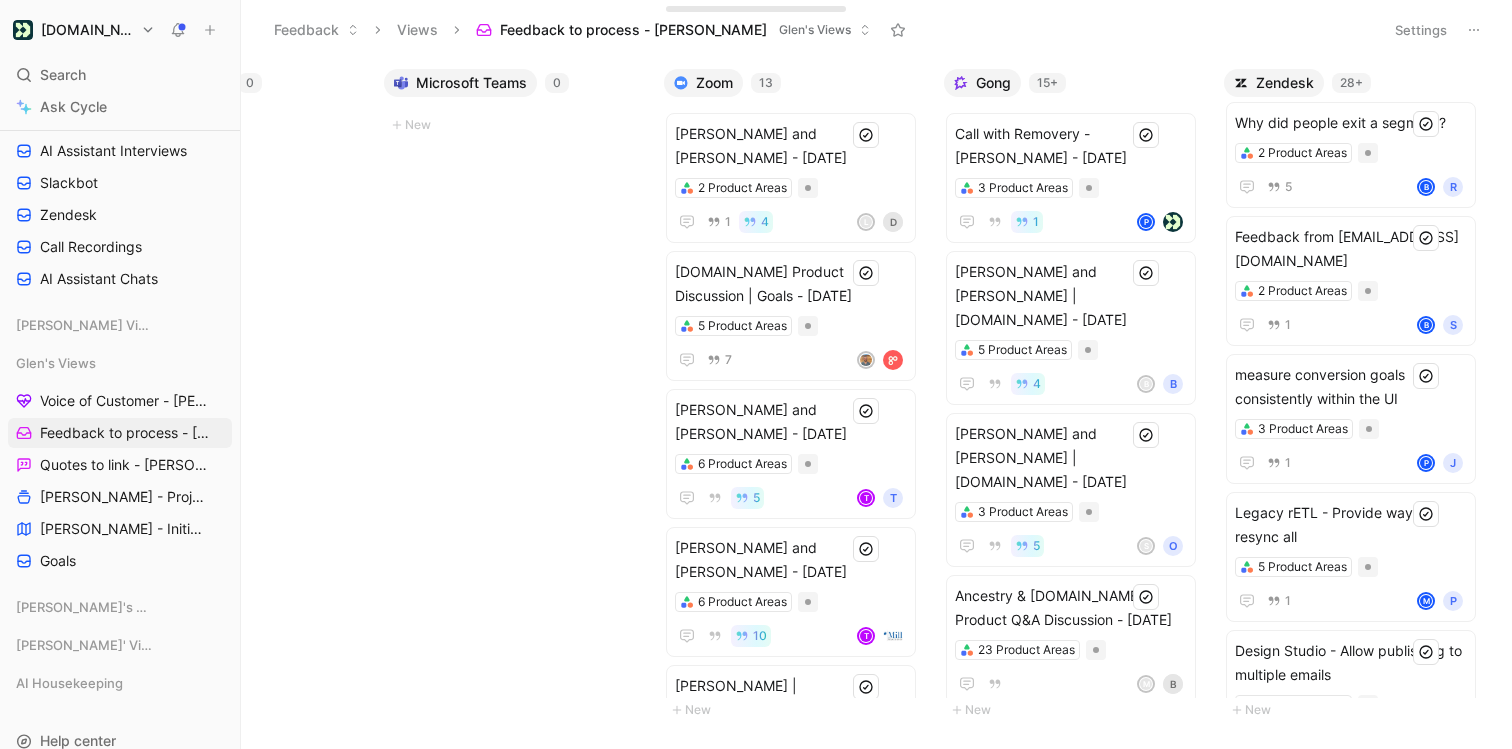 scroll, scrollTop: 0, scrollLeft: 0, axis: both 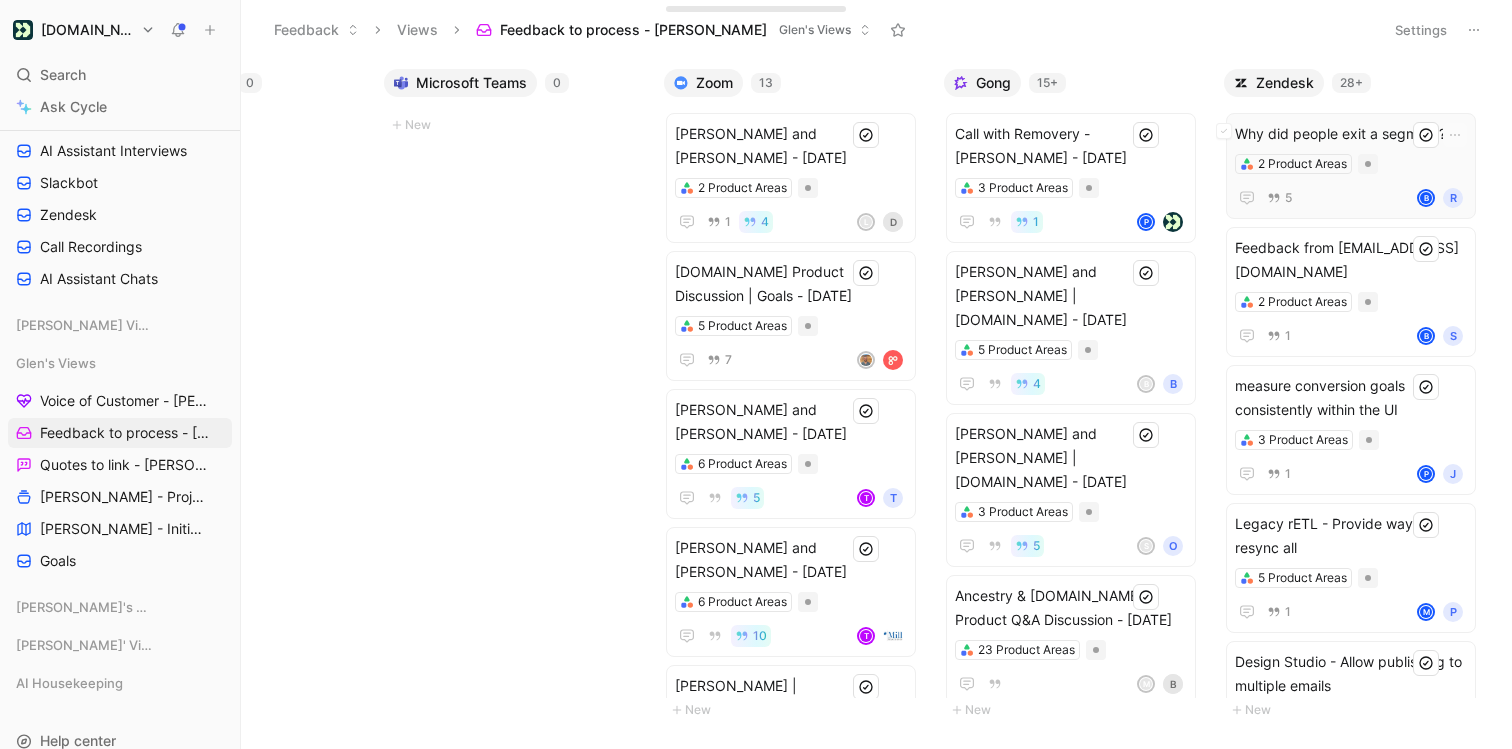click on "Why did people exit a segment?" at bounding box center (1351, 134) 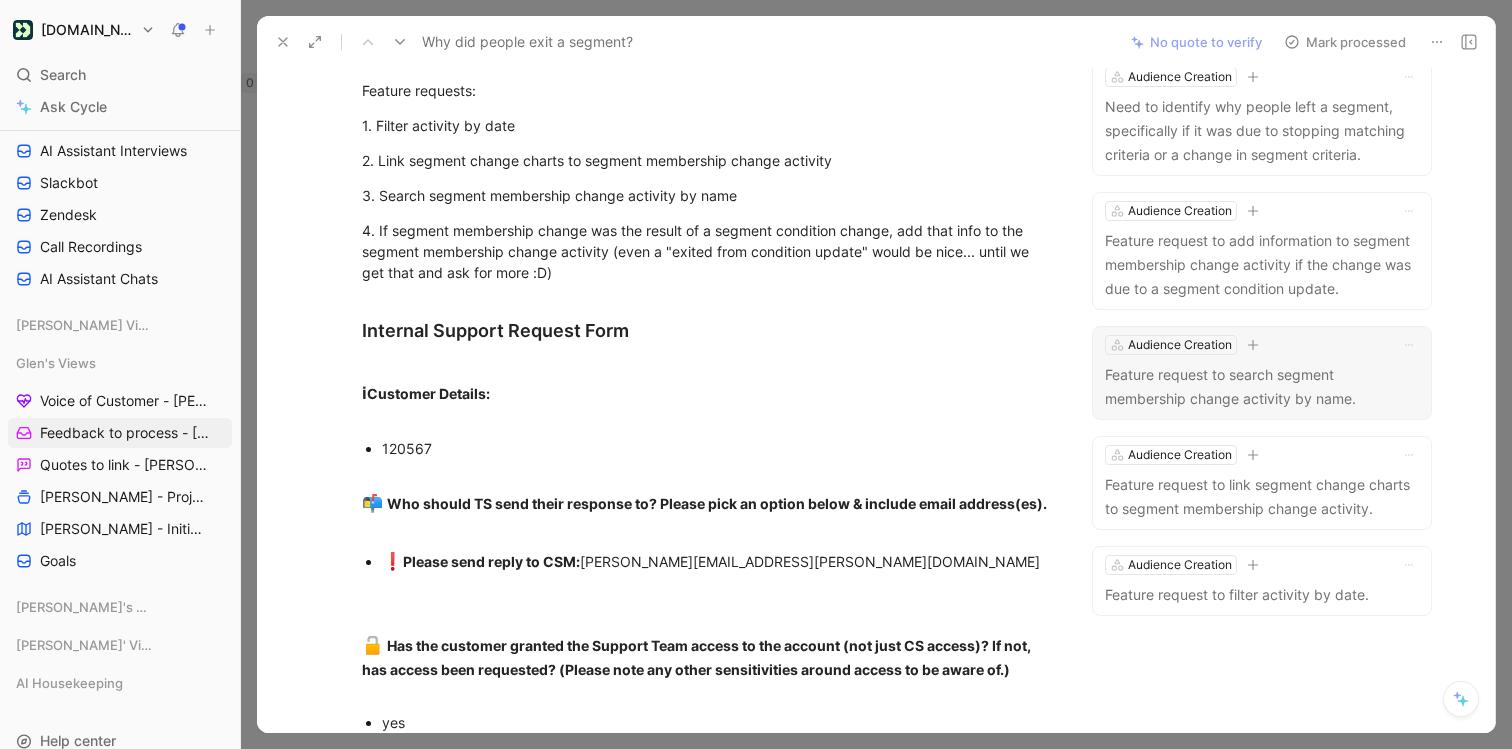 scroll, scrollTop: 108, scrollLeft: 0, axis: vertical 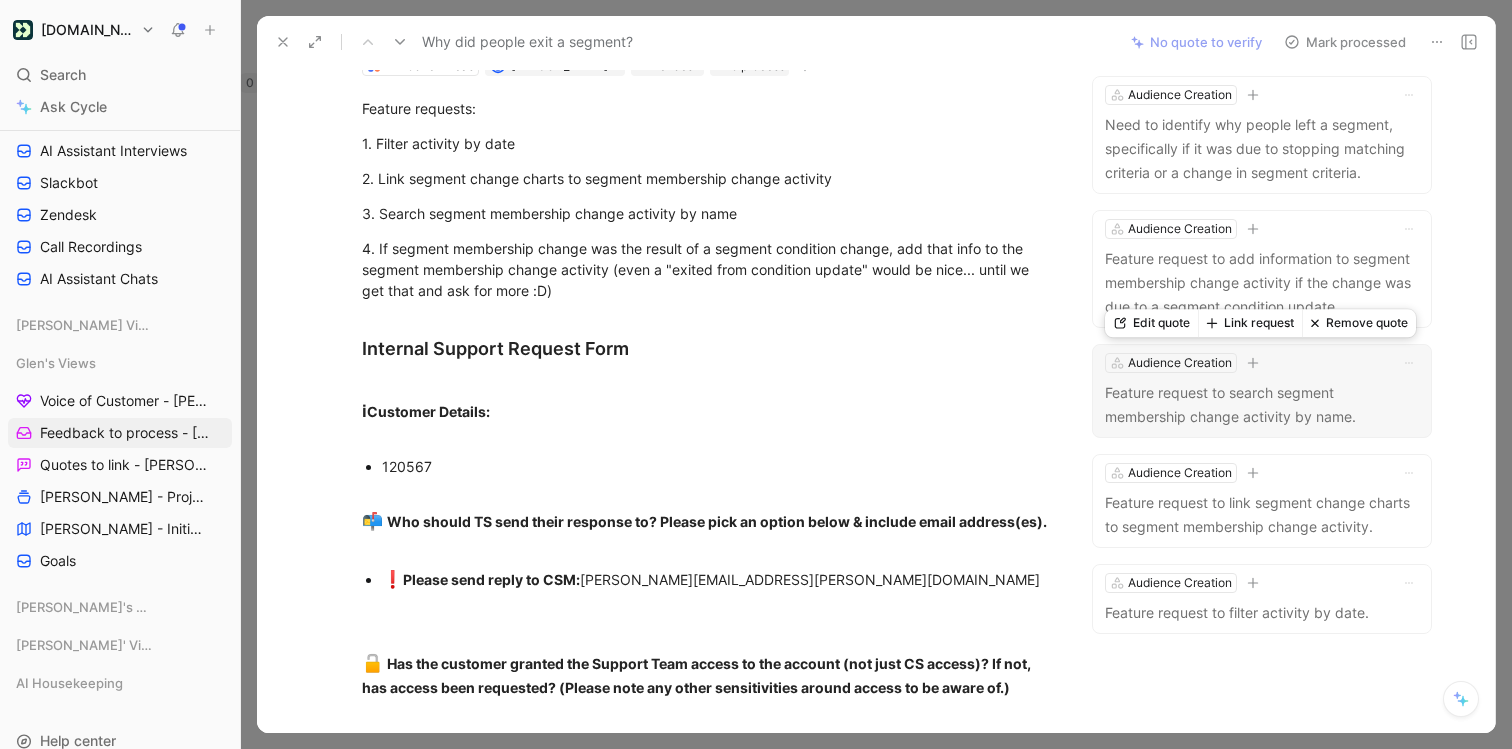 click on "Feature request to search segment membership change activity by name." at bounding box center [1262, 405] 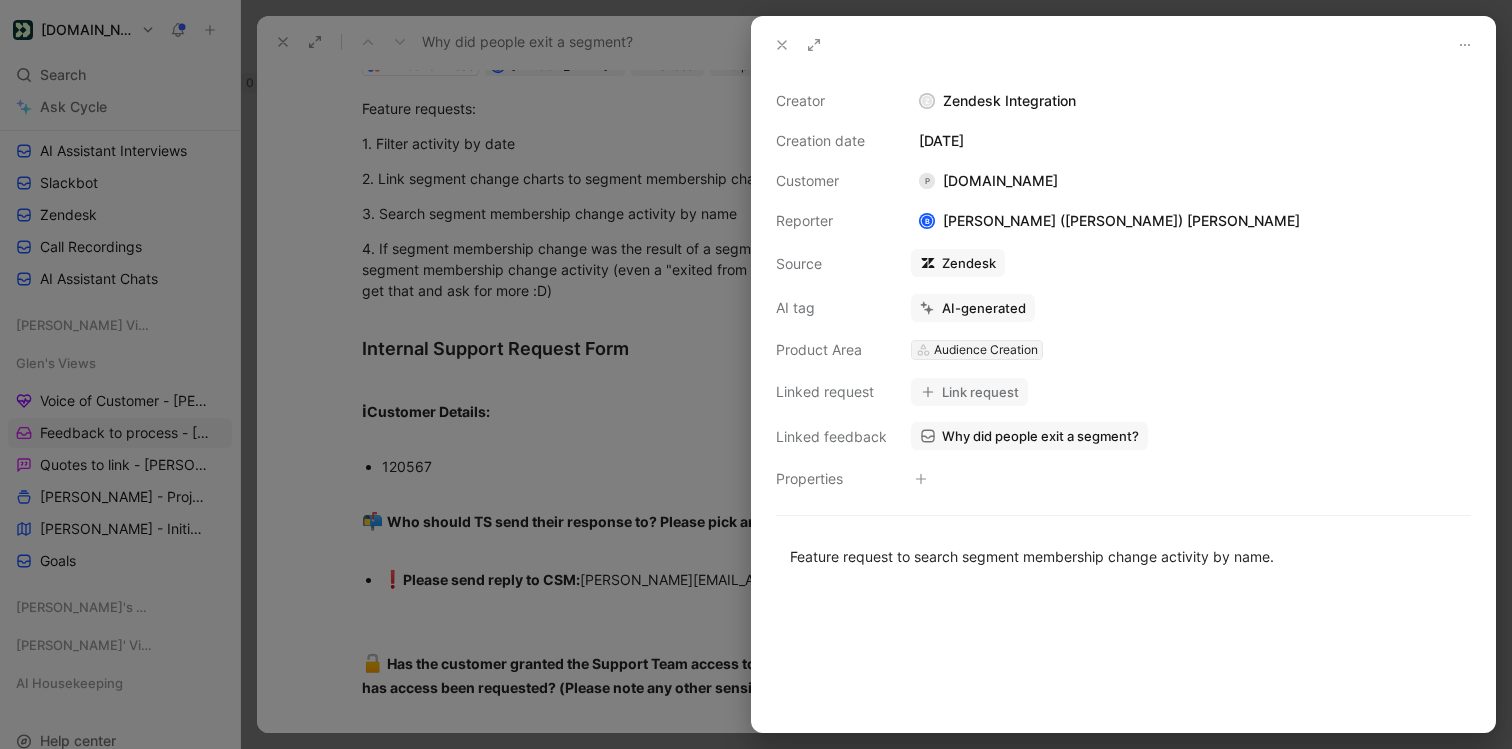 click on "Audience Creation" at bounding box center (986, 350) 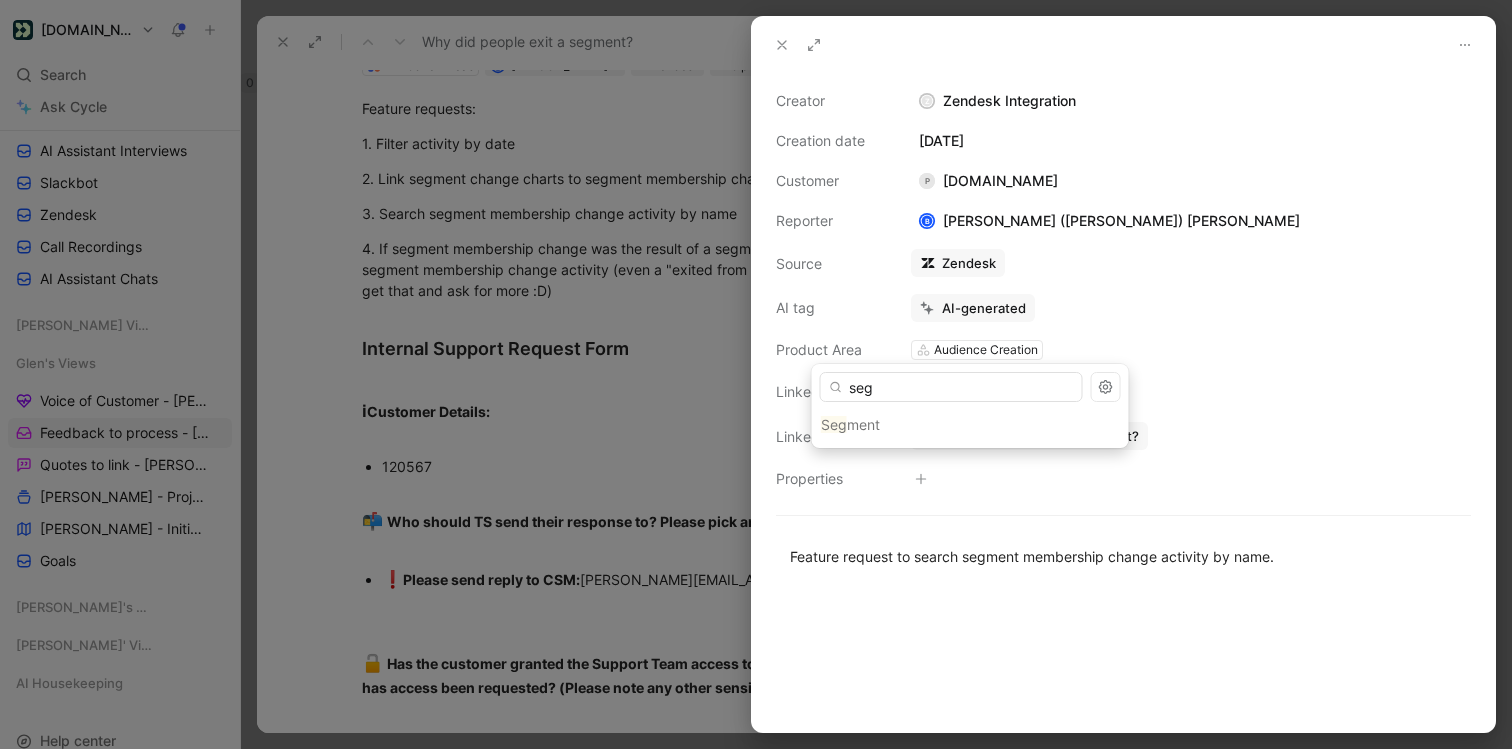 type on "seg" 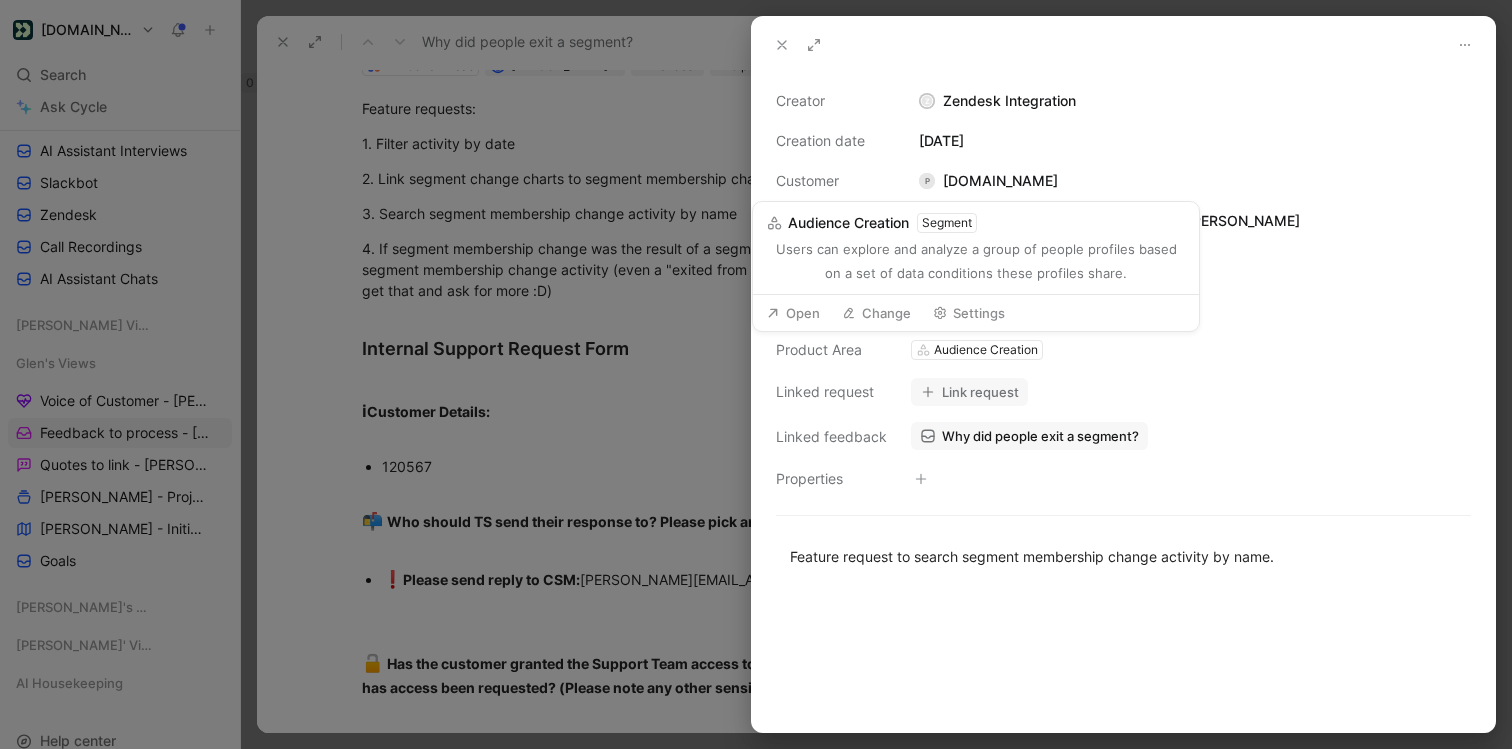click on "Change" at bounding box center (876, 313) 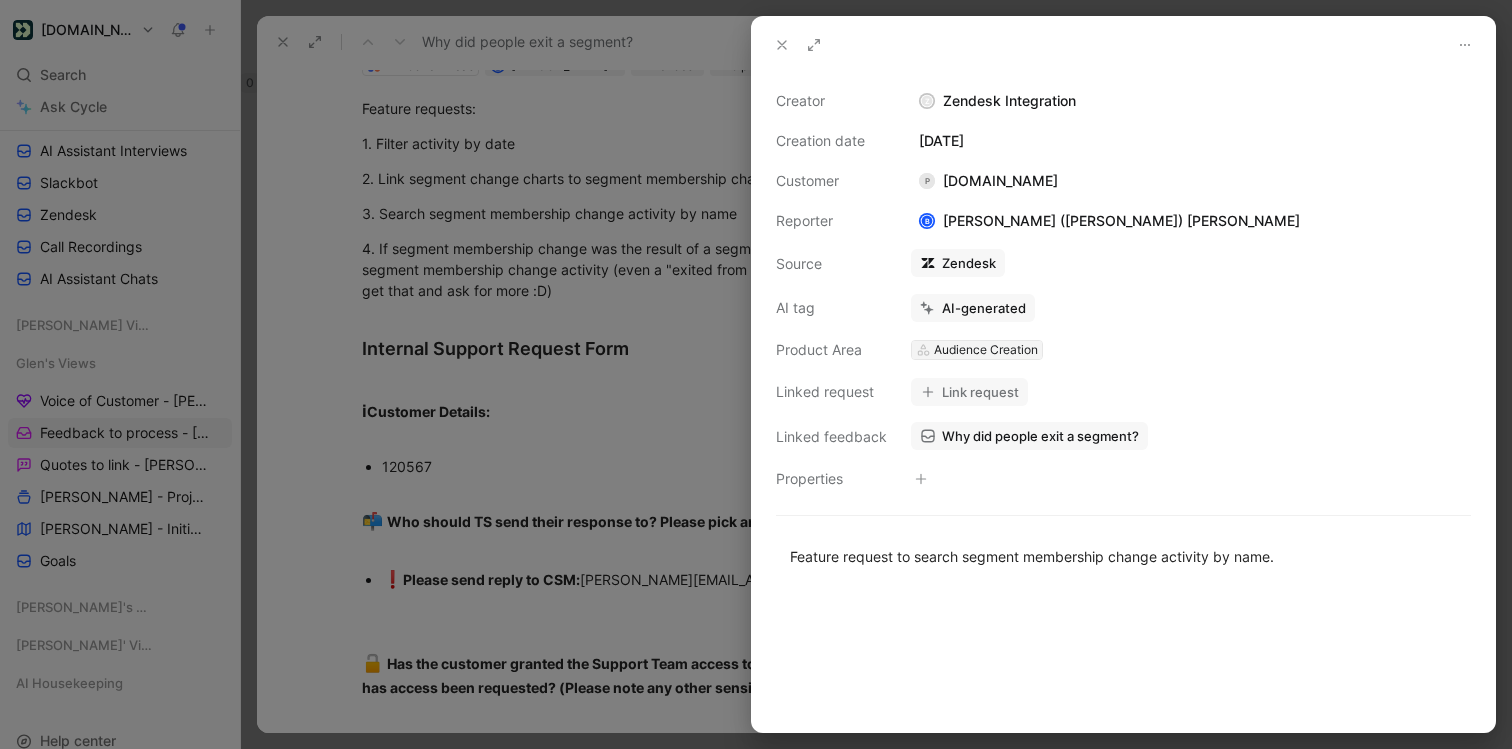 click on "Audience Creation" at bounding box center (986, 350) 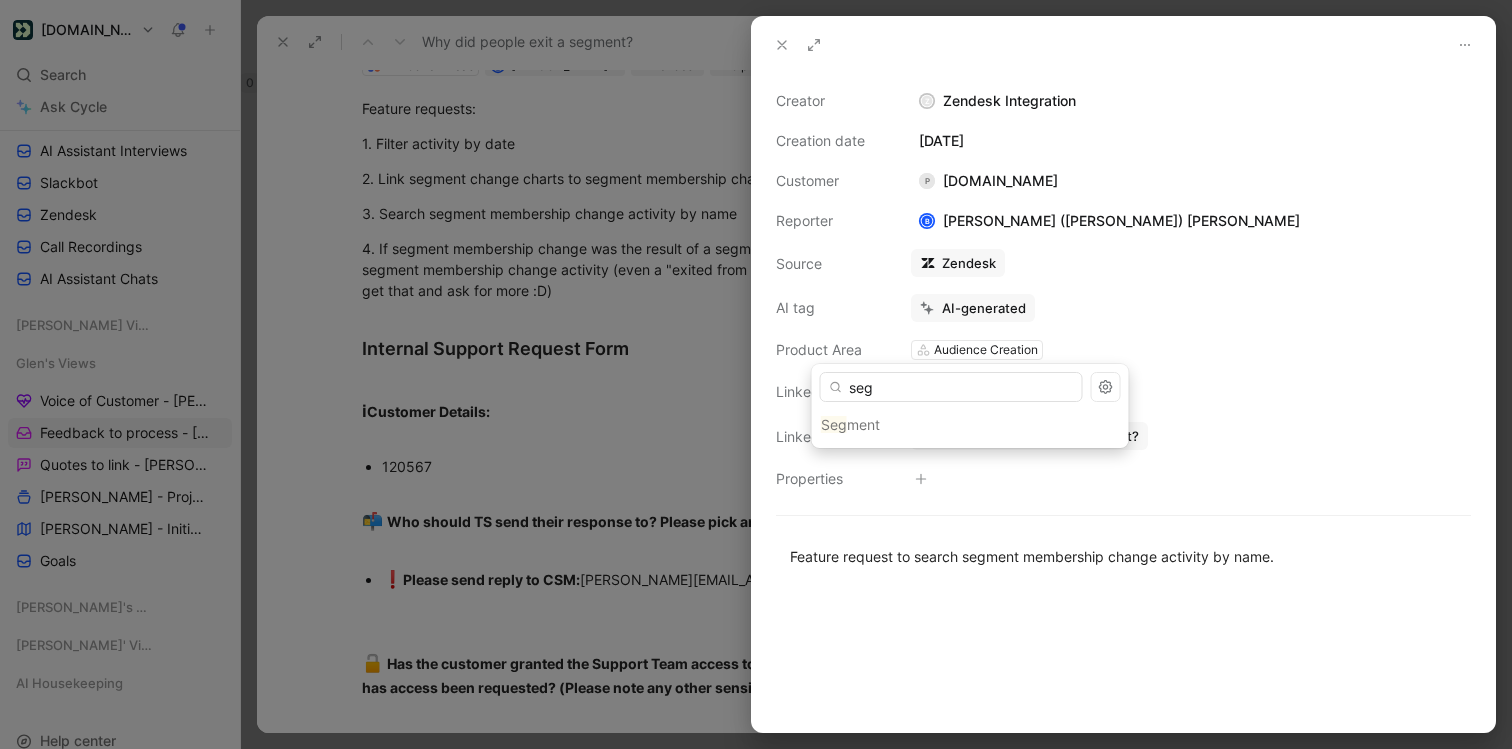 click on "Seg ment" at bounding box center (970, 425) 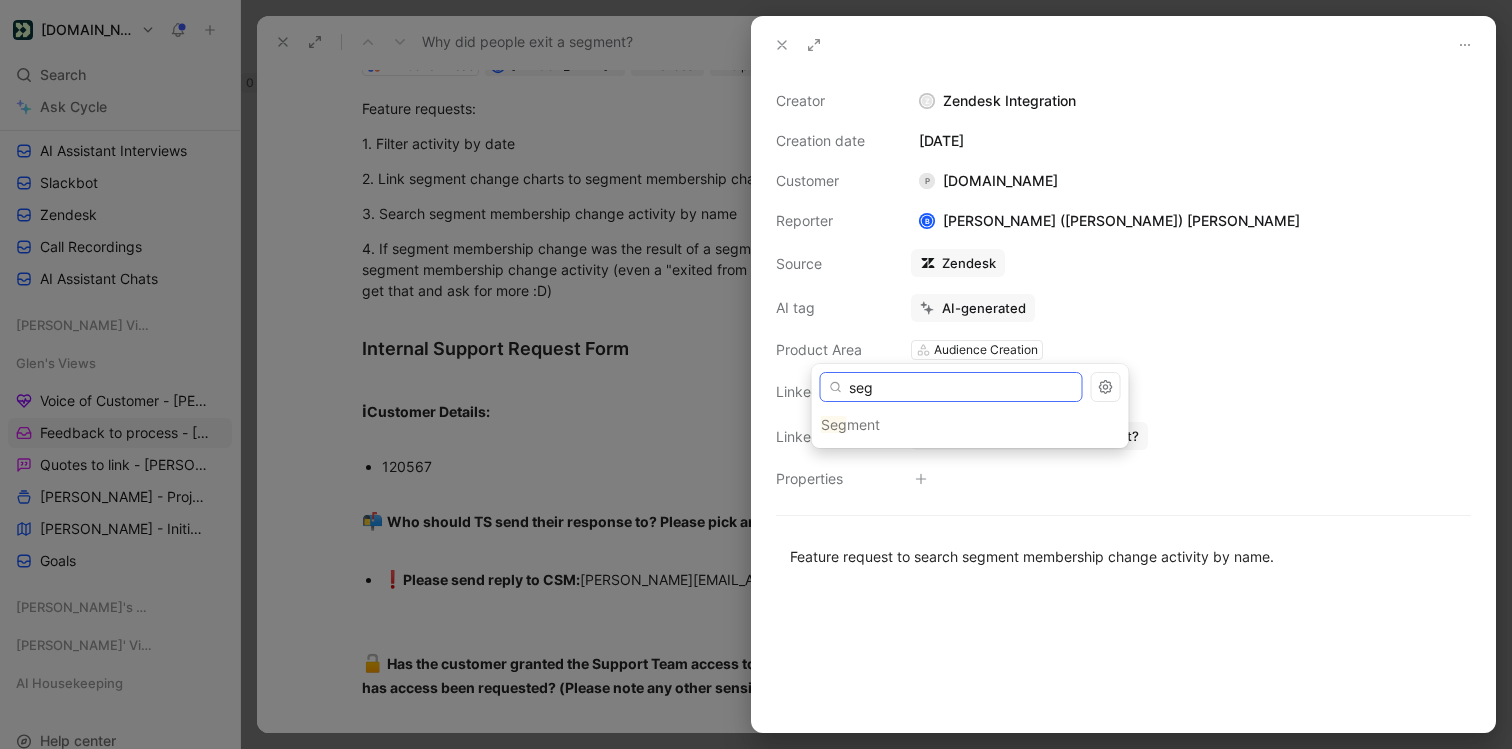 click on "seg" at bounding box center [951, 387] 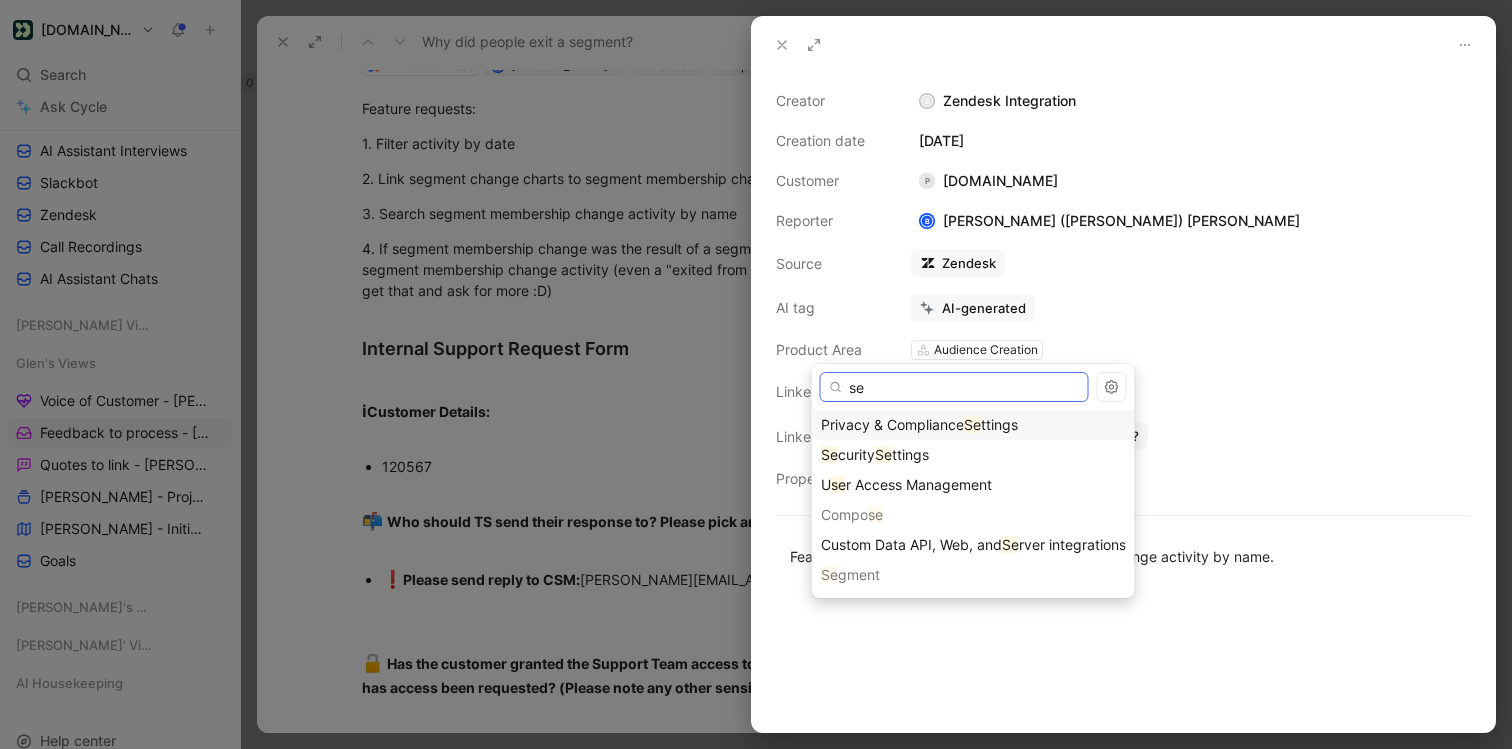 type on "s" 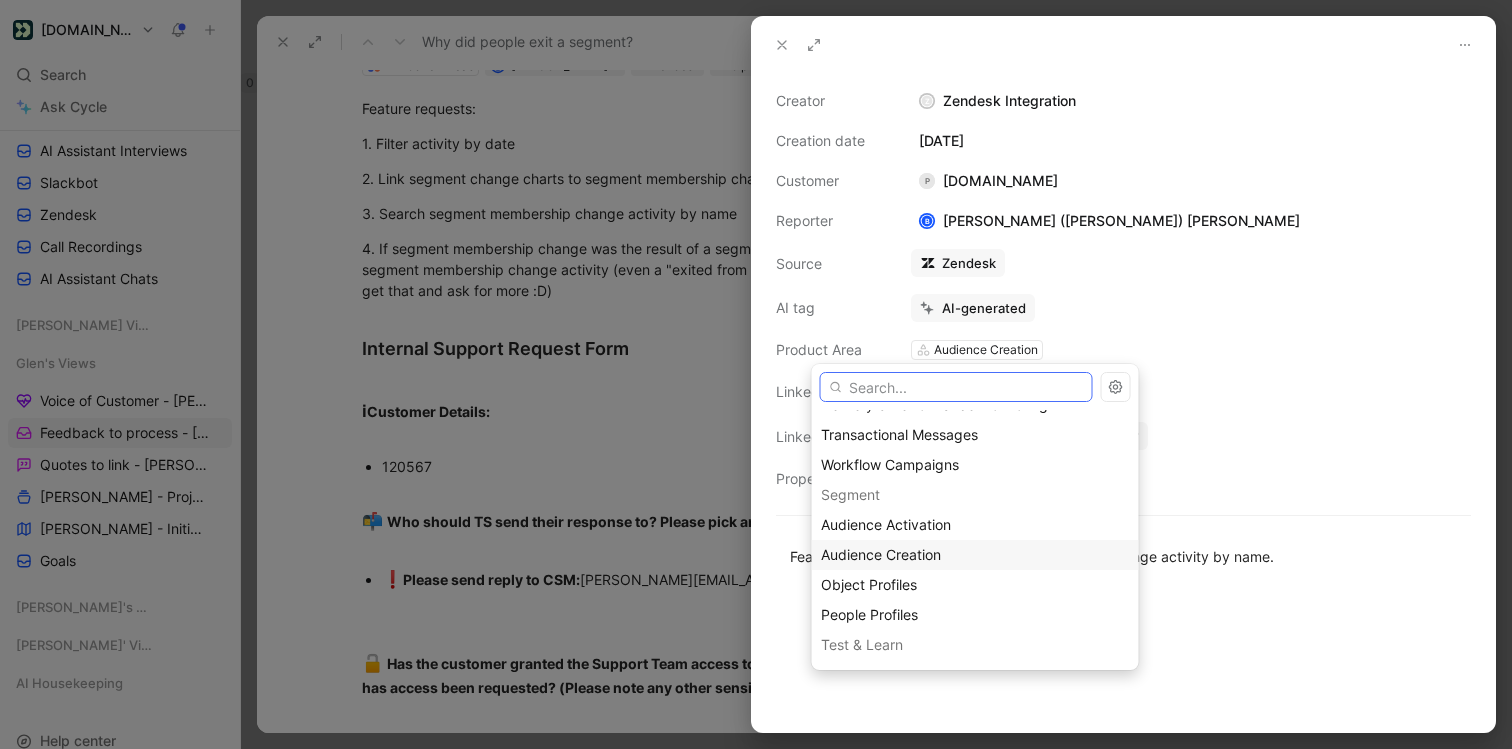scroll, scrollTop: 1478, scrollLeft: 0, axis: vertical 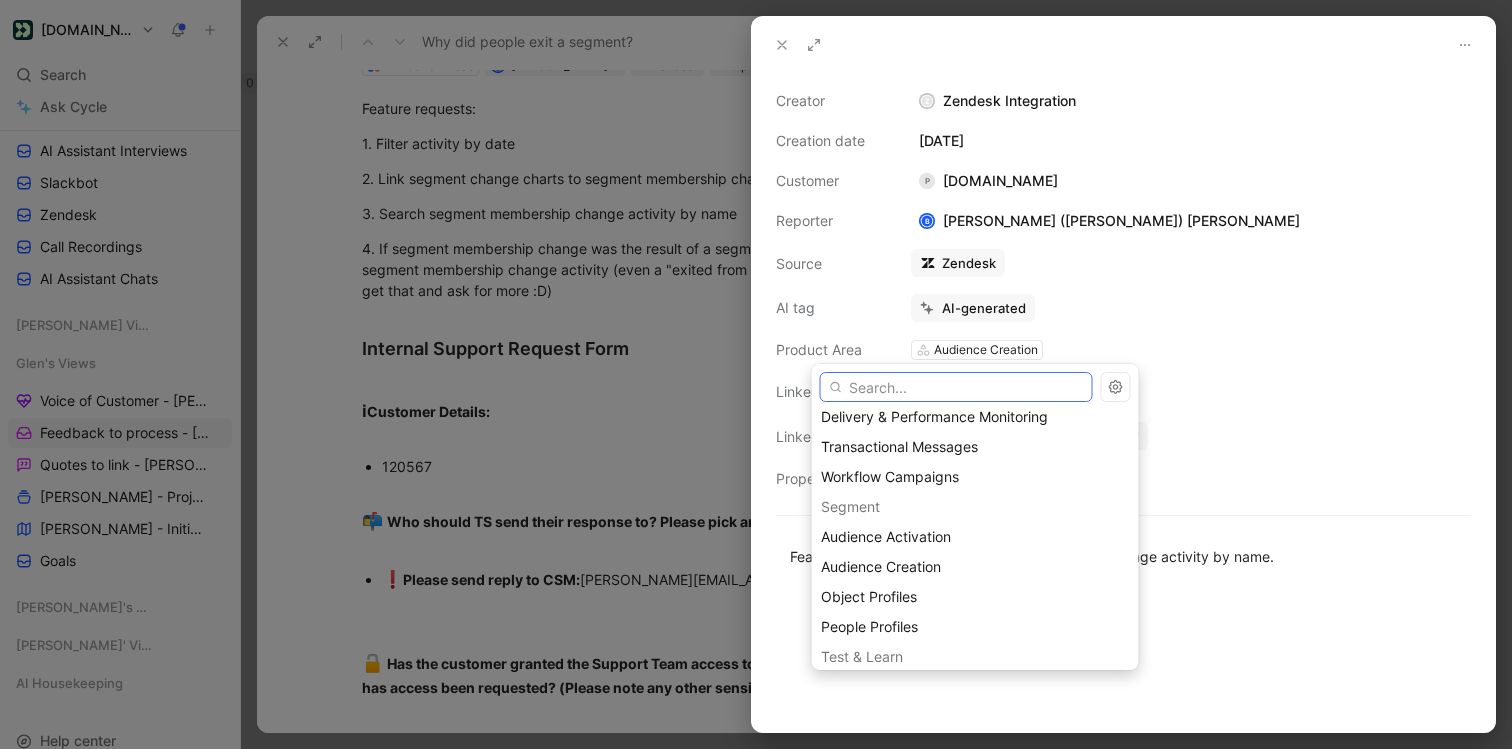 type 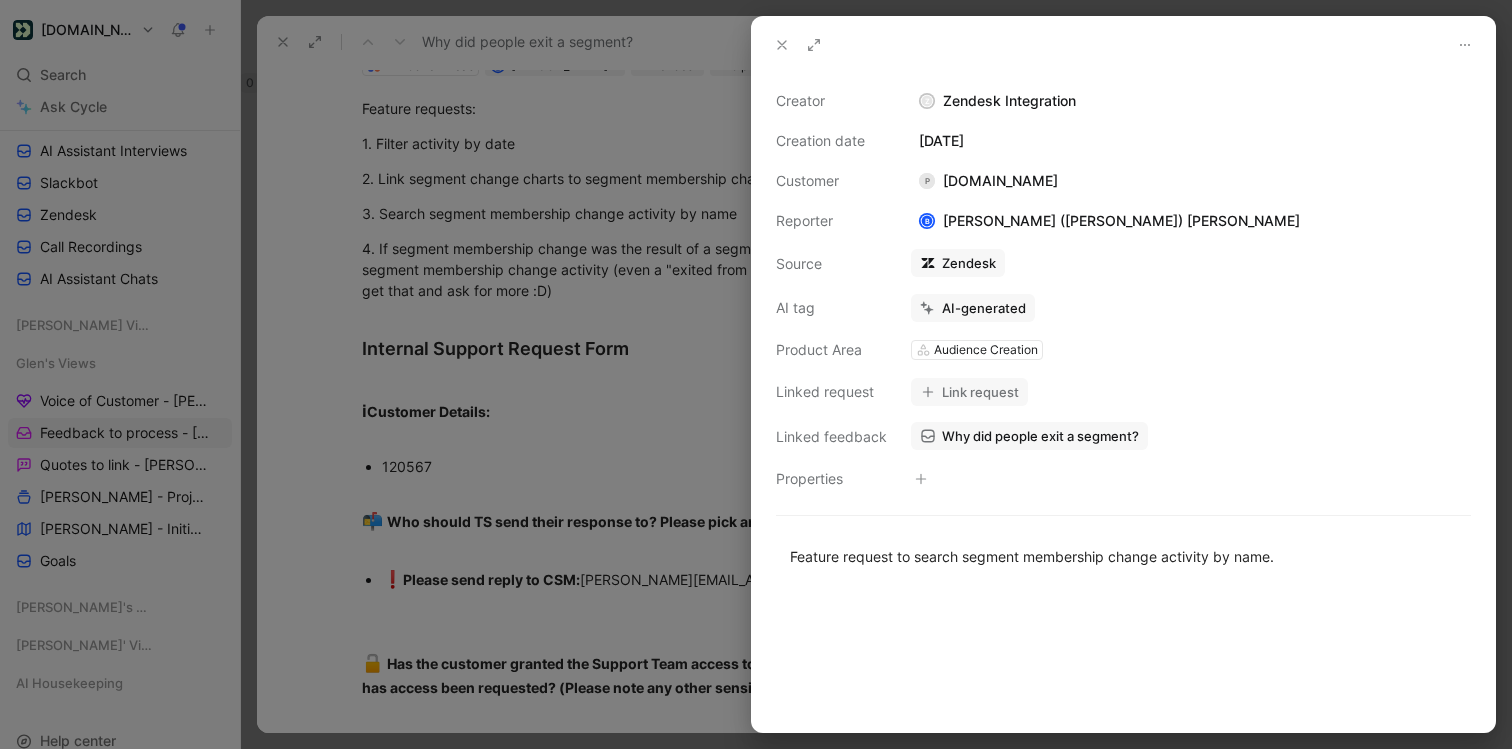 click on "Link request" at bounding box center [969, 392] 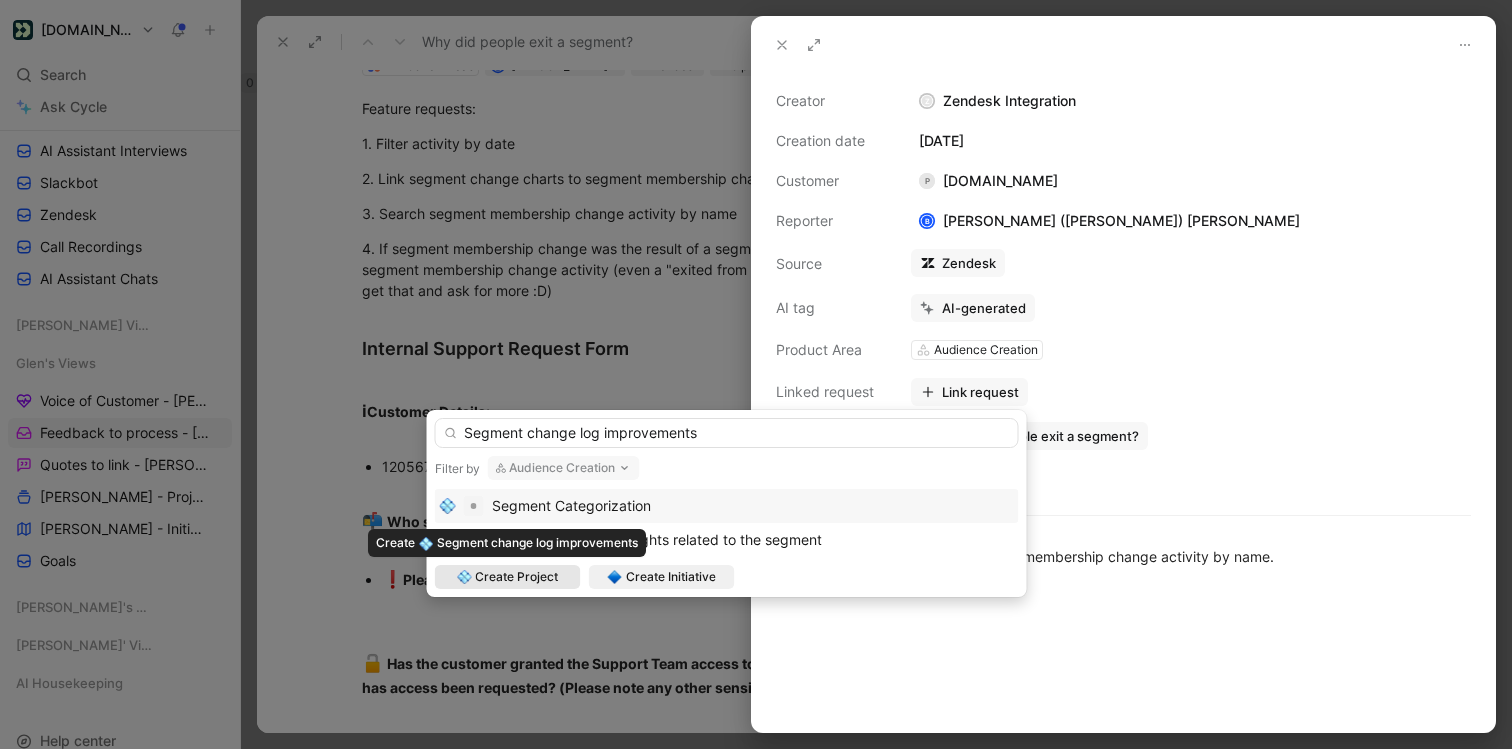 type on "Segment change log improvements" 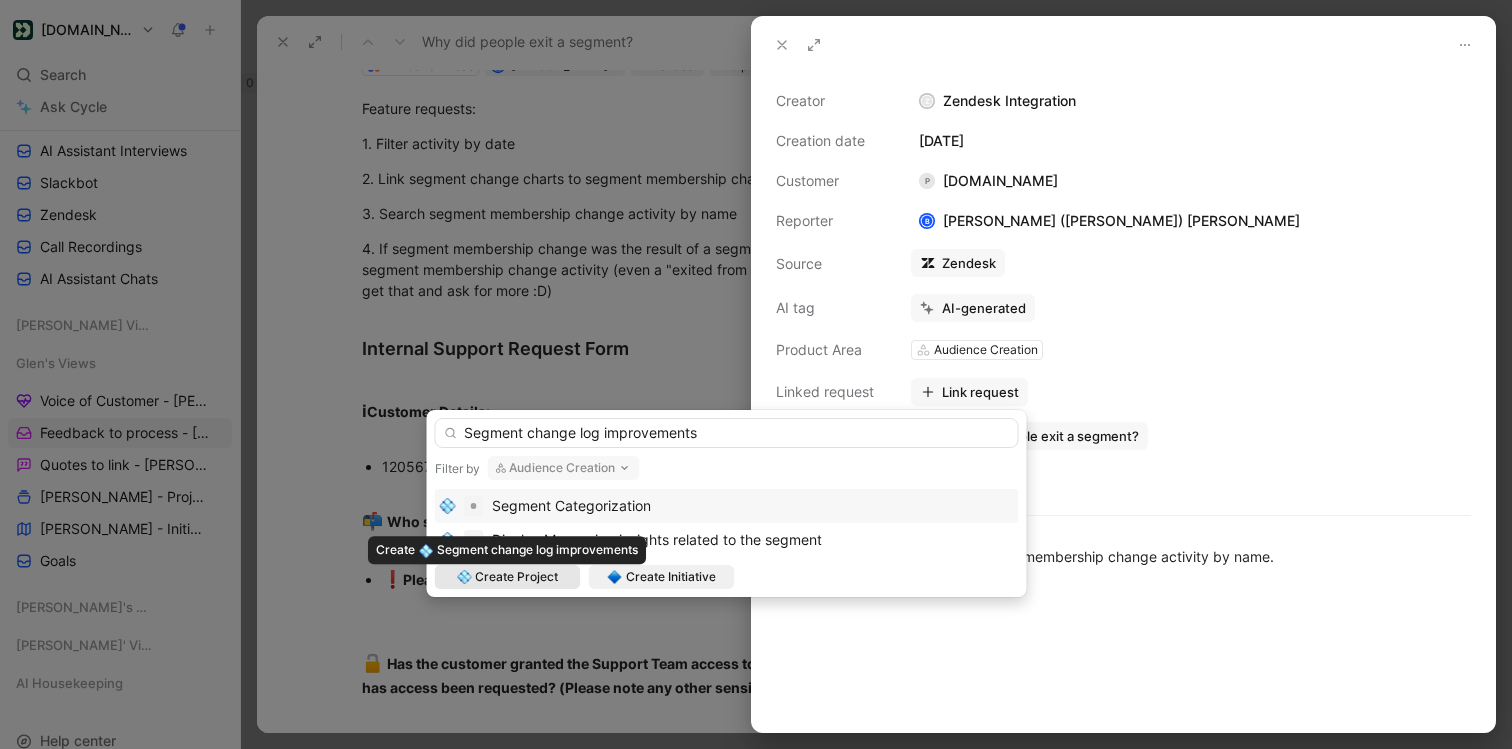 click on "Create Project" at bounding box center [516, 577] 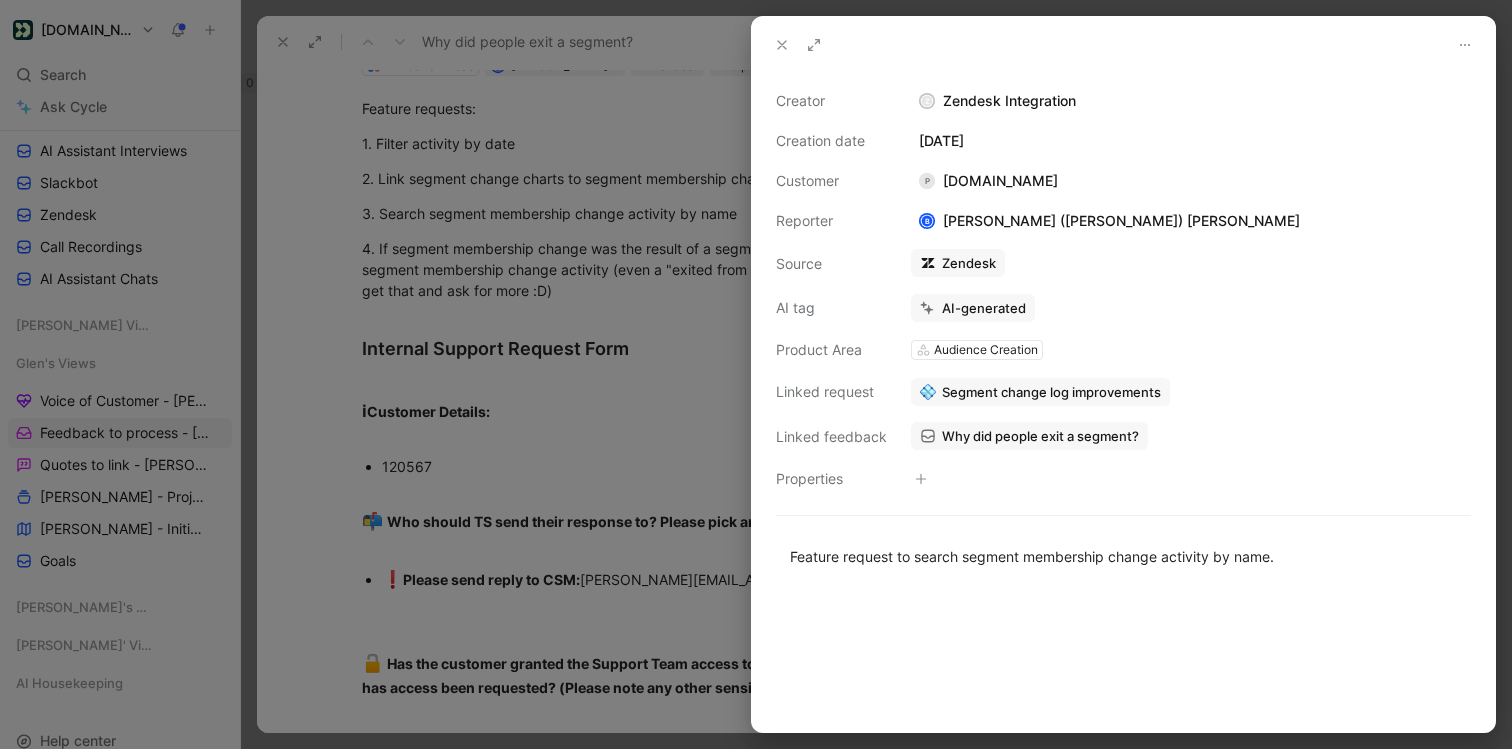 click at bounding box center (782, 45) 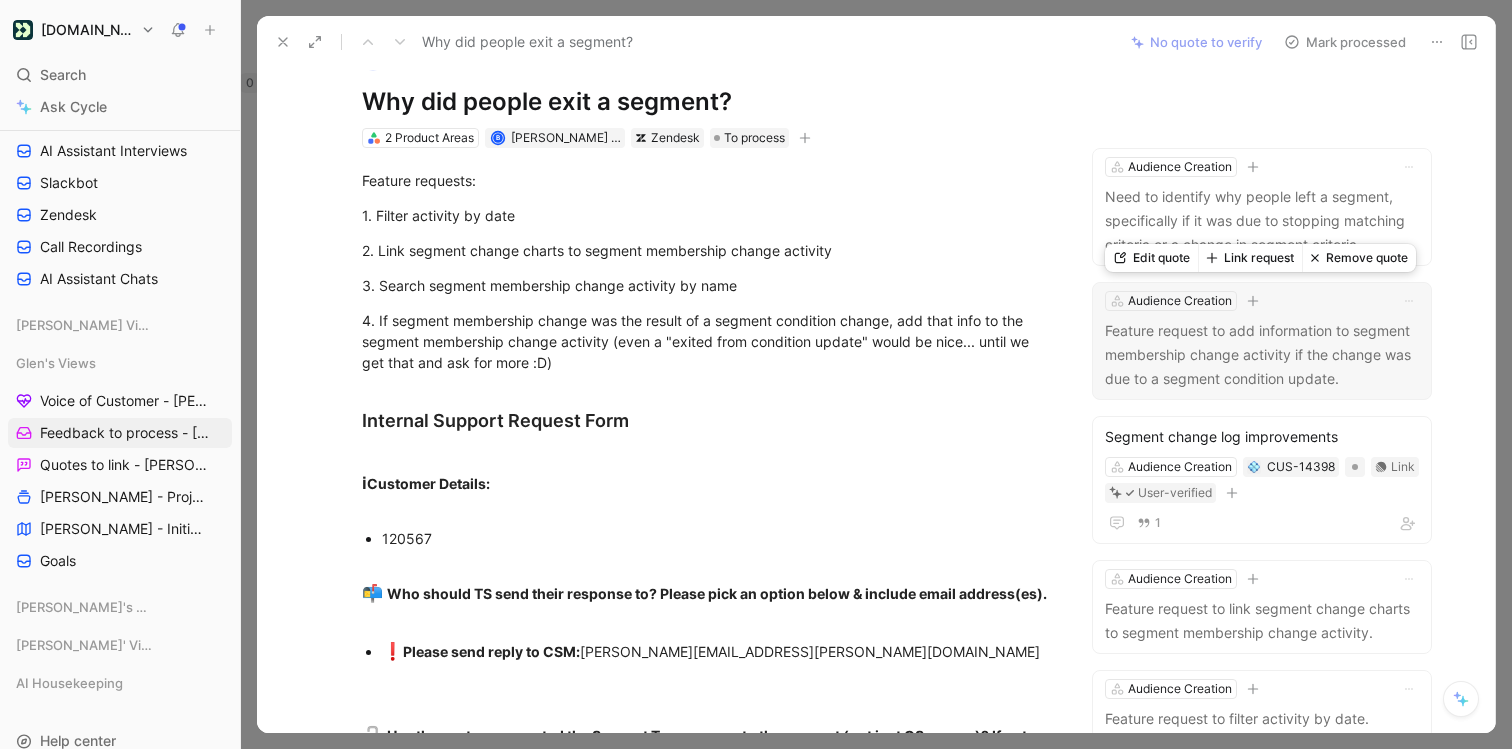 scroll, scrollTop: 0, scrollLeft: 0, axis: both 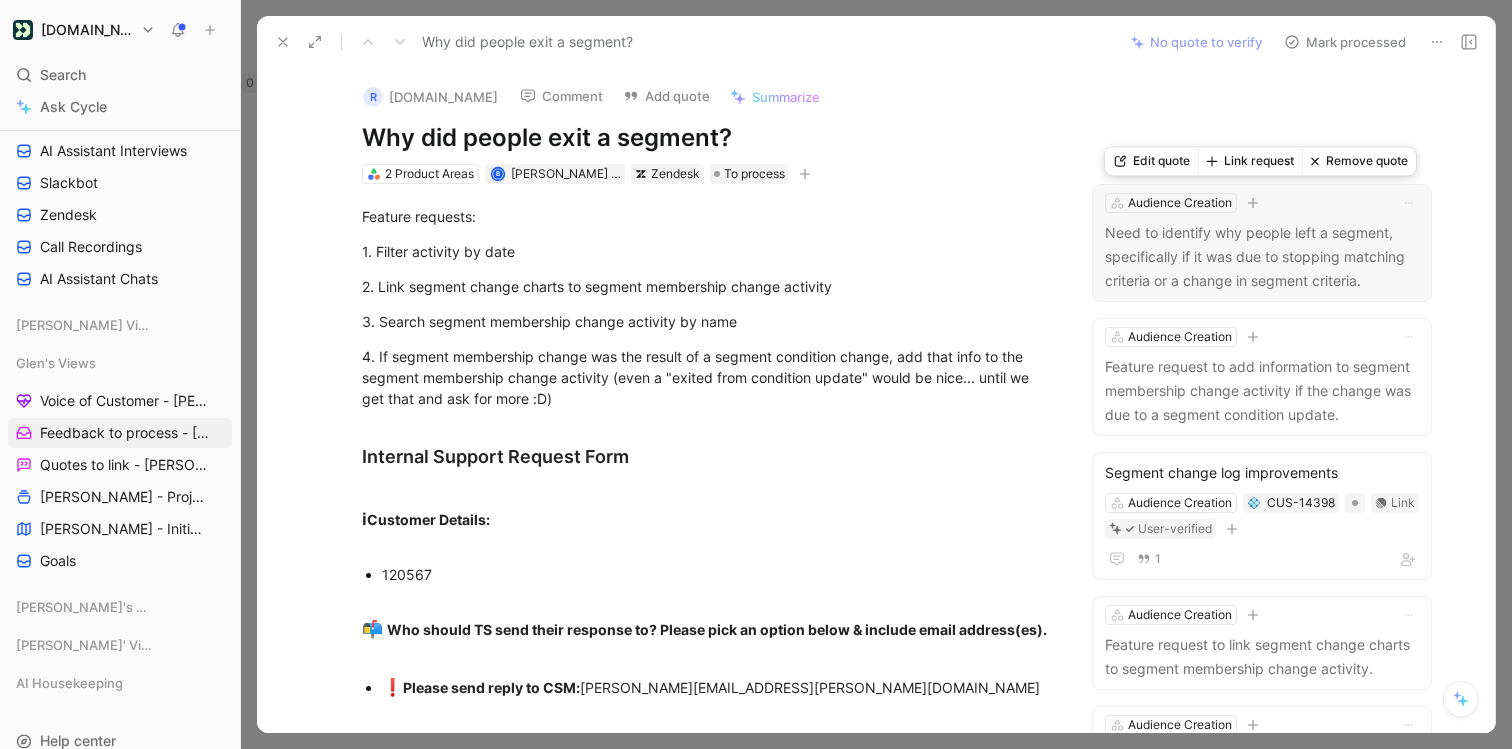 click on "Need to identify why people left a segment, specifically if it was due to stopping matching criteria or a change in segment criteria." at bounding box center (1262, 257) 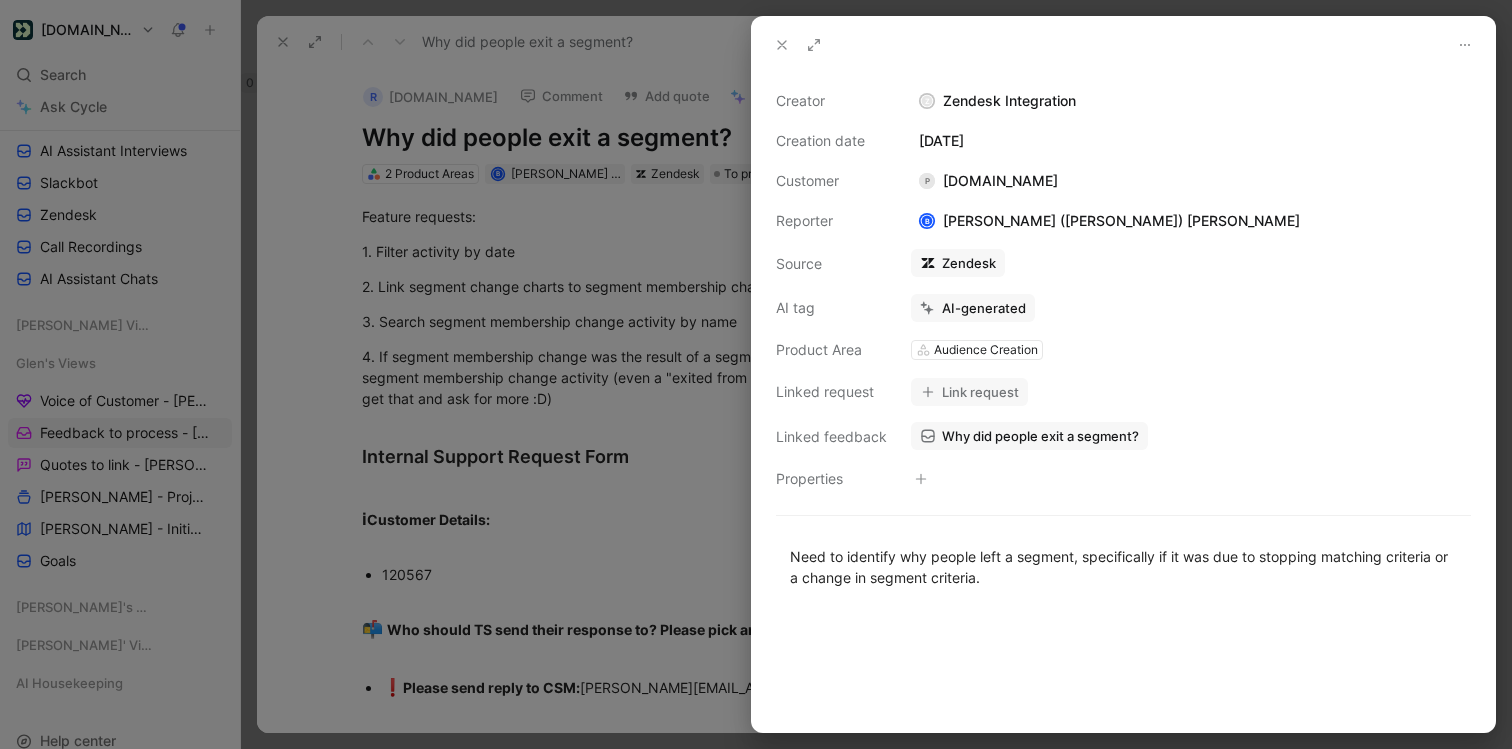 click on "Link request" at bounding box center [969, 392] 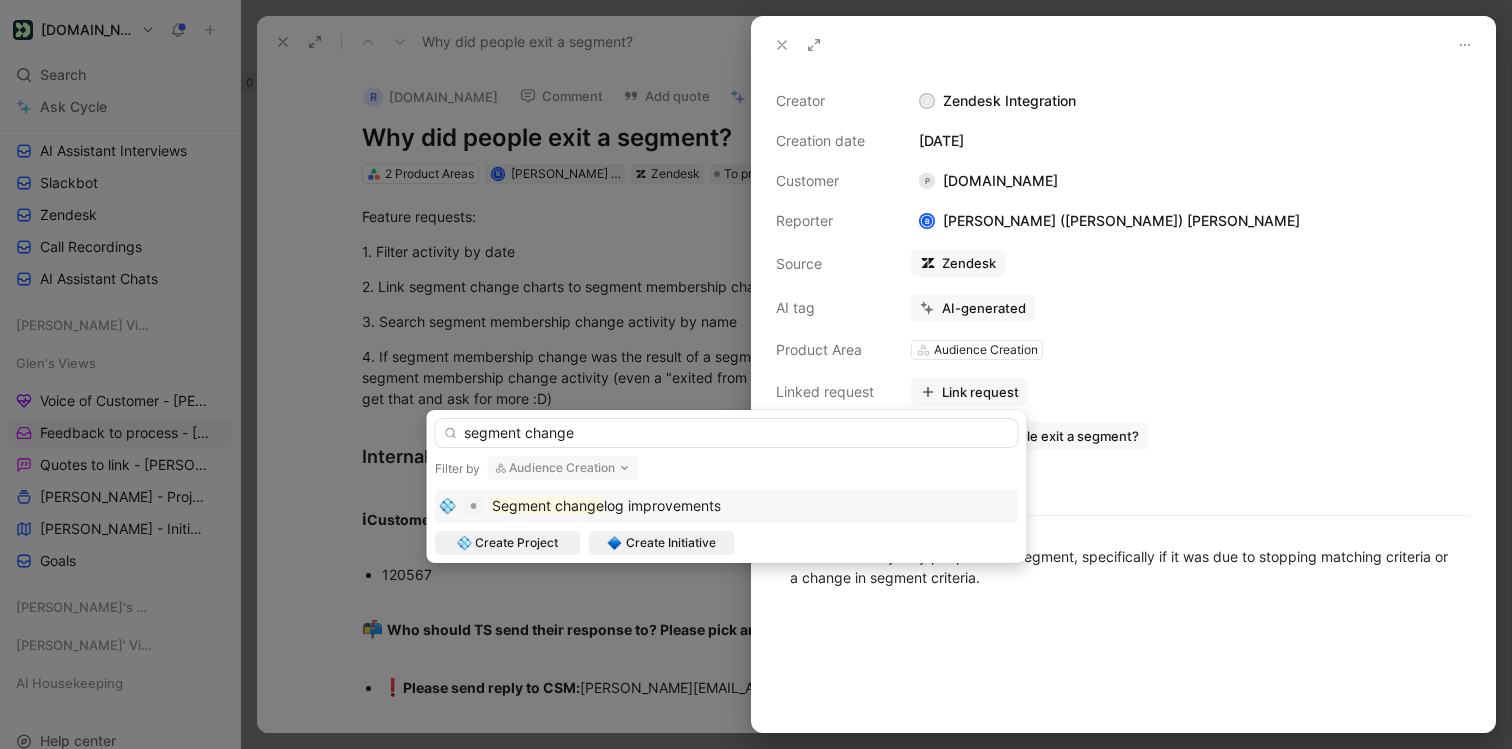type on "segment change" 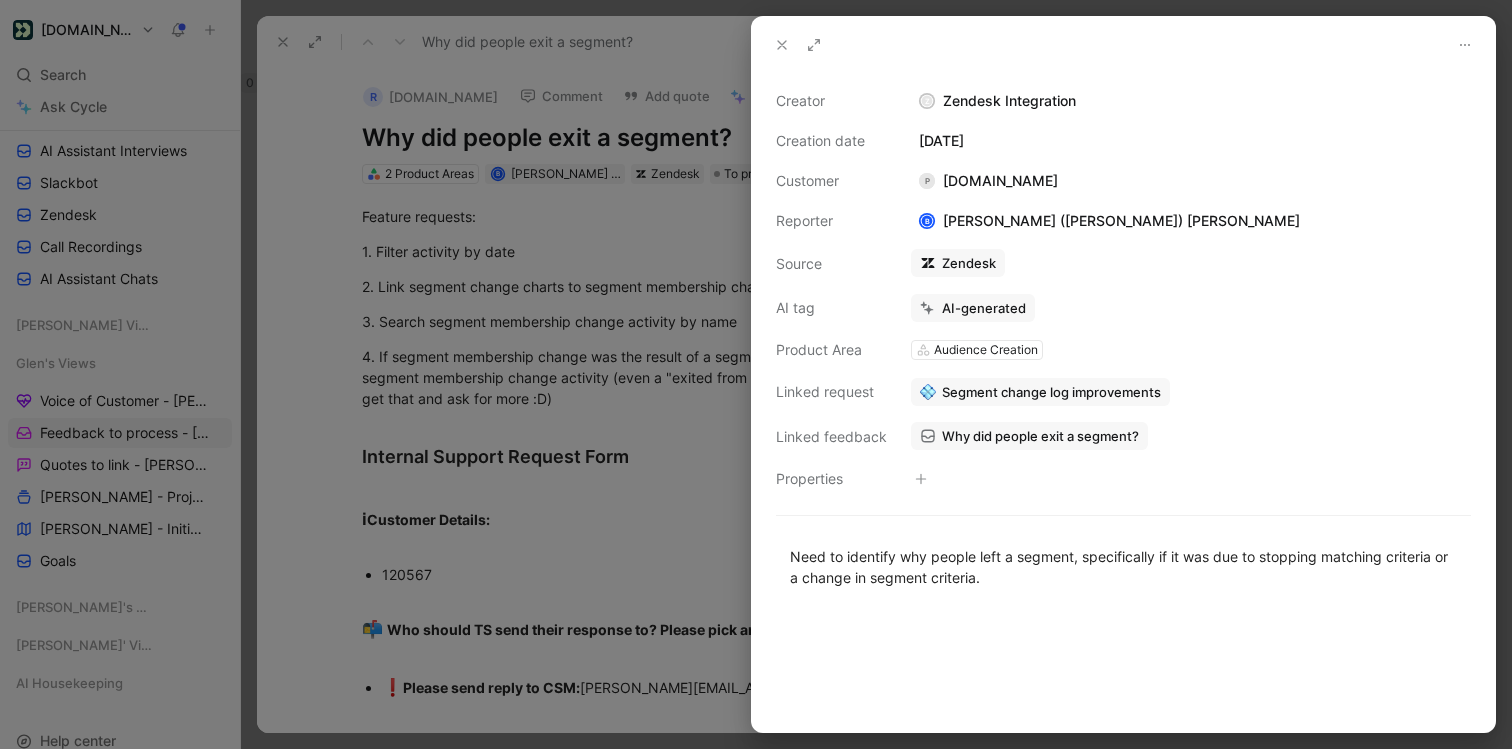 click 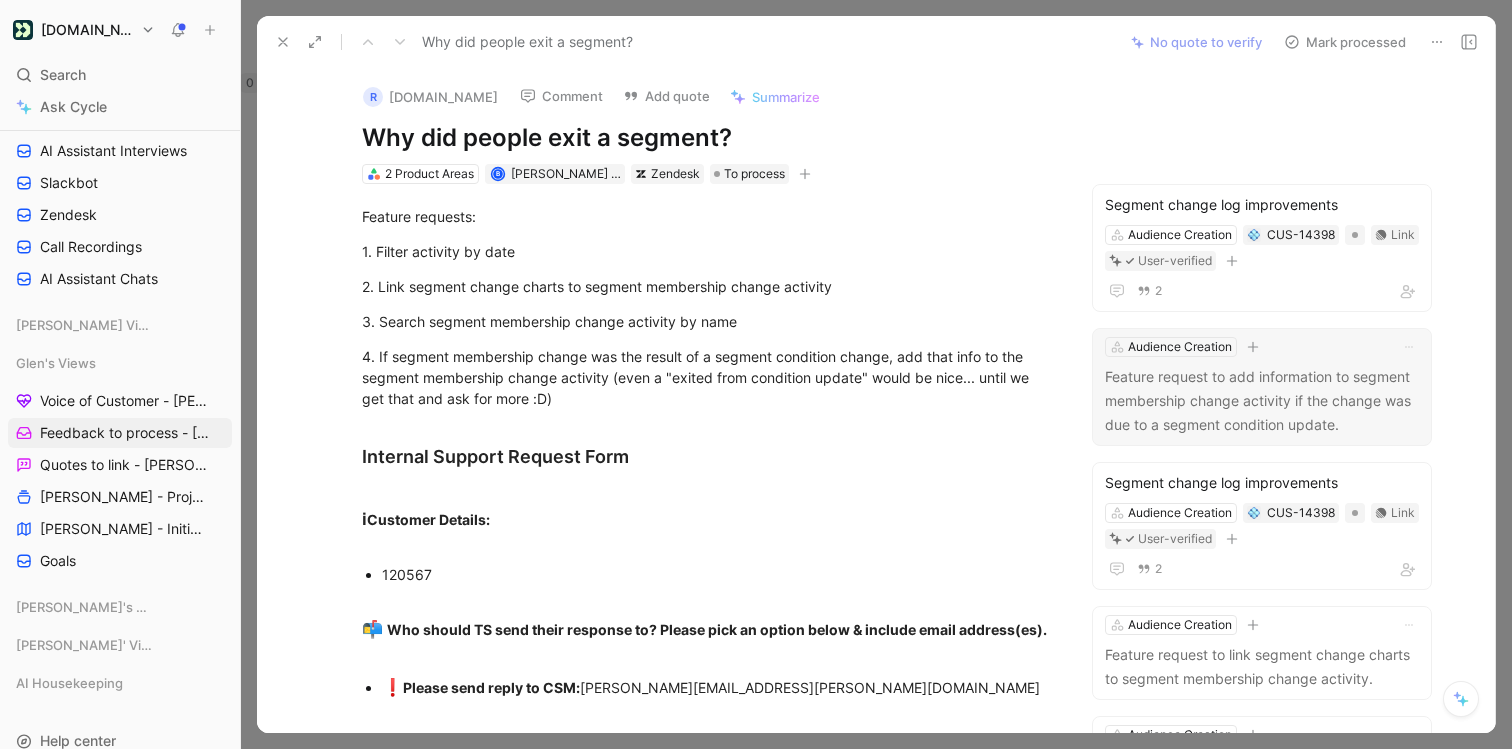 click on "Feature request to add information to segment membership change activity if the change was due to a segment condition update." at bounding box center [1262, 401] 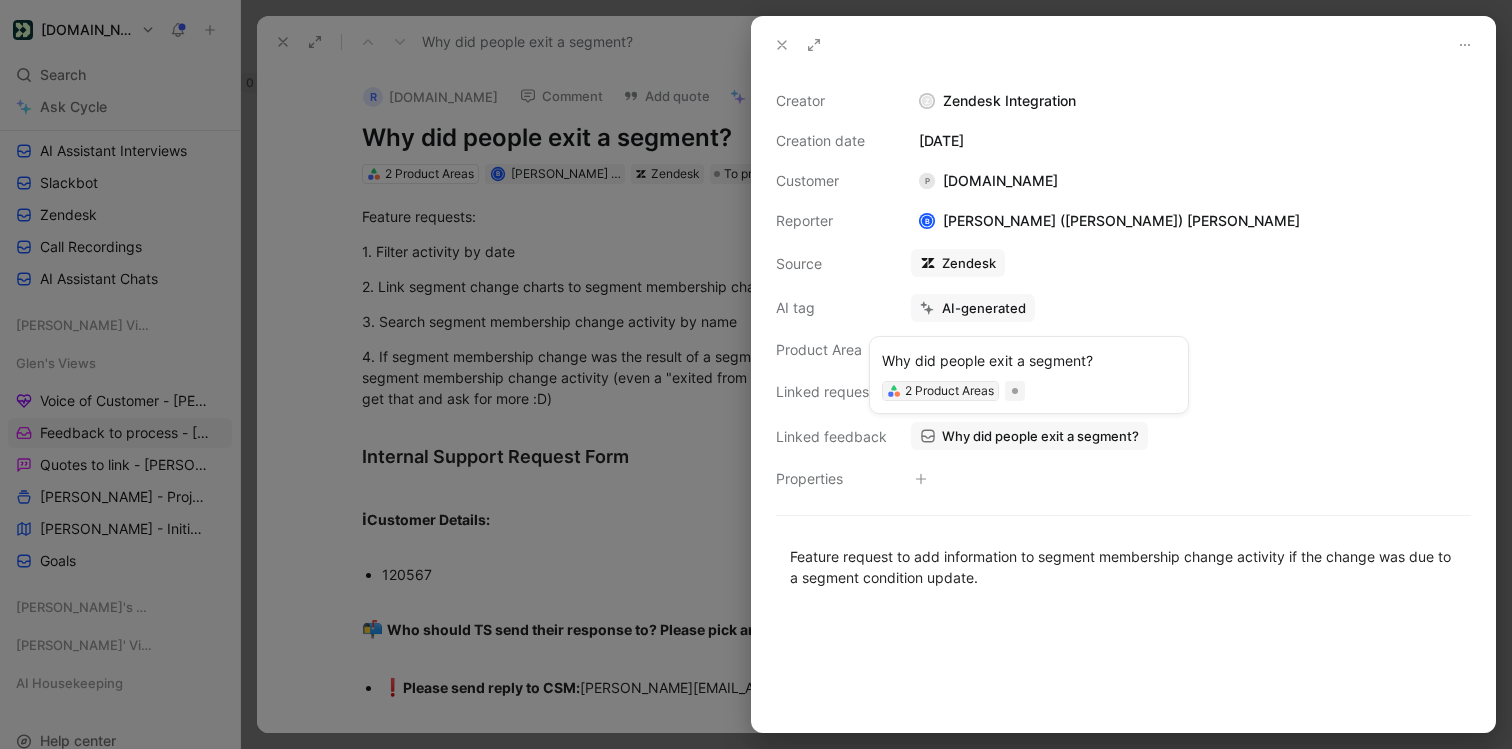 click on "2 Product Areas" at bounding box center (949, 391) 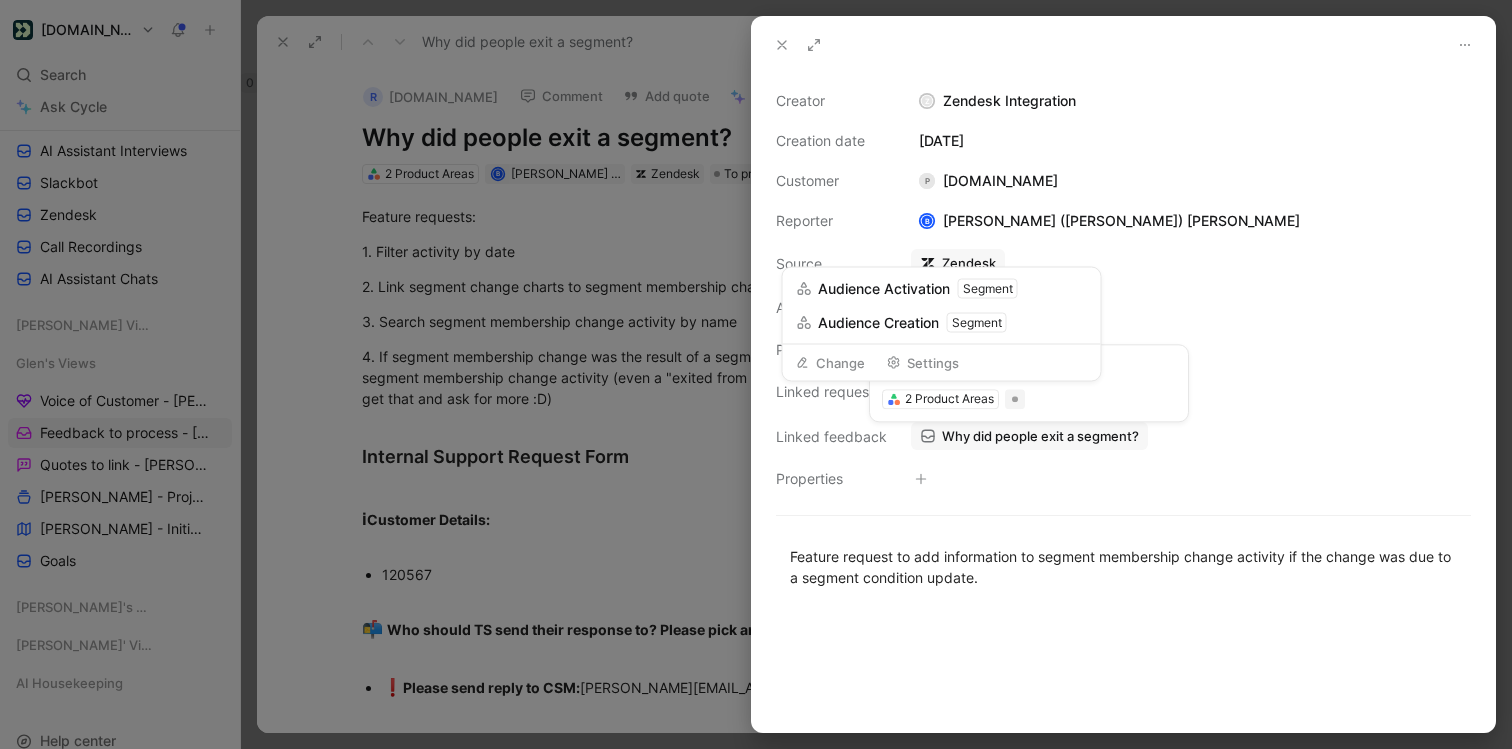 click on "Link request" at bounding box center (1191, 392) 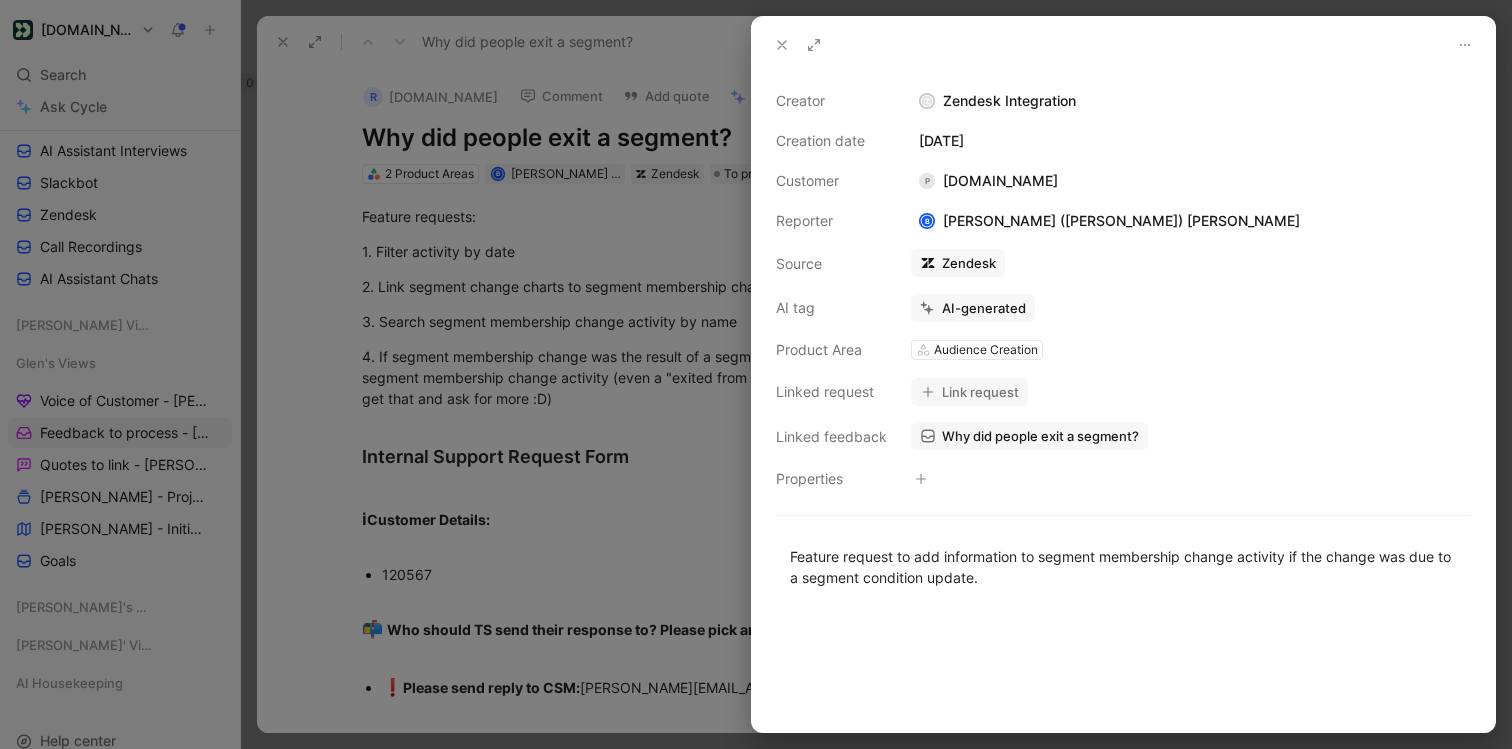 click on "Link request" at bounding box center [969, 392] 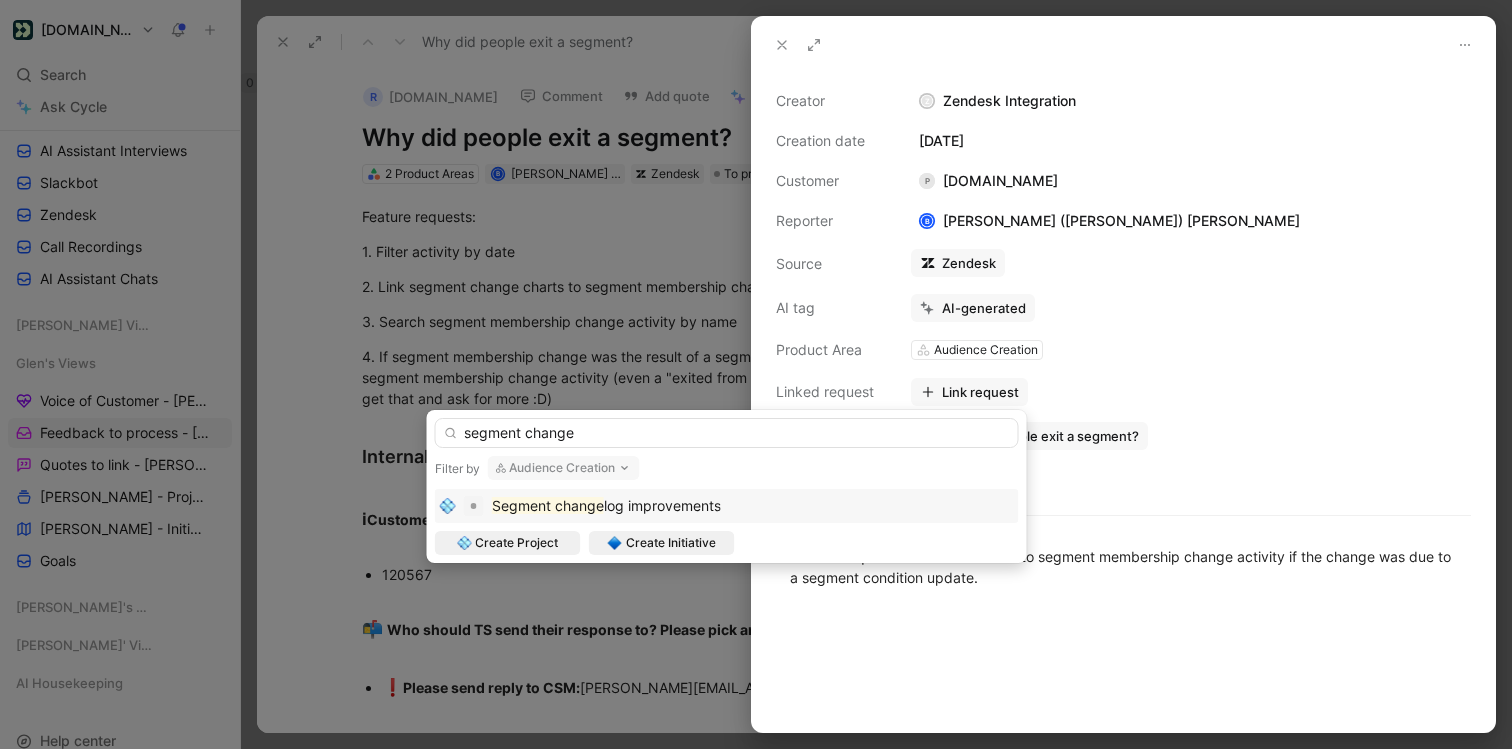 type on "segment change" 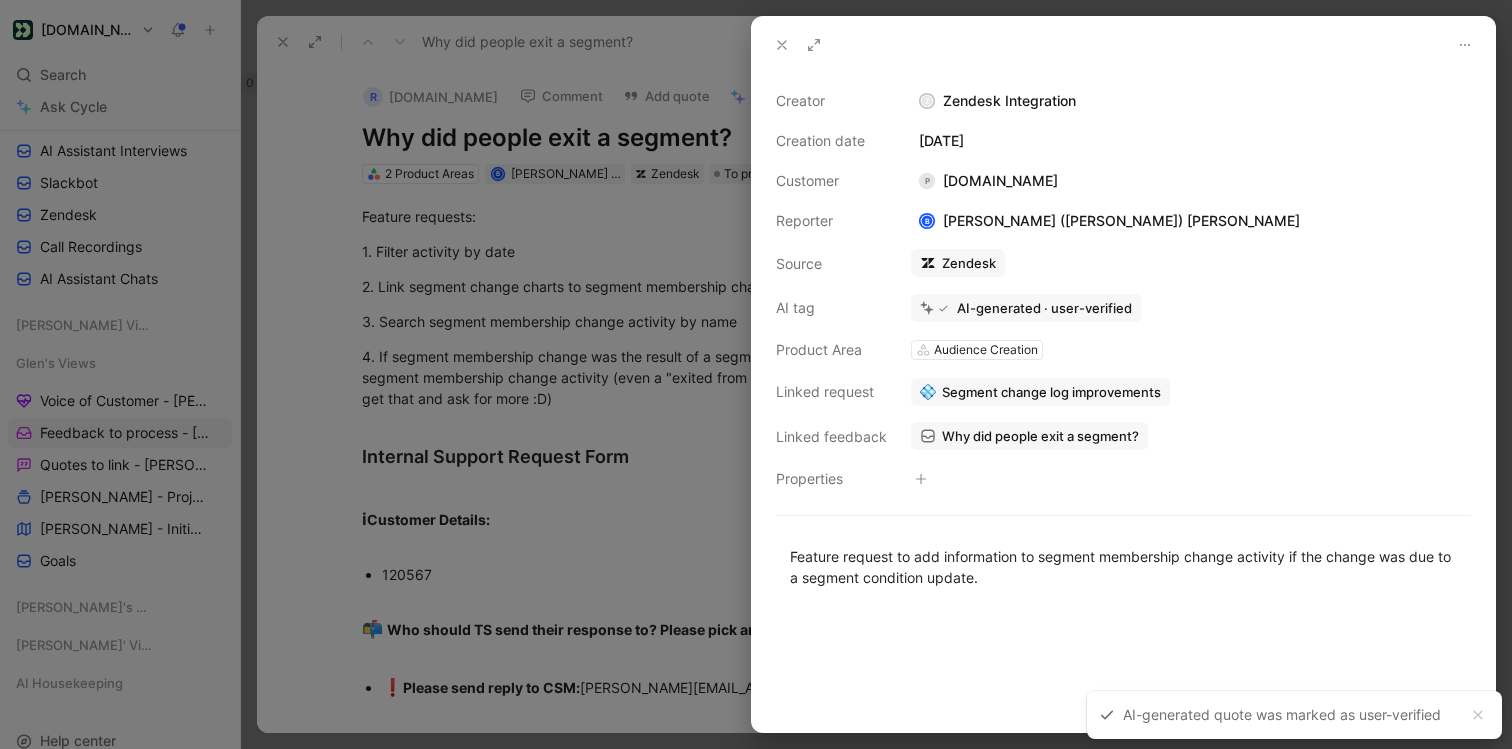 click at bounding box center [756, 374] 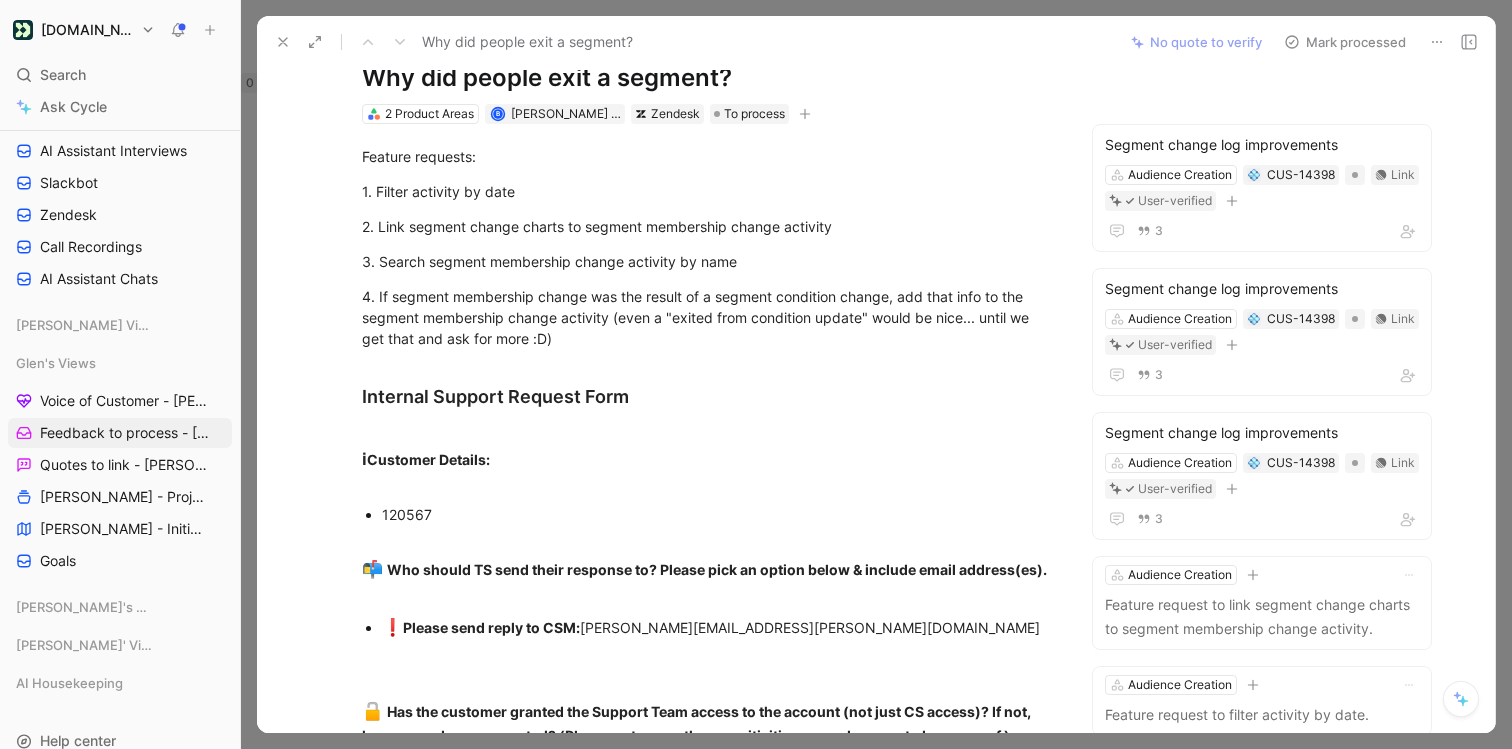 scroll, scrollTop: 87, scrollLeft: 0, axis: vertical 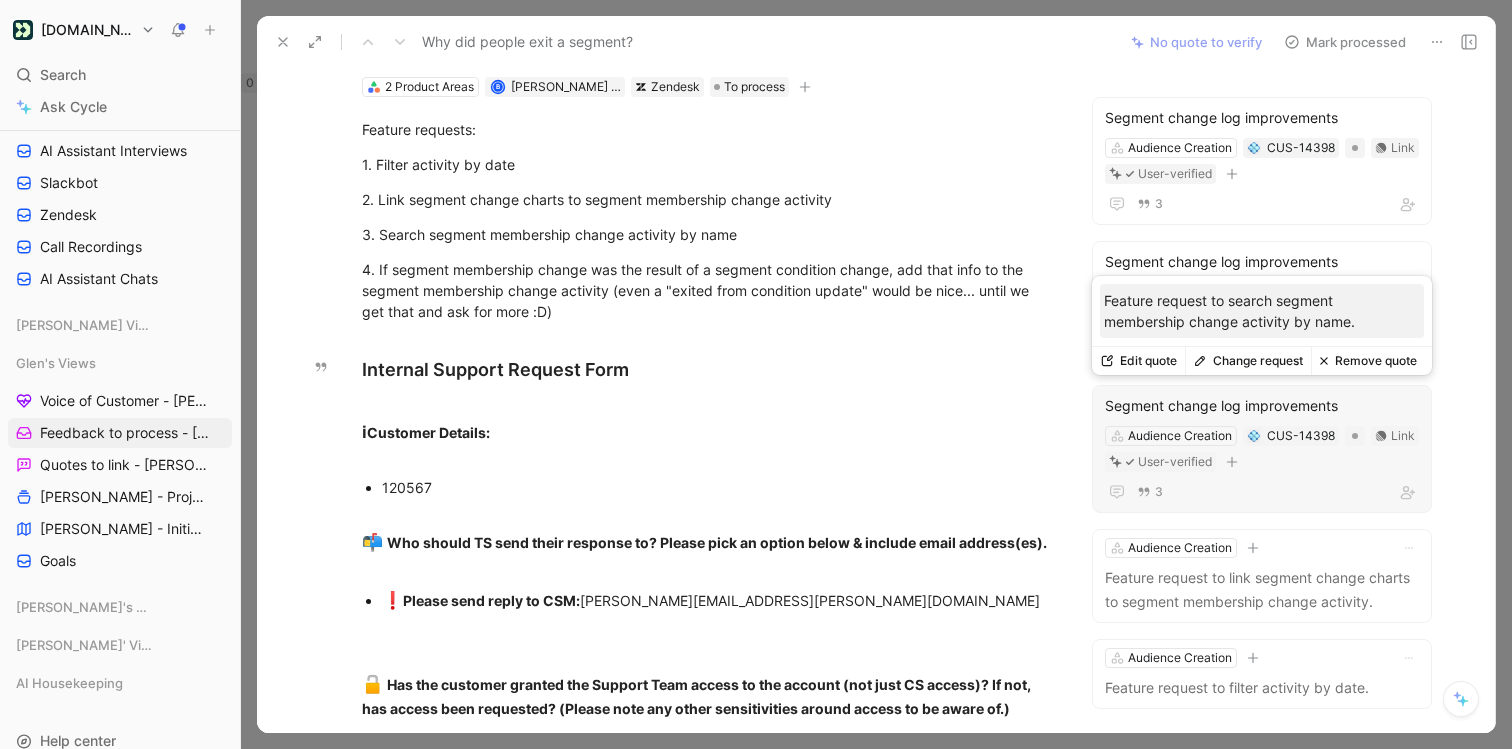 click on "Segment change log improvements" at bounding box center (1262, 406) 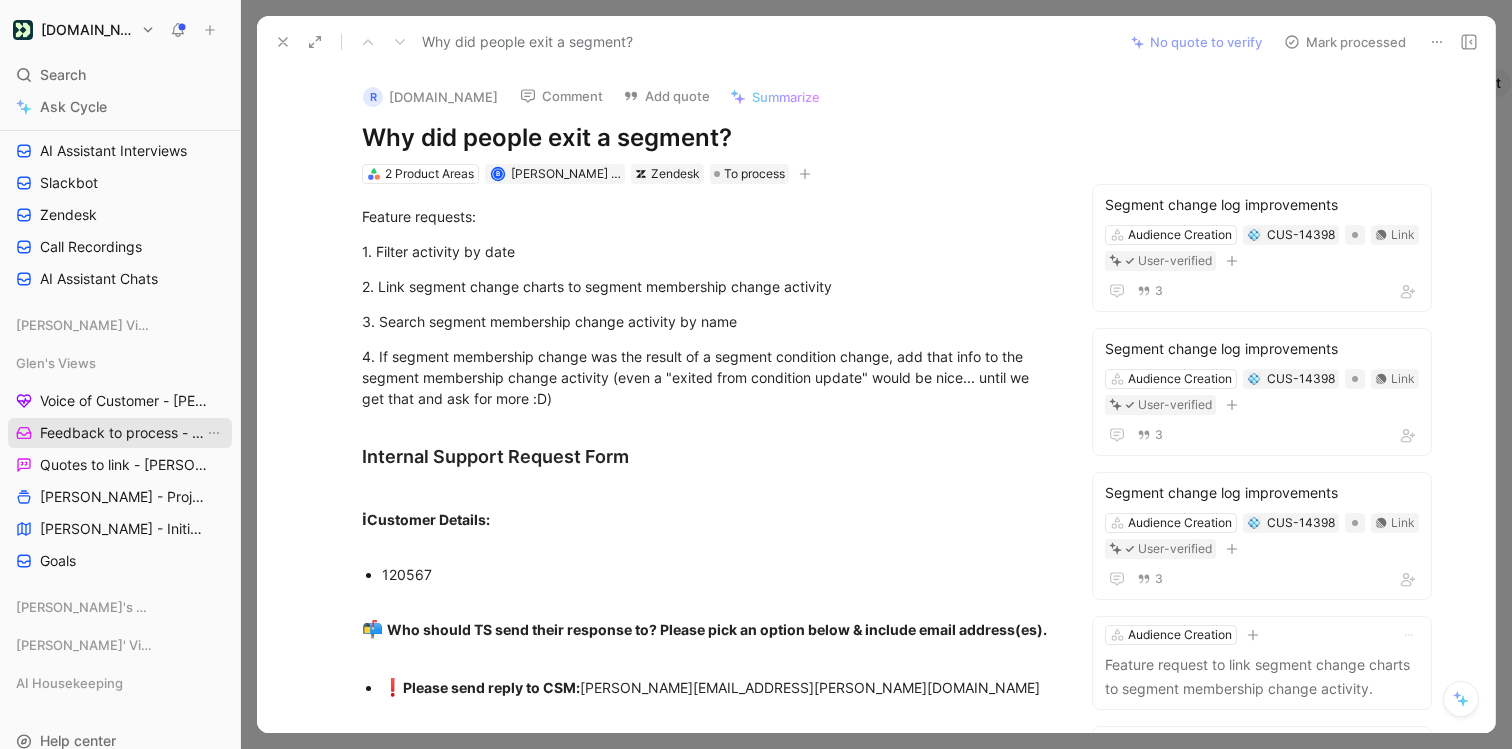 click on "Feedback to process - [PERSON_NAME]" at bounding box center [122, 433] 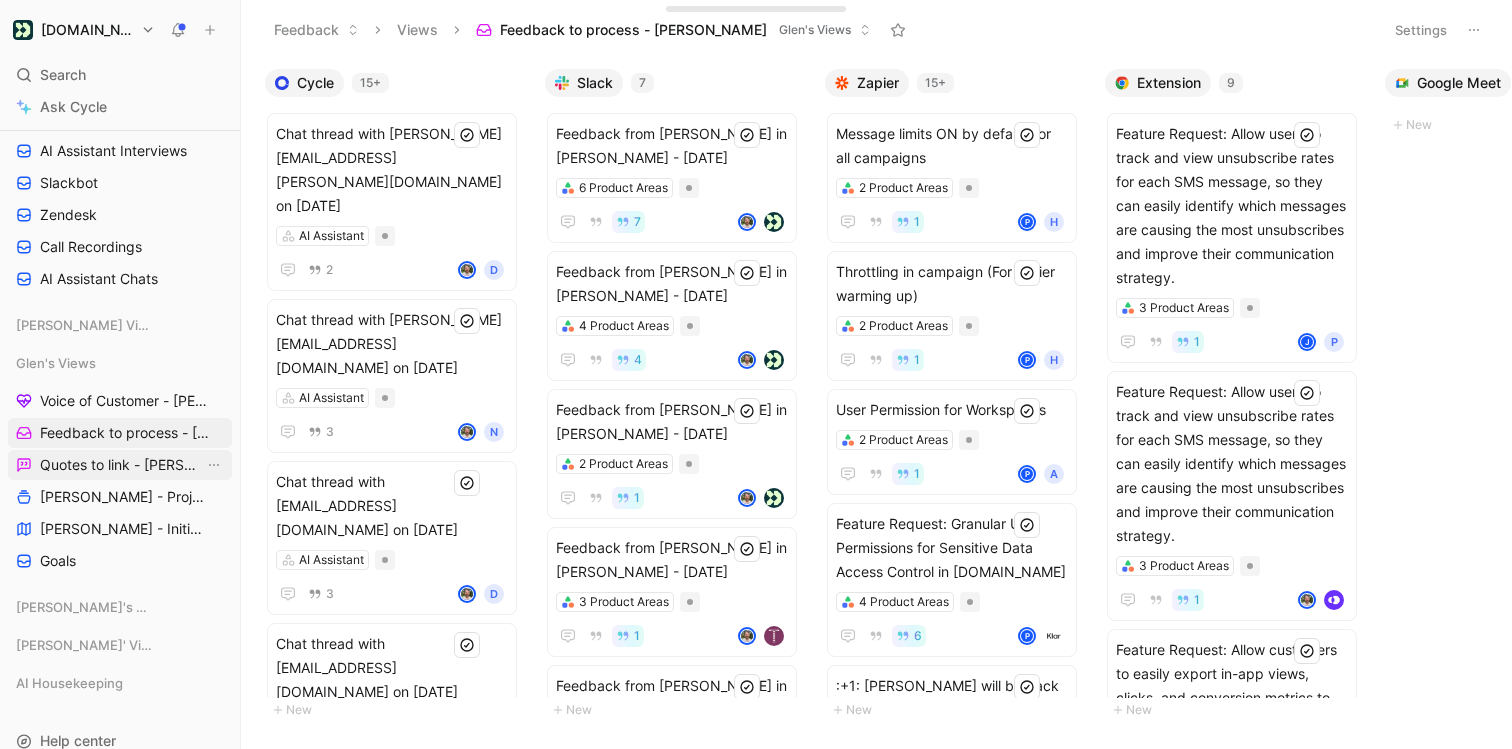 click on "Quotes to link - [PERSON_NAME]" at bounding box center [122, 465] 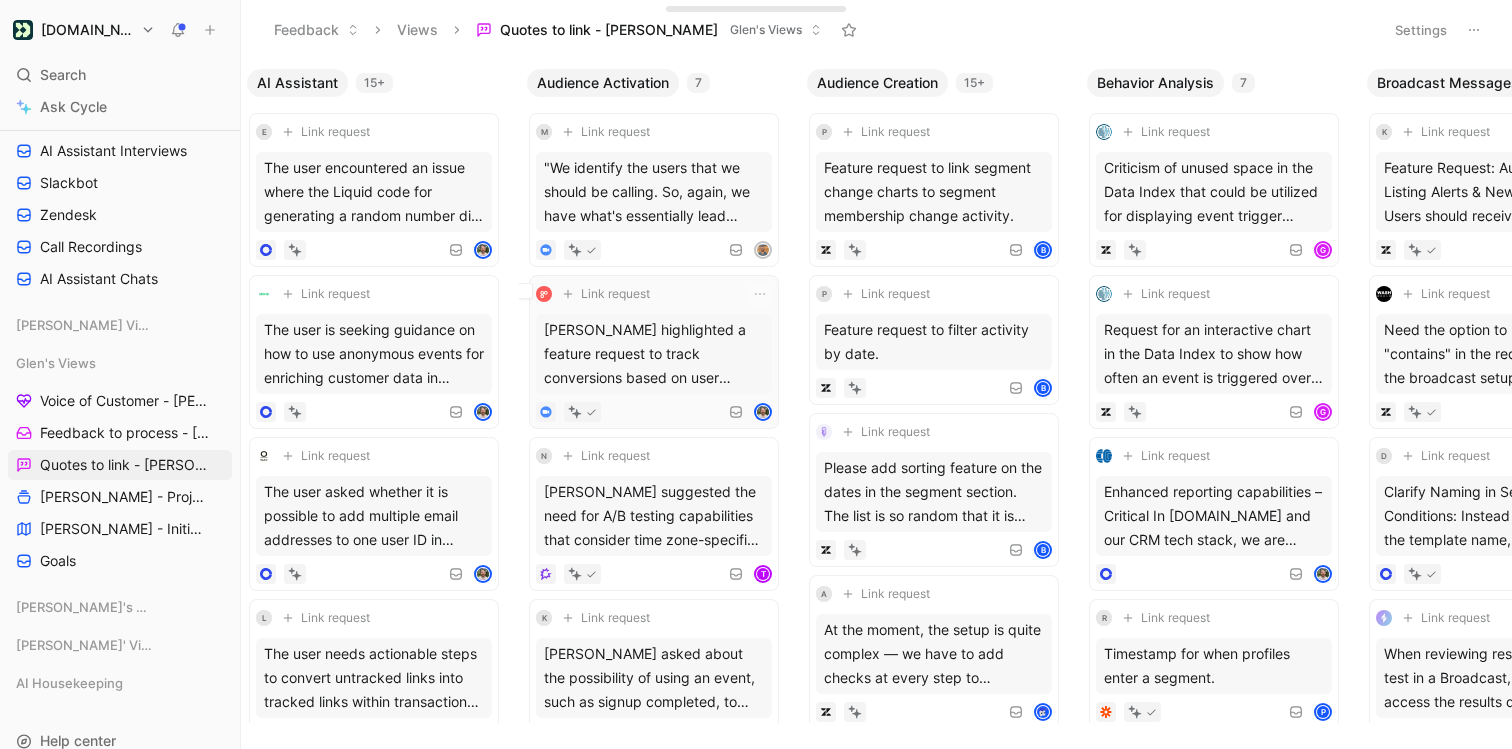 scroll, scrollTop: 0, scrollLeft: 29, axis: horizontal 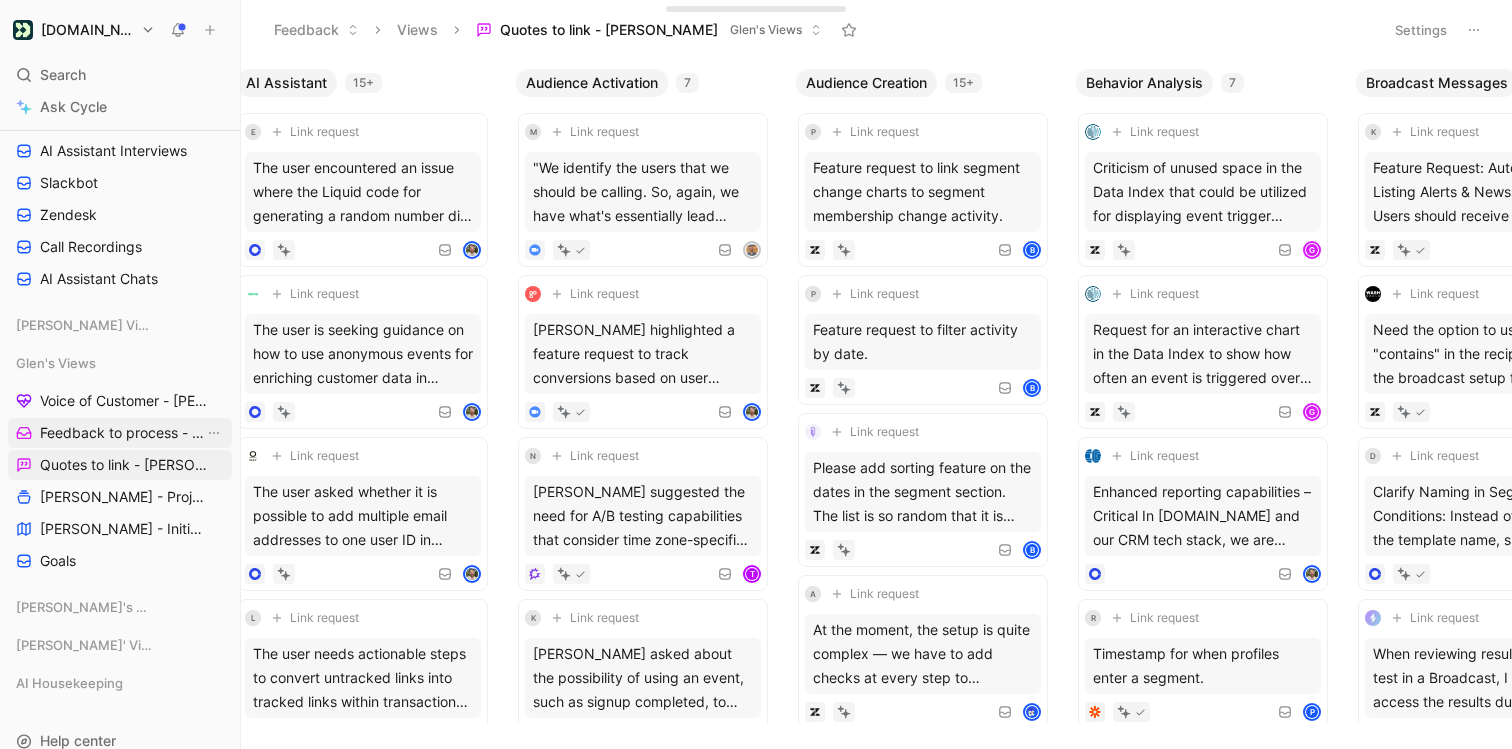 click on "Feedback to process - [PERSON_NAME]" at bounding box center [122, 433] 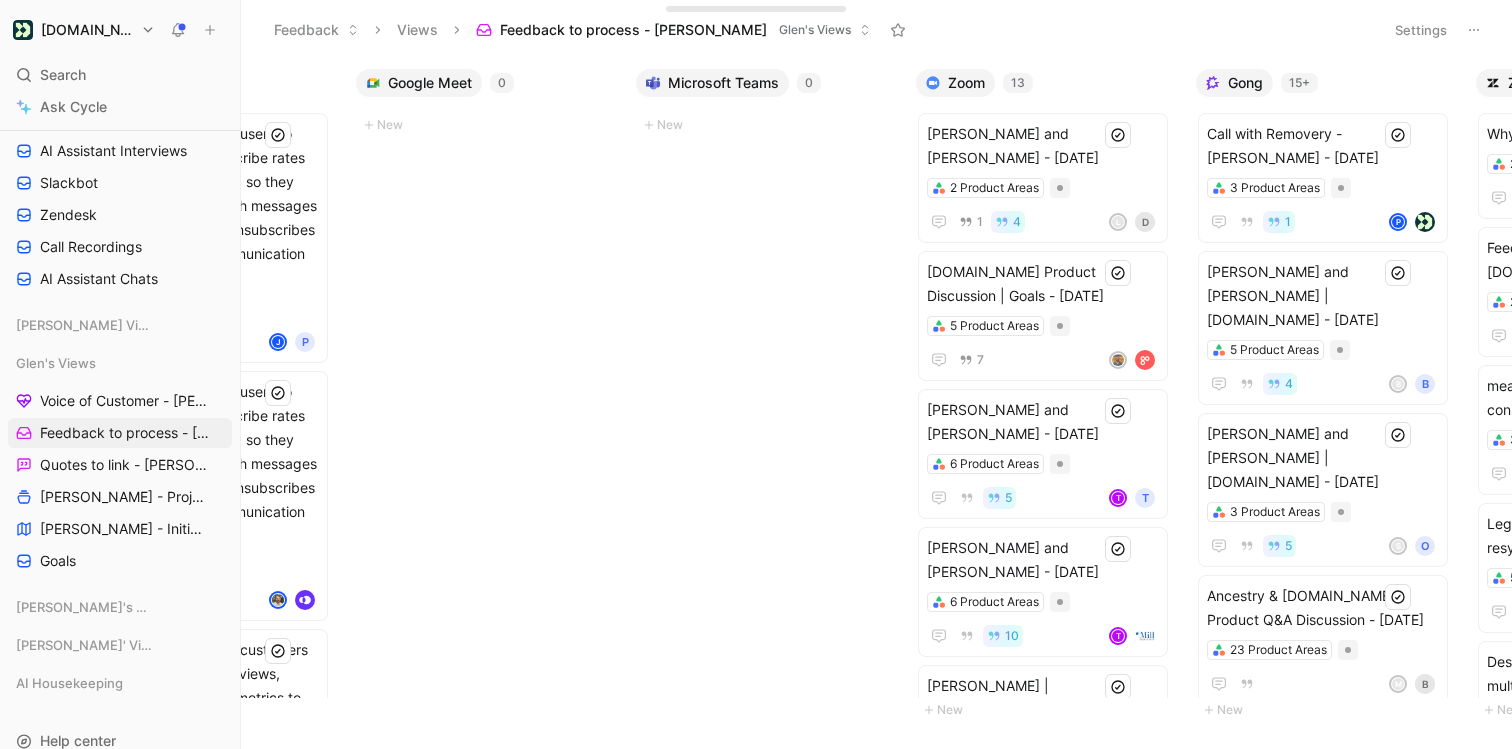 scroll, scrollTop: 0, scrollLeft: 1281, axis: horizontal 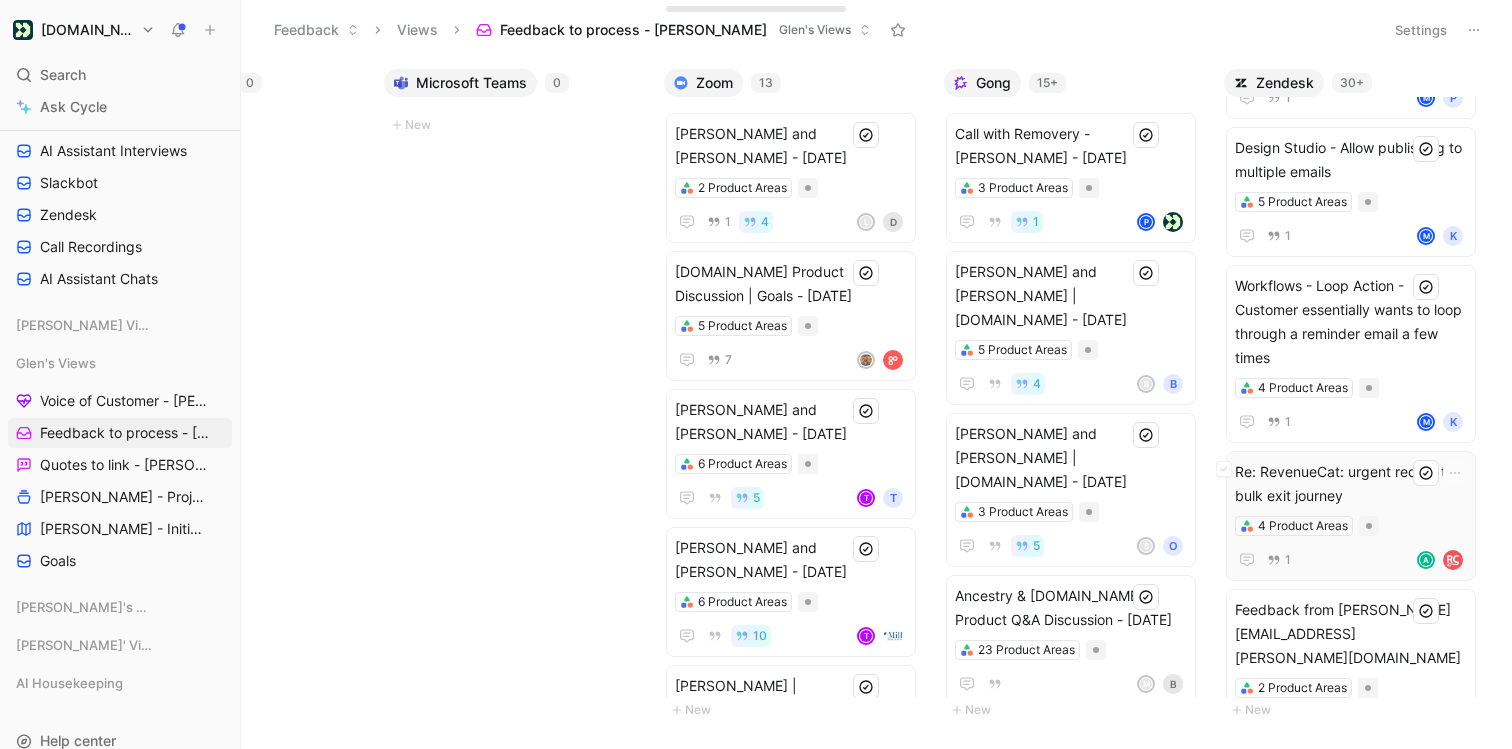 click on "Re: RevenueCat: urgent requst to bulk exit journey" at bounding box center [1351, 484] 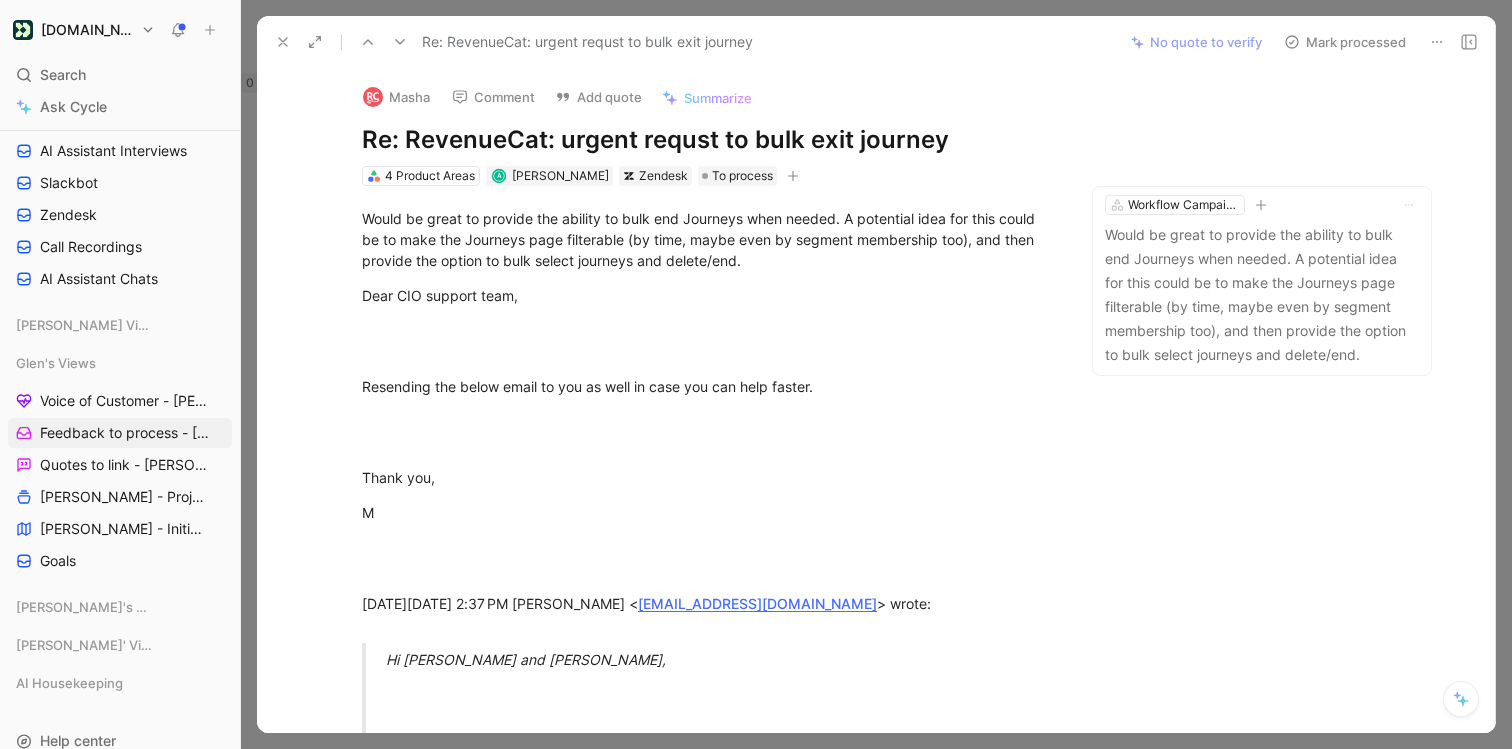 click 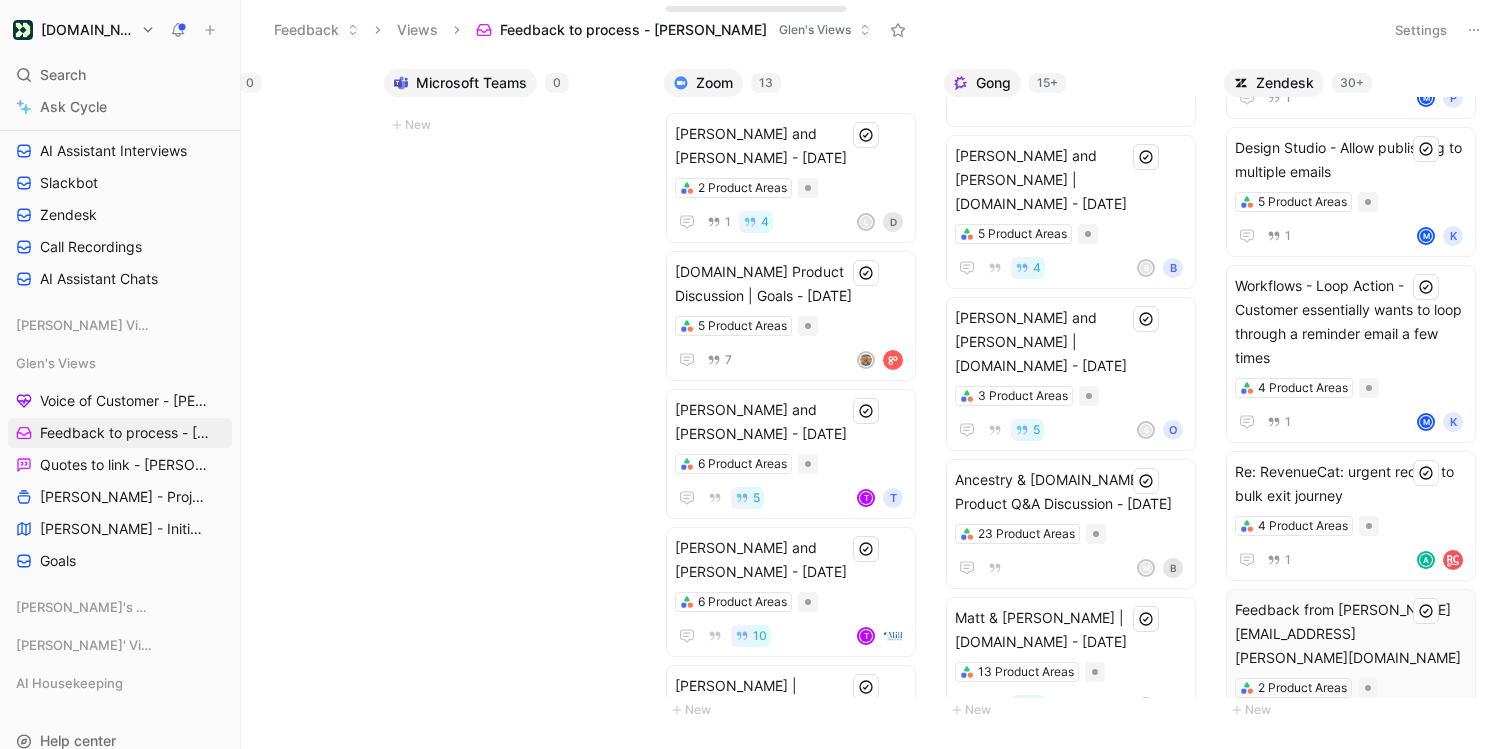 scroll, scrollTop: 795, scrollLeft: 0, axis: vertical 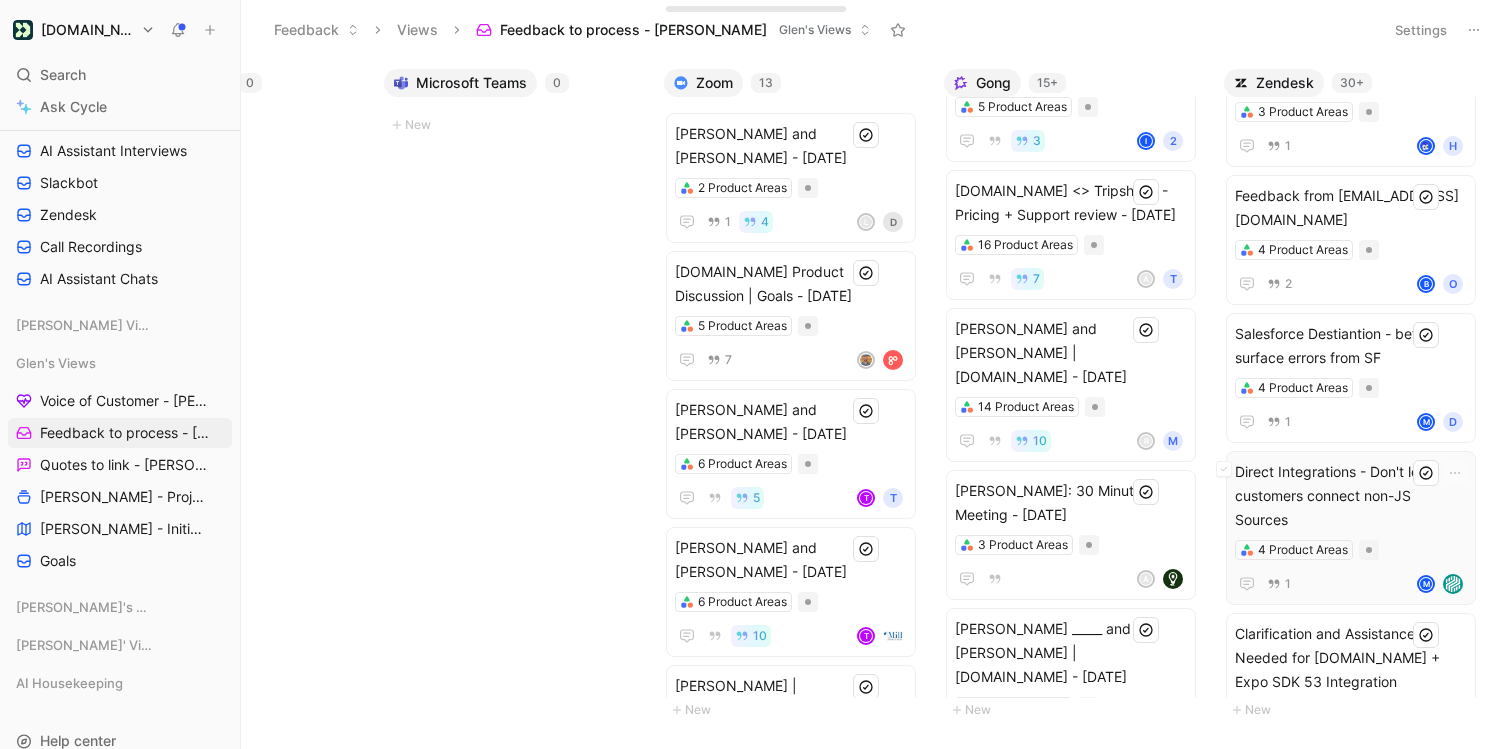 click on "Direct Integrations - Don't let customers connect non-JS Sources" at bounding box center (1351, 496) 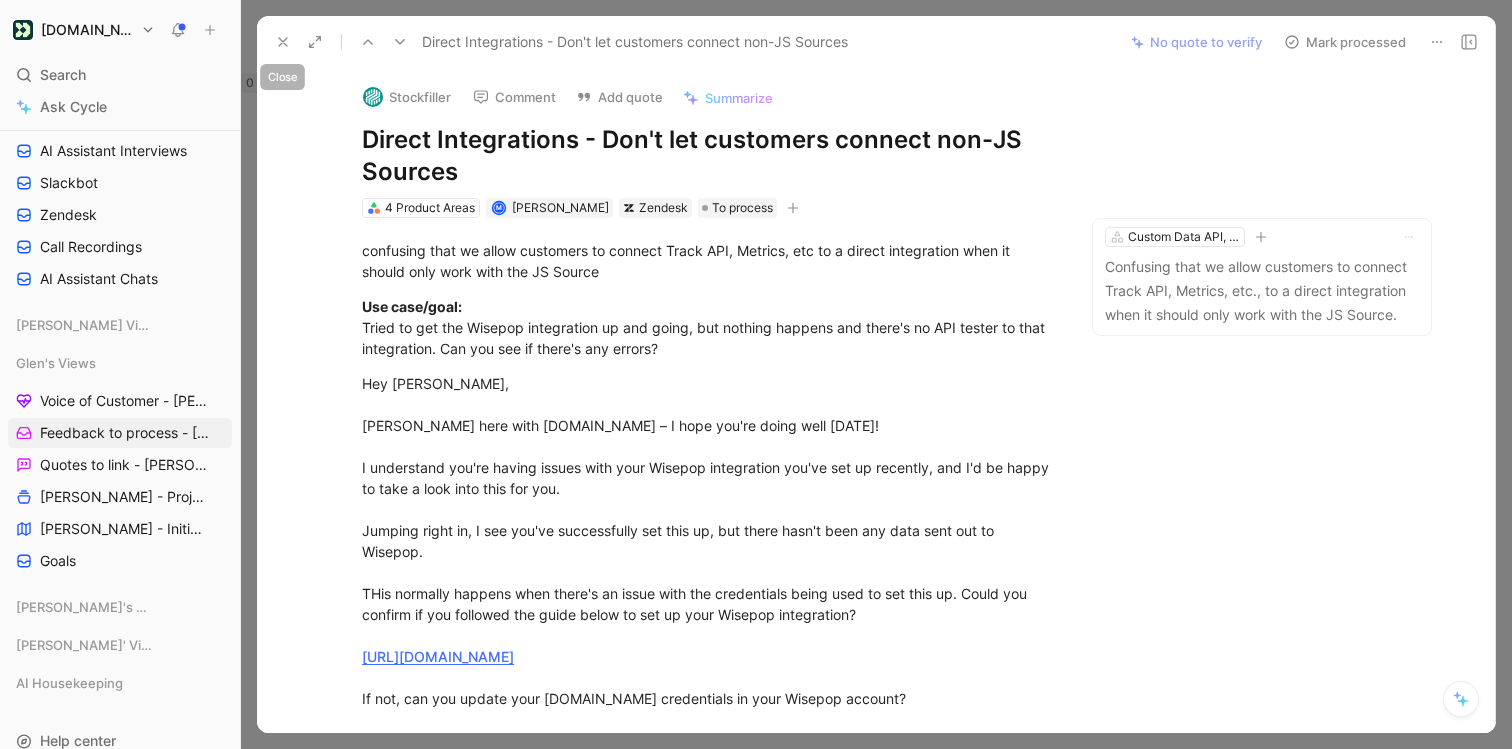 click 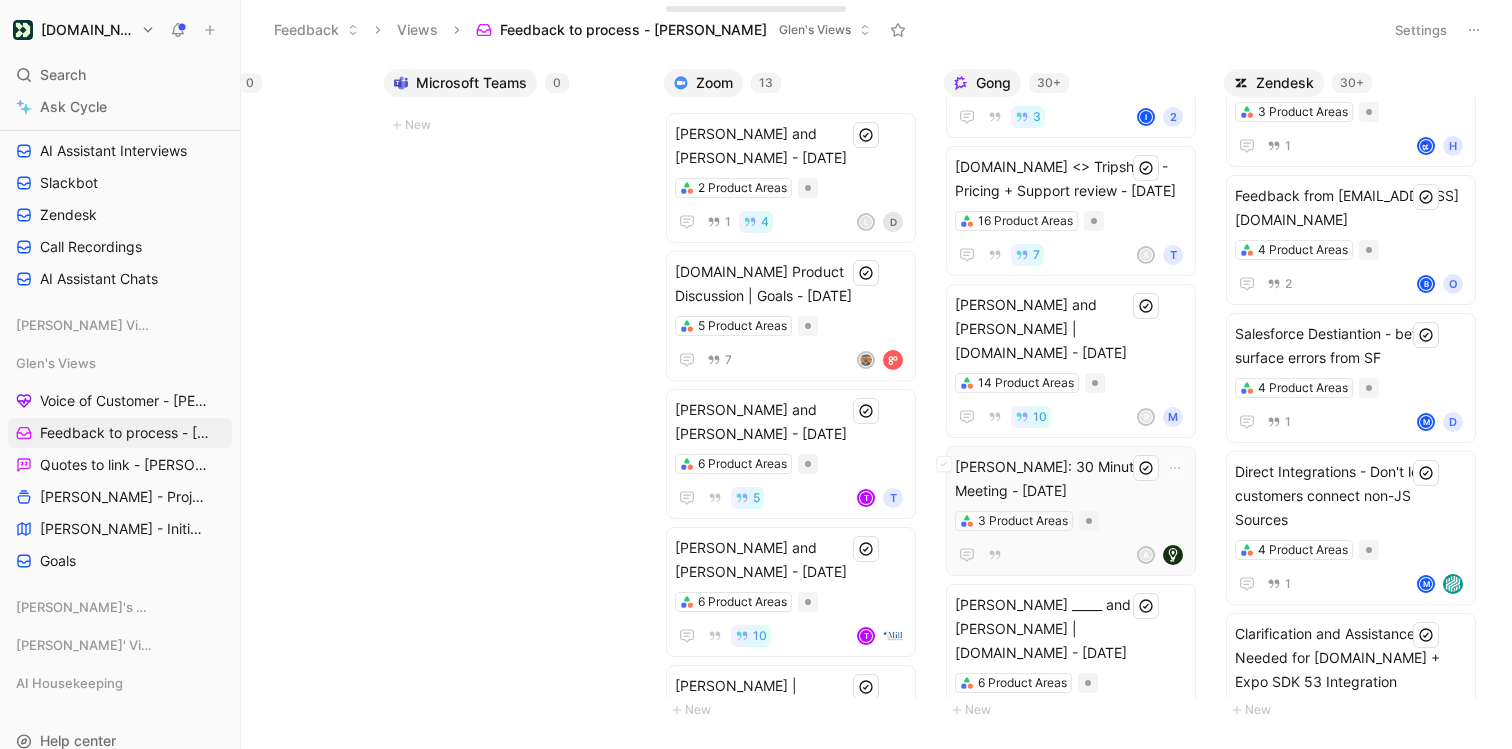 scroll, scrollTop: 959, scrollLeft: 0, axis: vertical 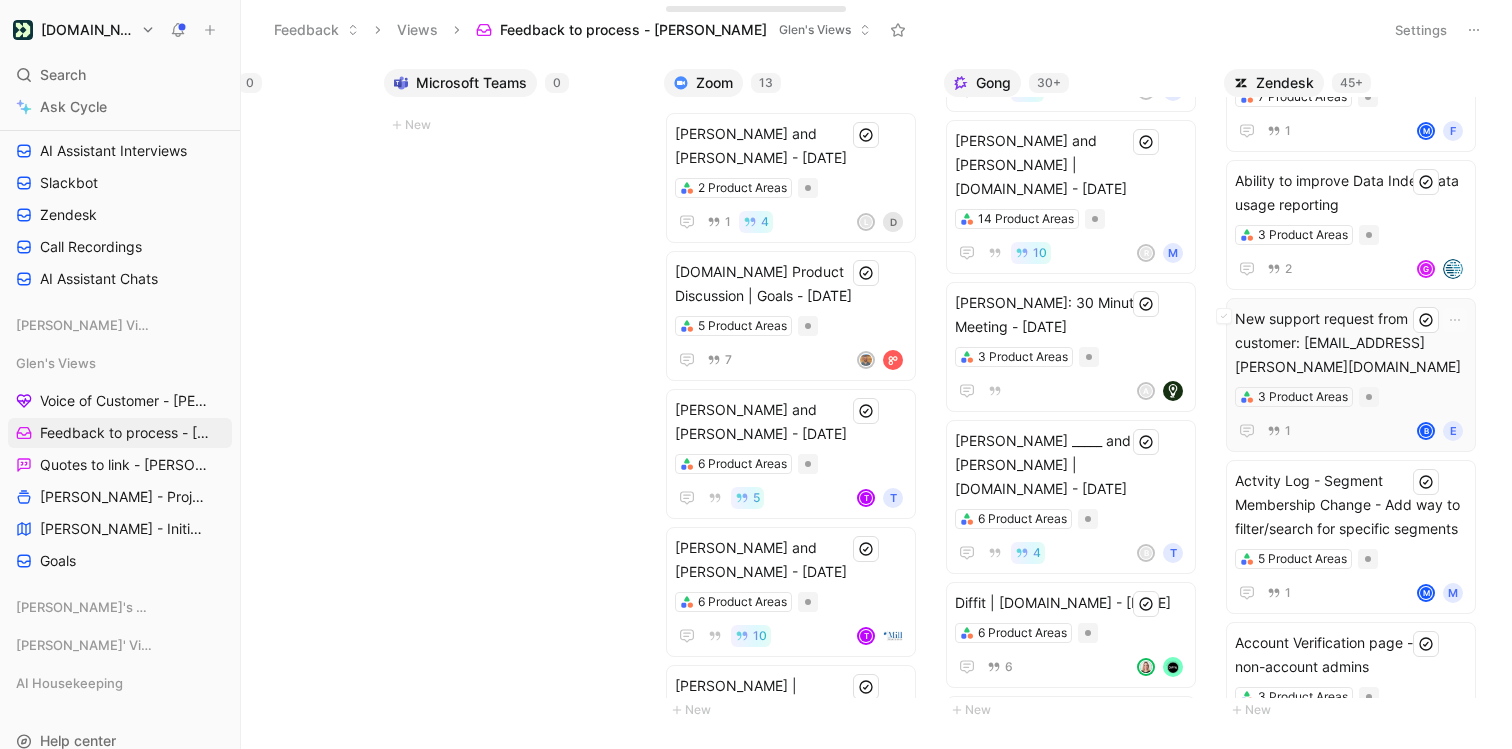 click on "New support request from customer: [EMAIL_ADDRESS][PERSON_NAME][DOMAIN_NAME]" at bounding box center [1351, 343] 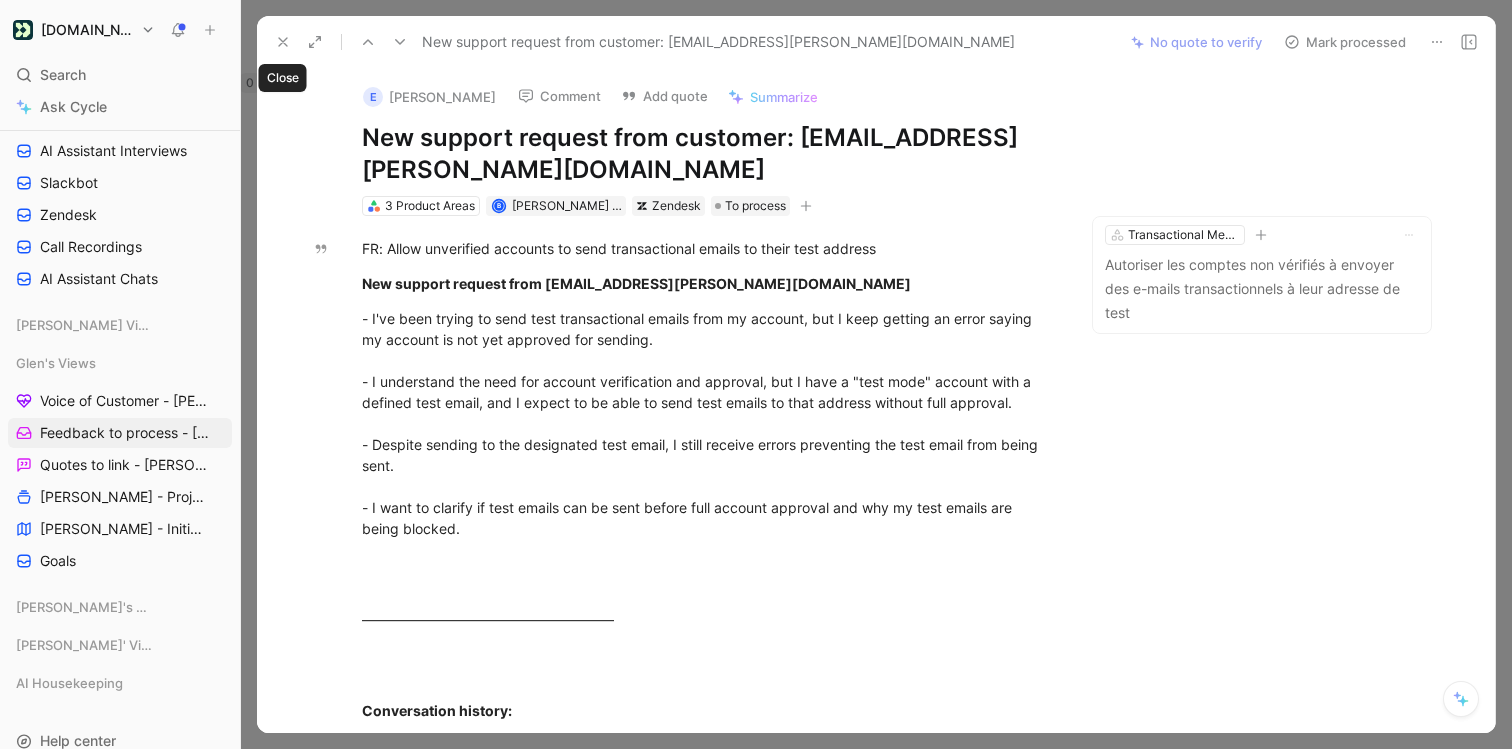 click 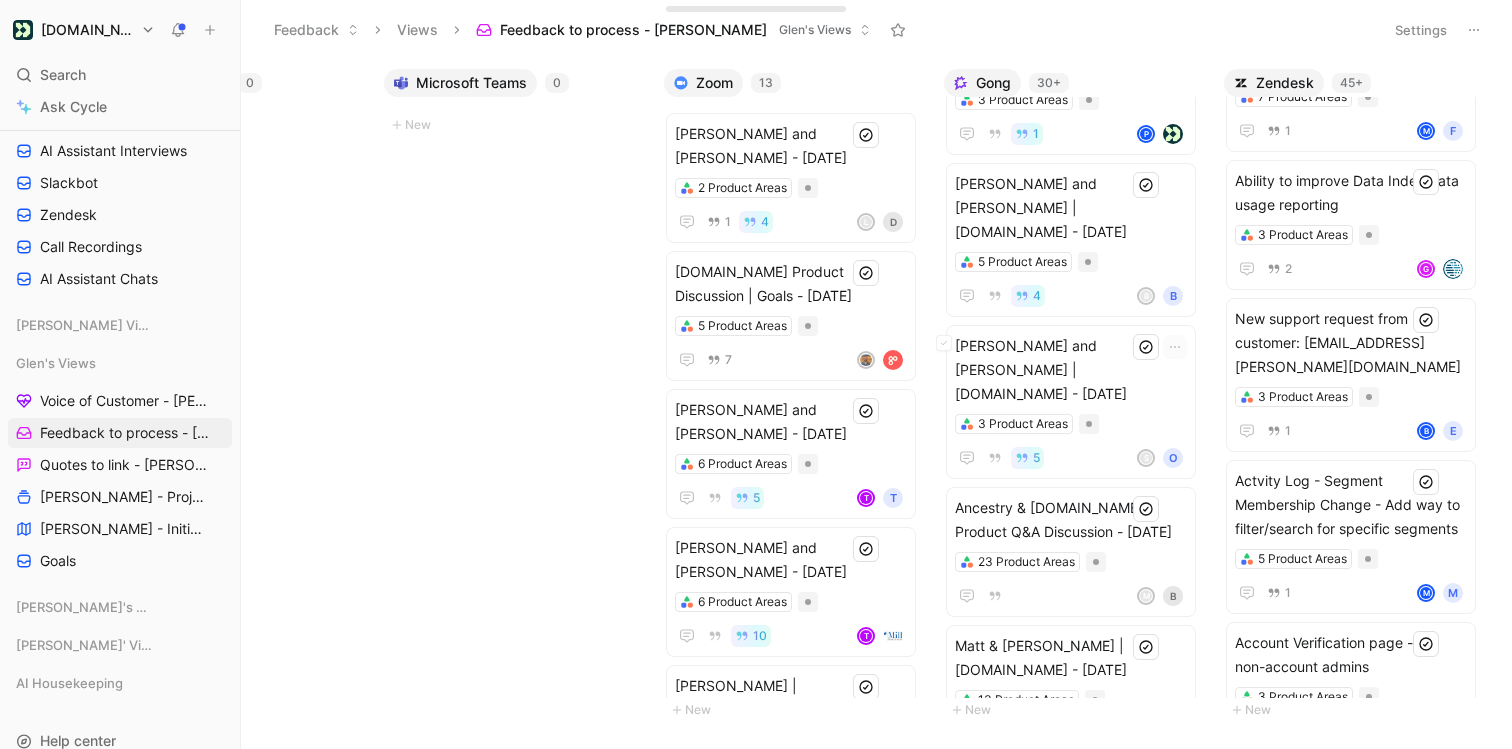 scroll, scrollTop: 0, scrollLeft: 0, axis: both 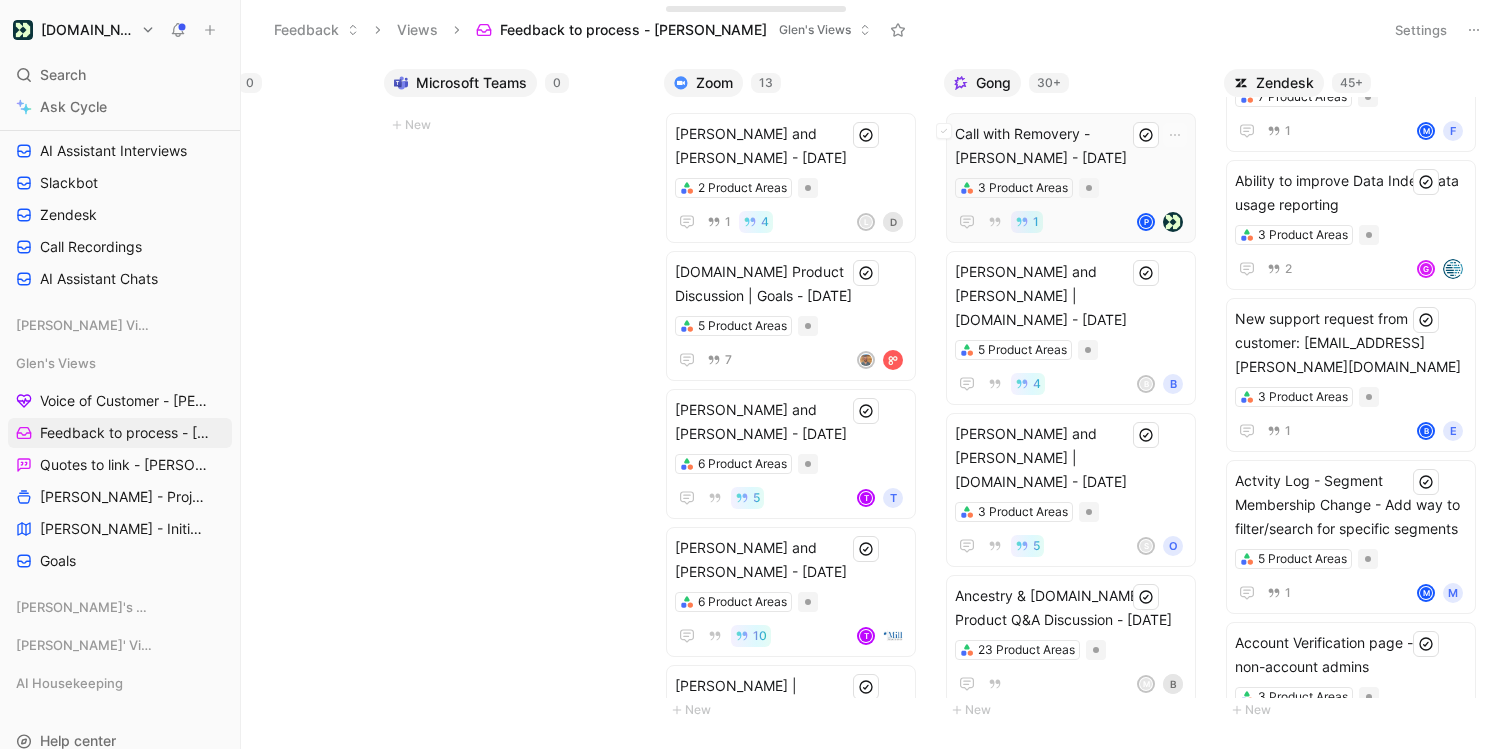 click on "Call with Removery - [PERSON_NAME] - [DATE]" at bounding box center [1071, 146] 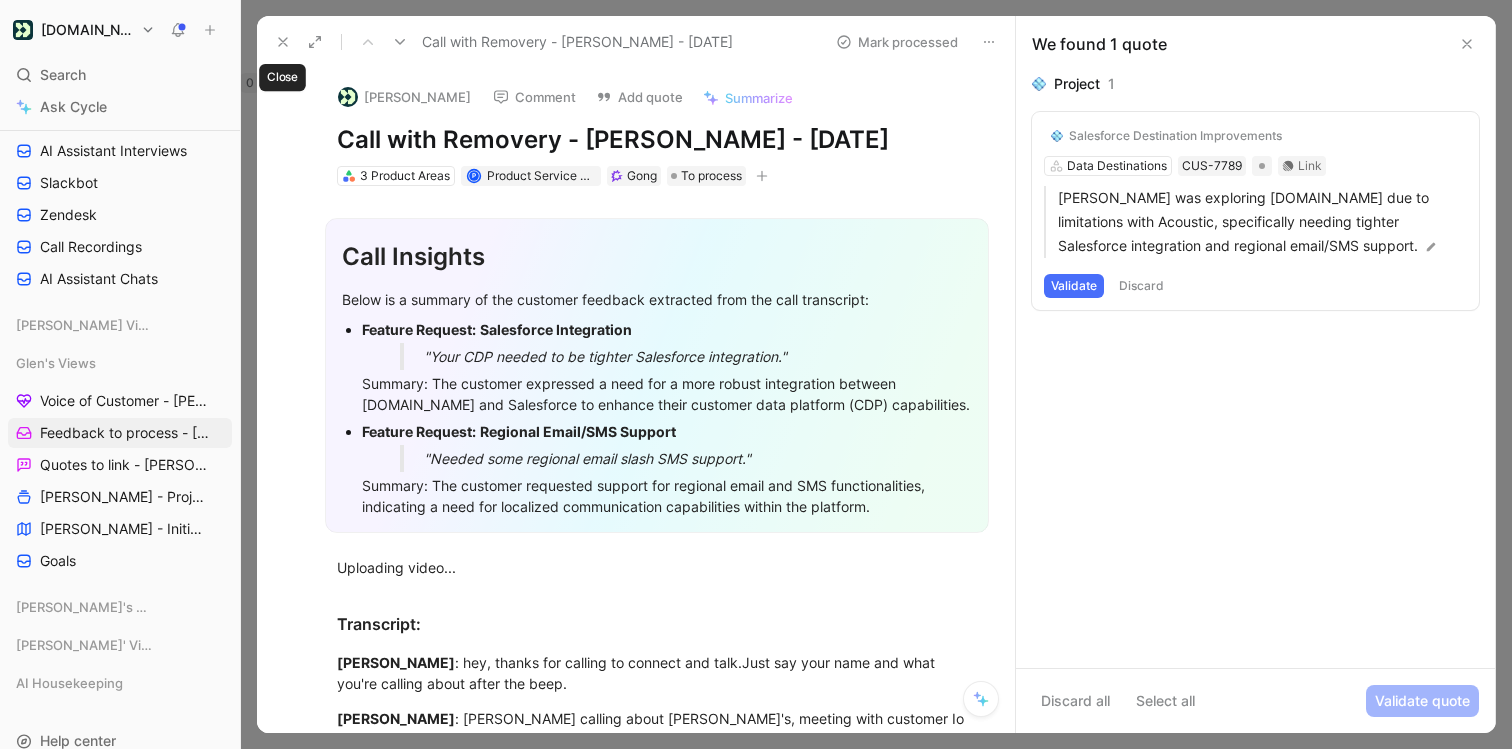 click 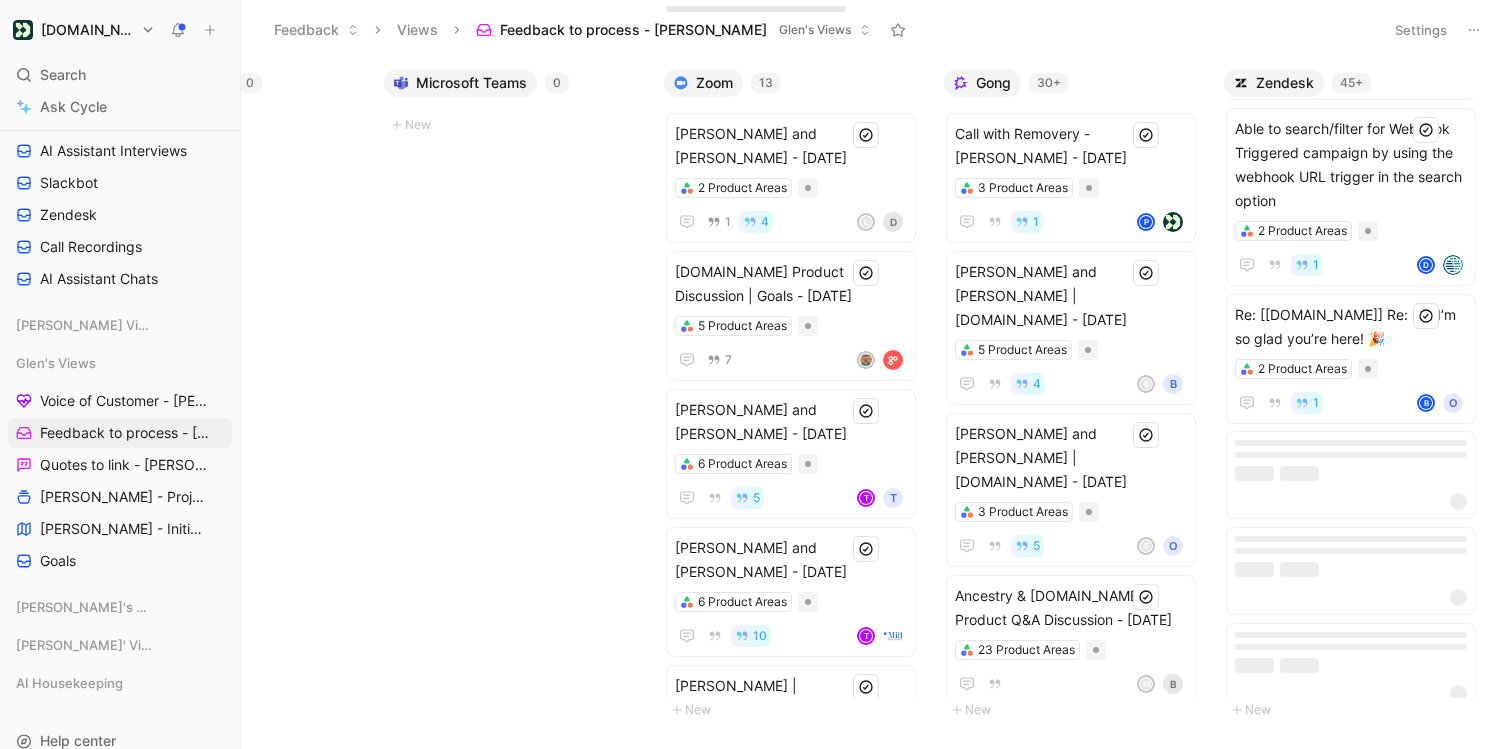 scroll, scrollTop: 4787, scrollLeft: 0, axis: vertical 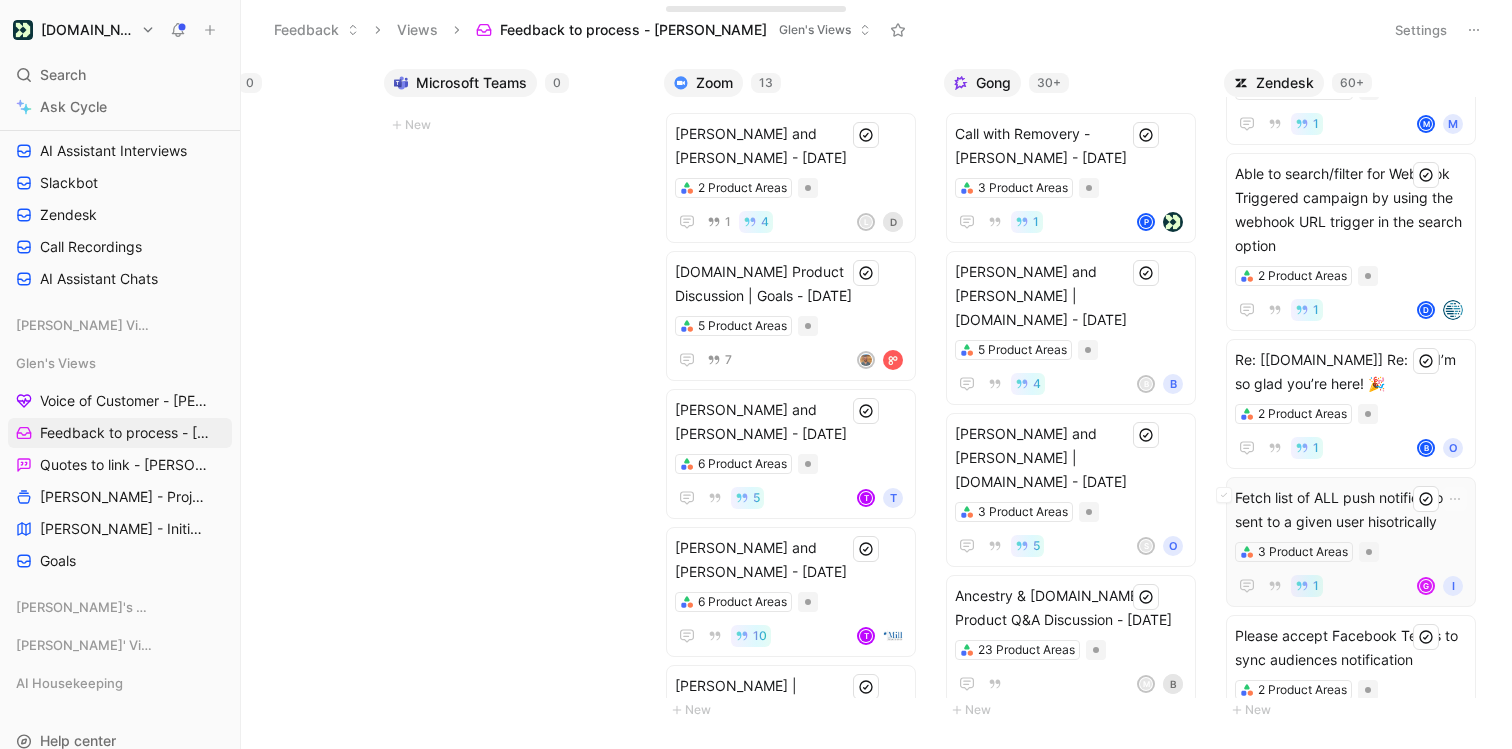 click on "Fetch list of ALL push notifications sent to a given user hisotrically" at bounding box center [1351, 510] 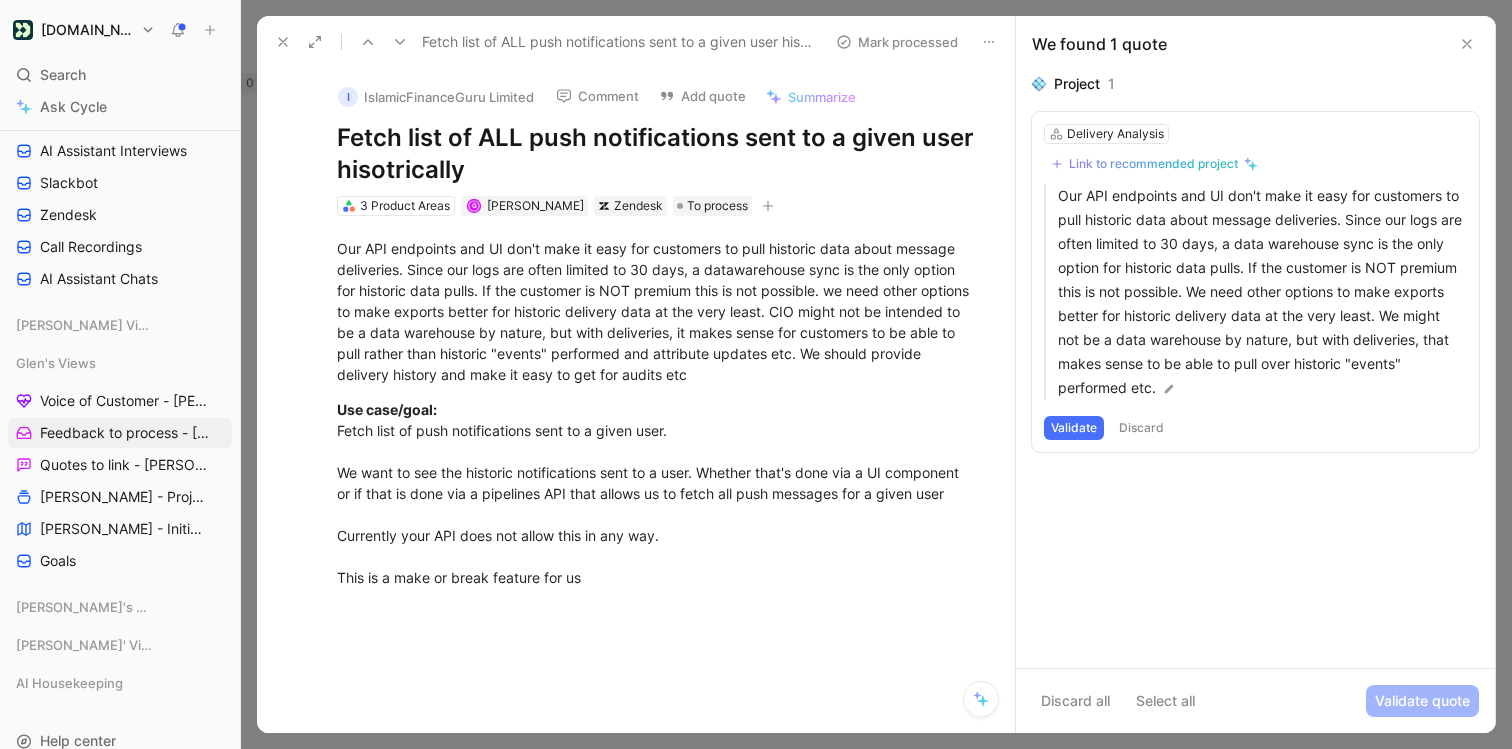 click on "Validate" at bounding box center [1074, 428] 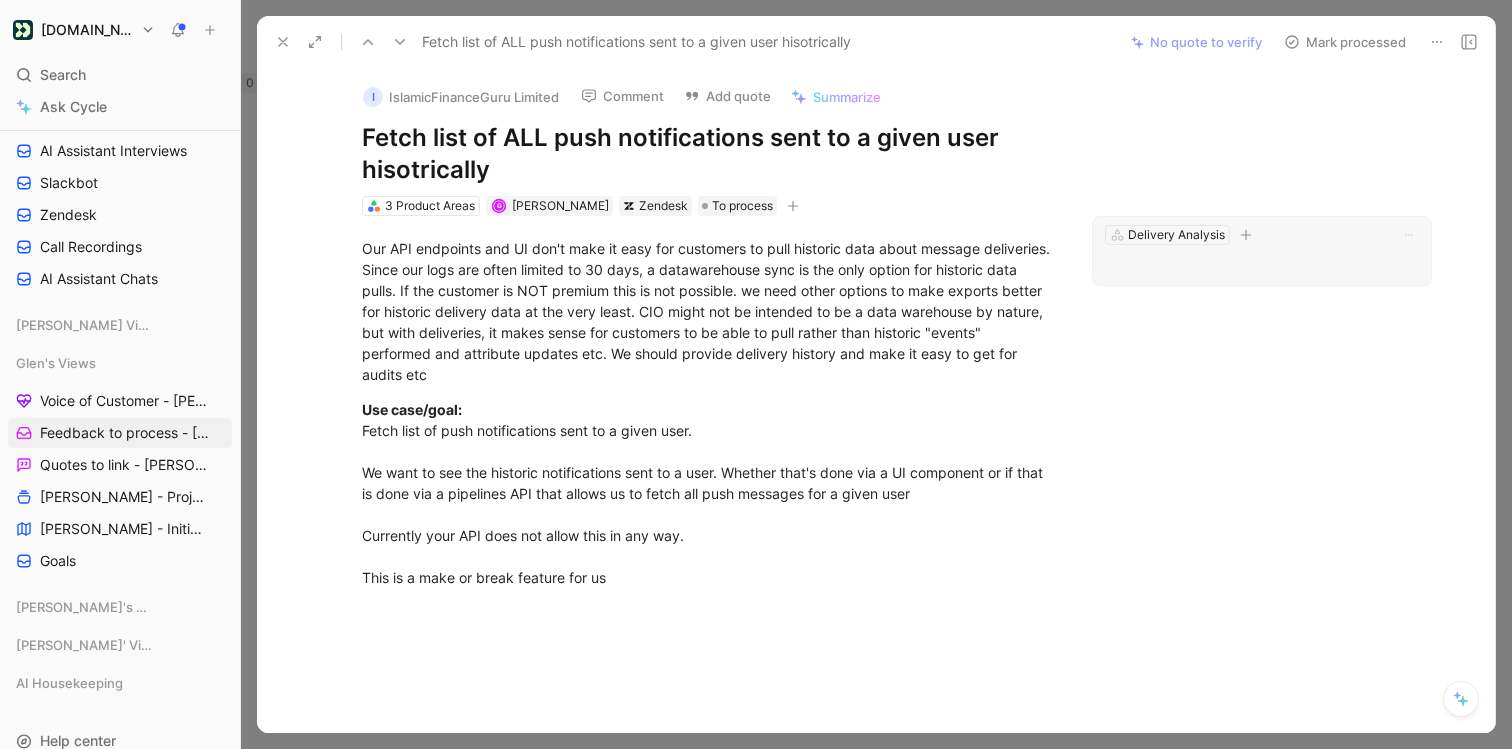 click at bounding box center (1262, 265) 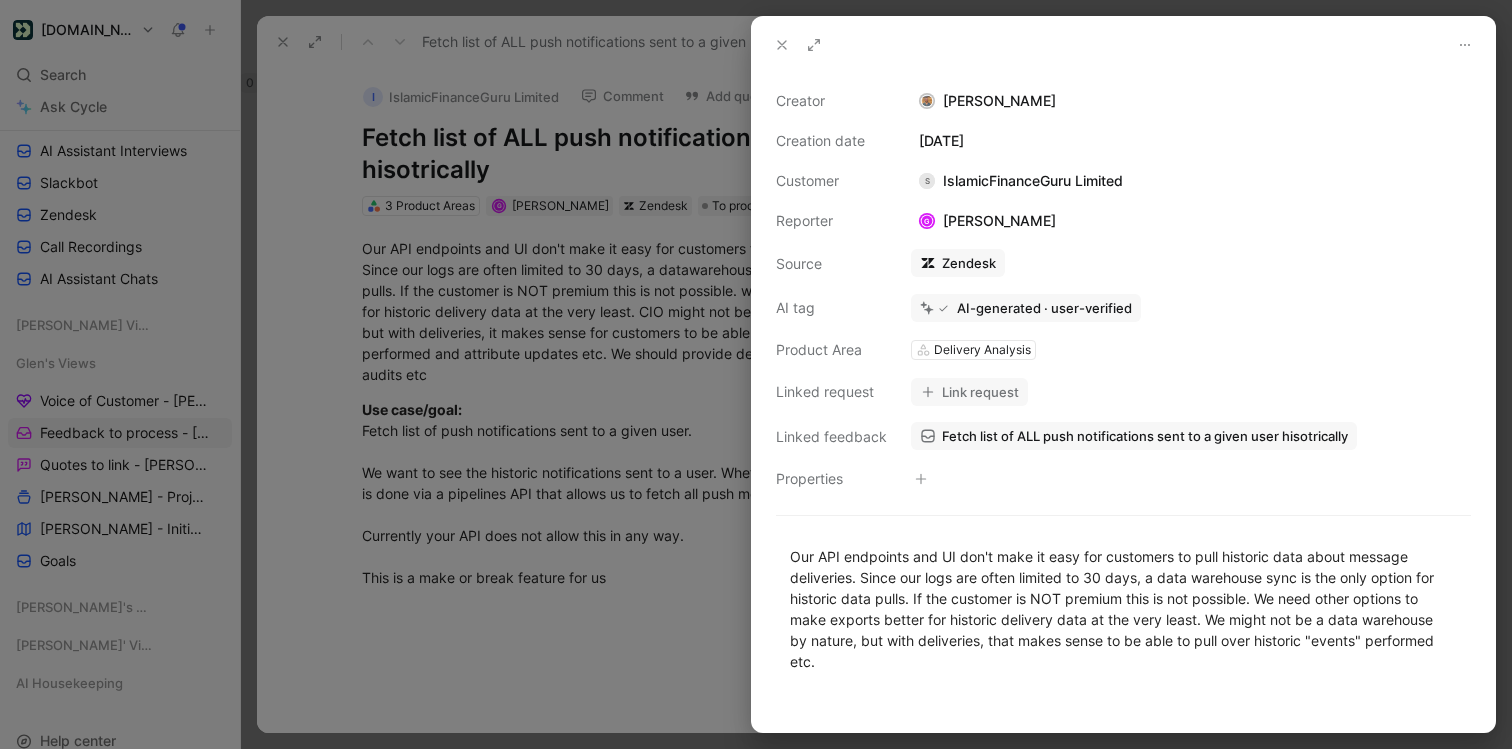 click at bounding box center (756, 374) 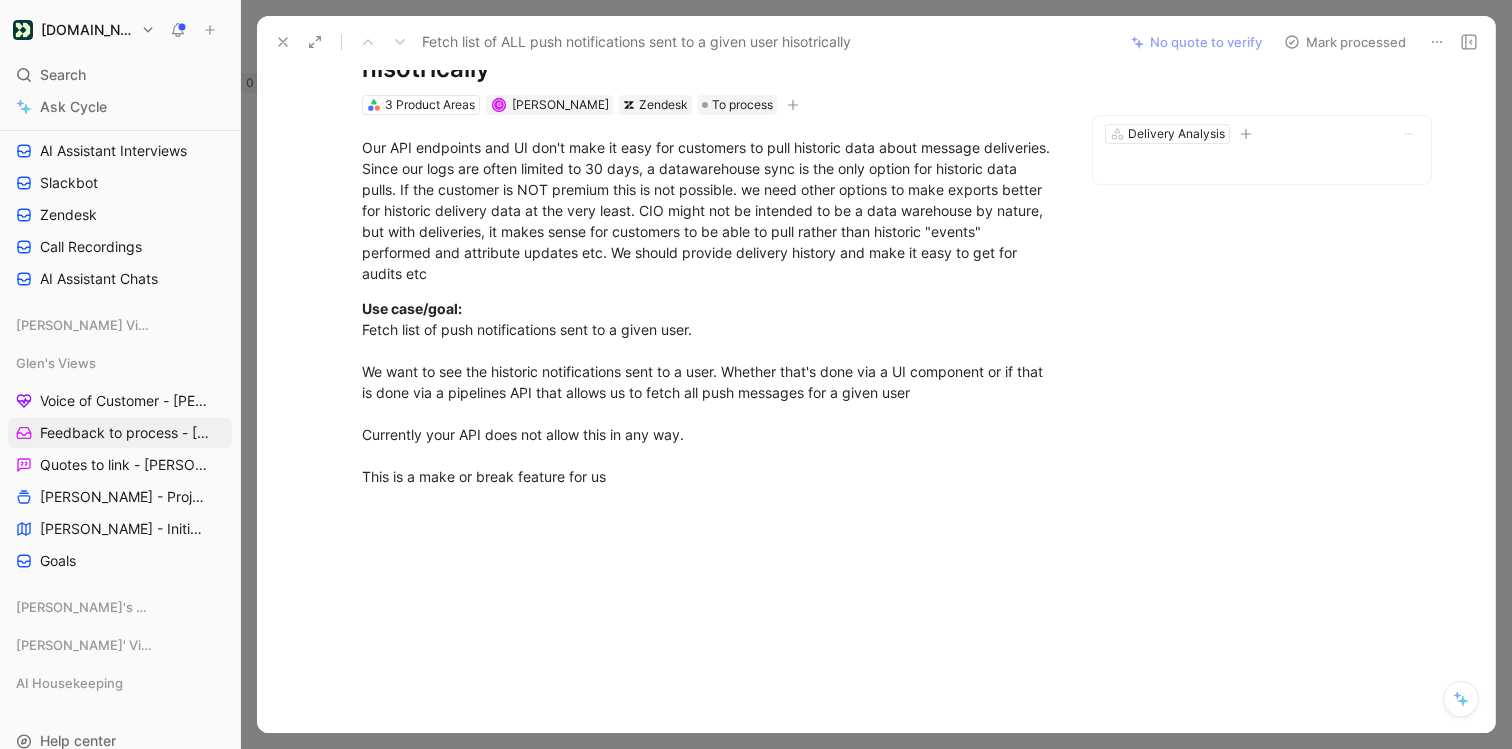 scroll, scrollTop: 0, scrollLeft: 0, axis: both 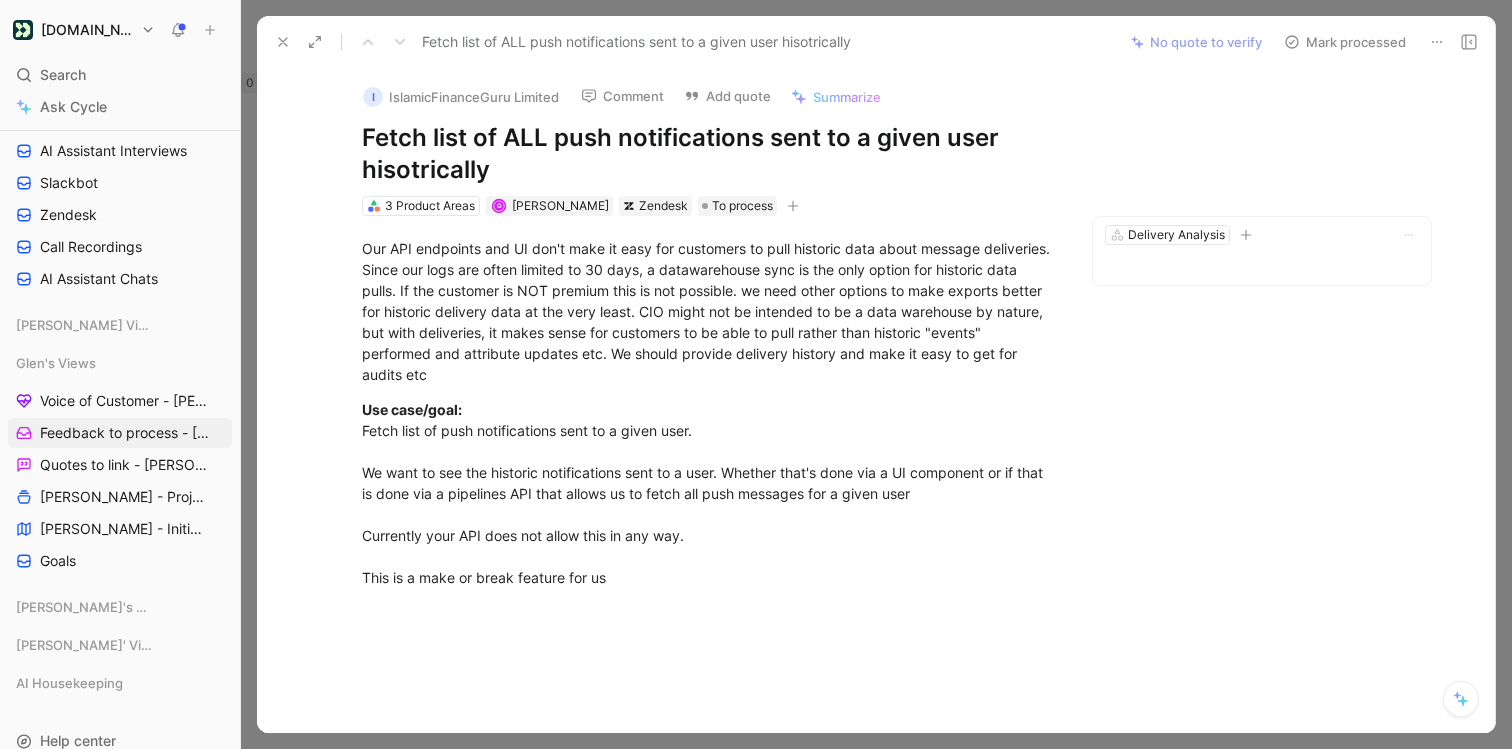 click on "Mark processed" at bounding box center [1345, 42] 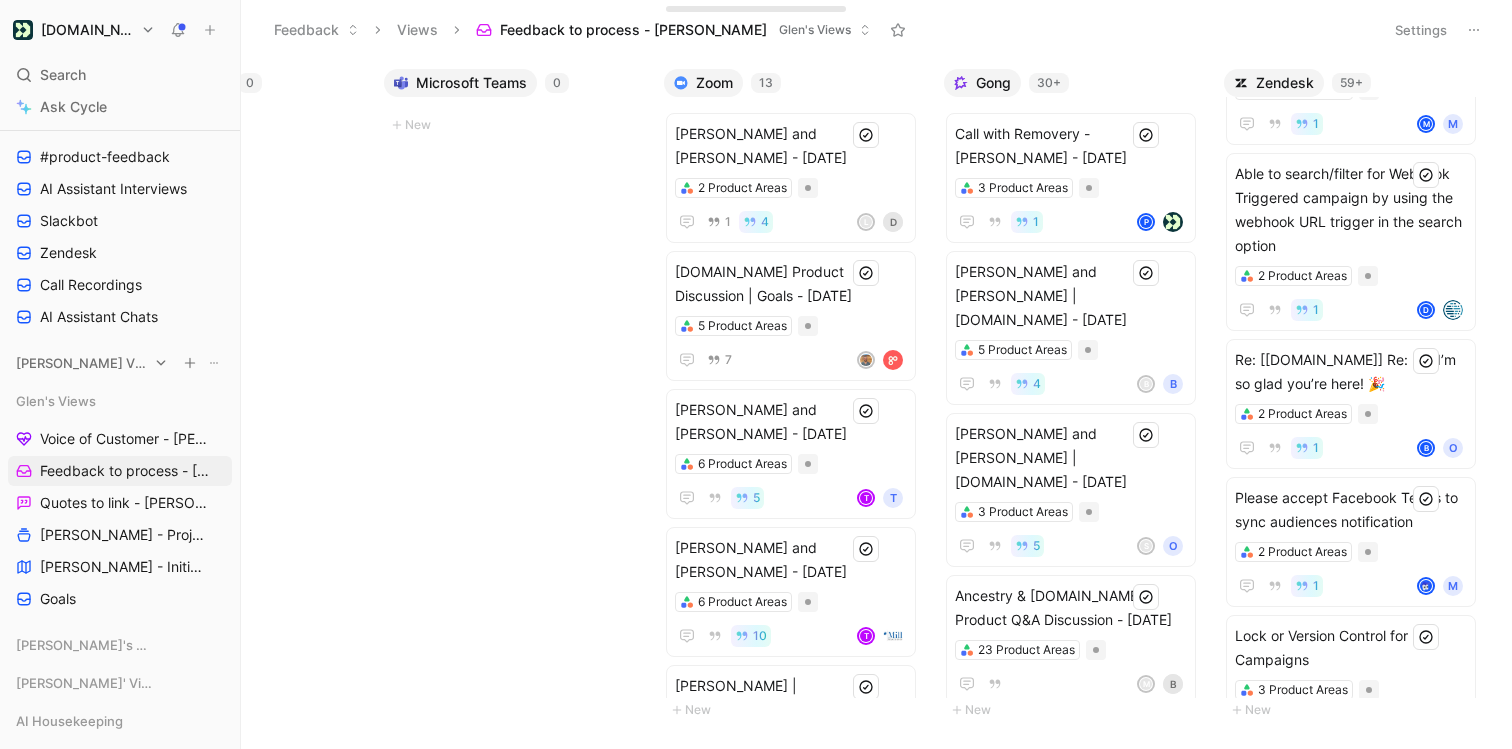 scroll, scrollTop: 328, scrollLeft: 0, axis: vertical 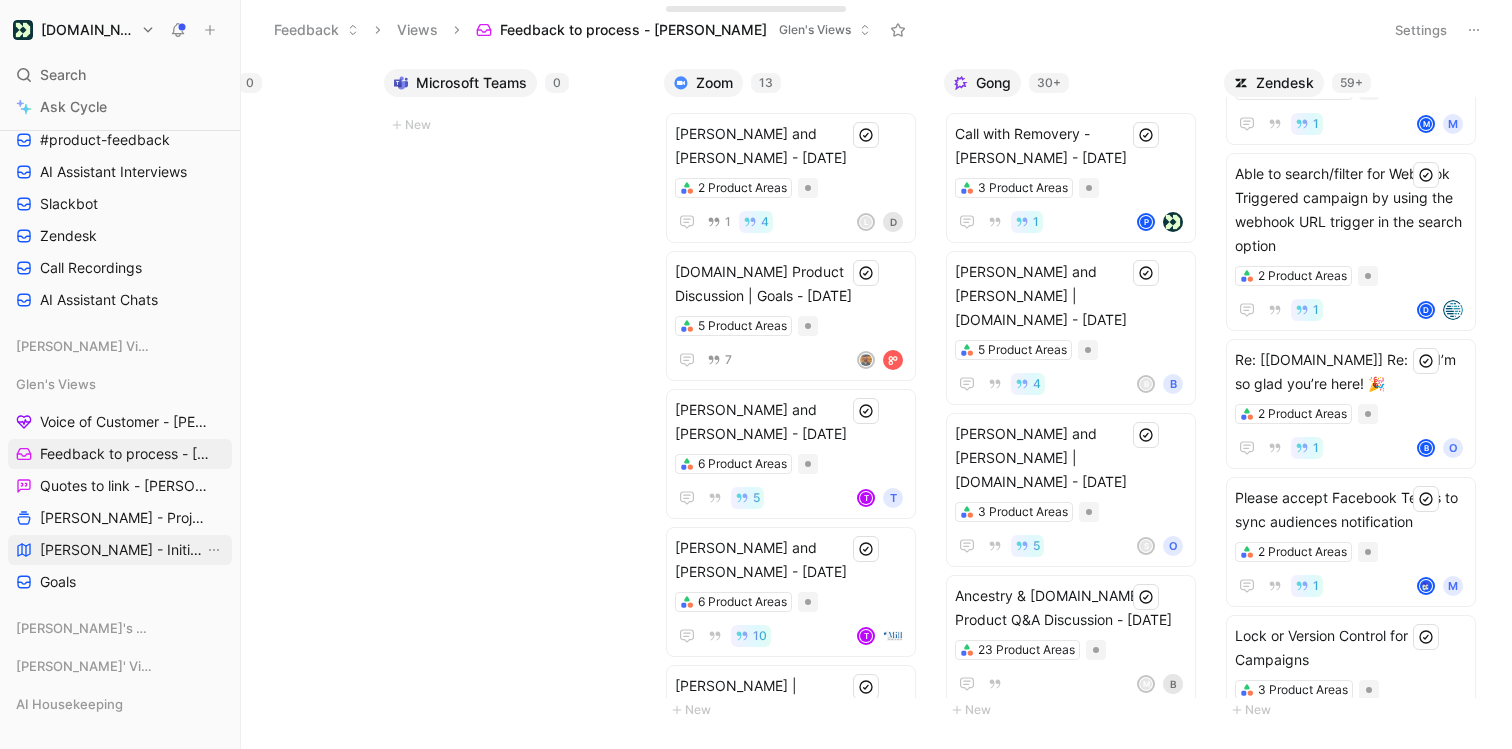 click on "[PERSON_NAME] - Initiatives" at bounding box center (122, 550) 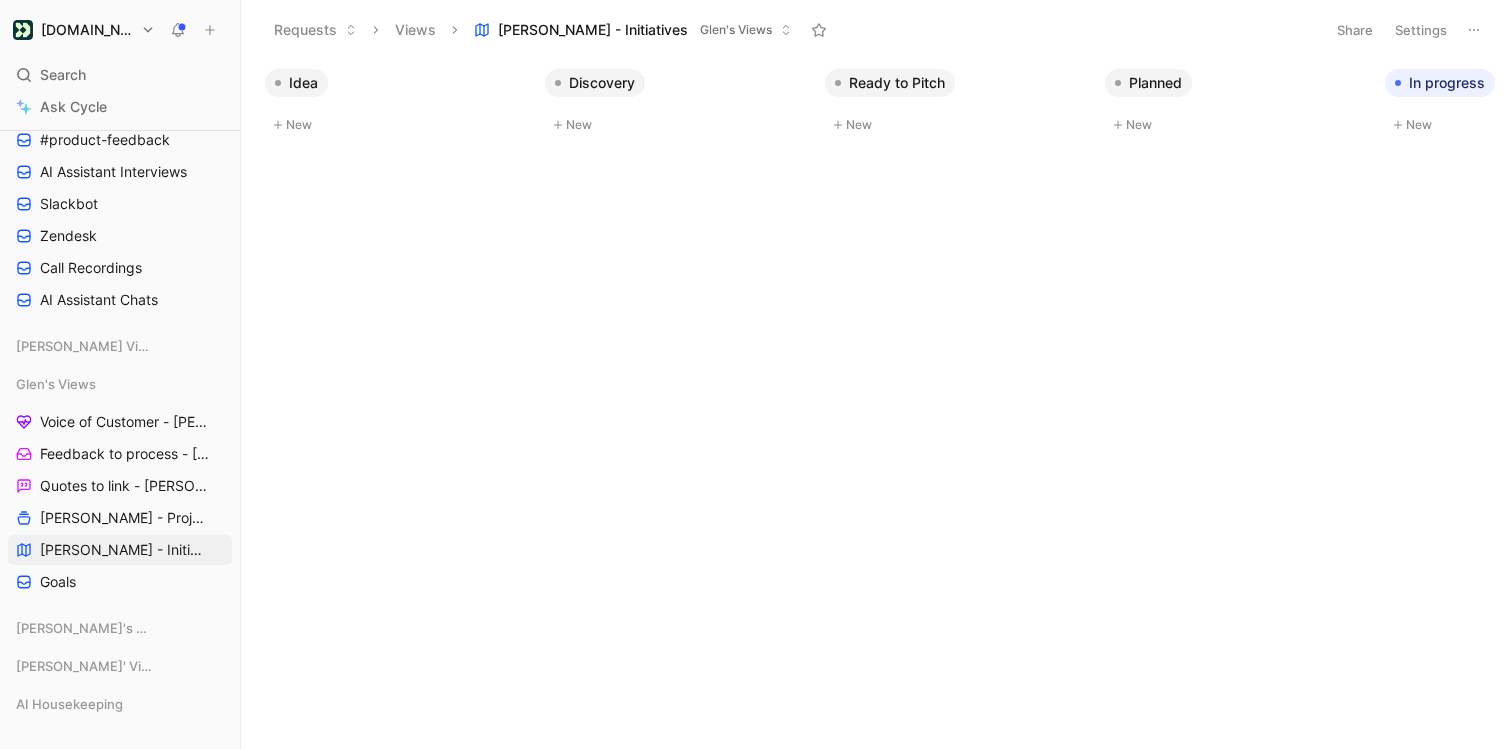 click on "[PERSON_NAME] - Initiatives" at bounding box center [593, 30] 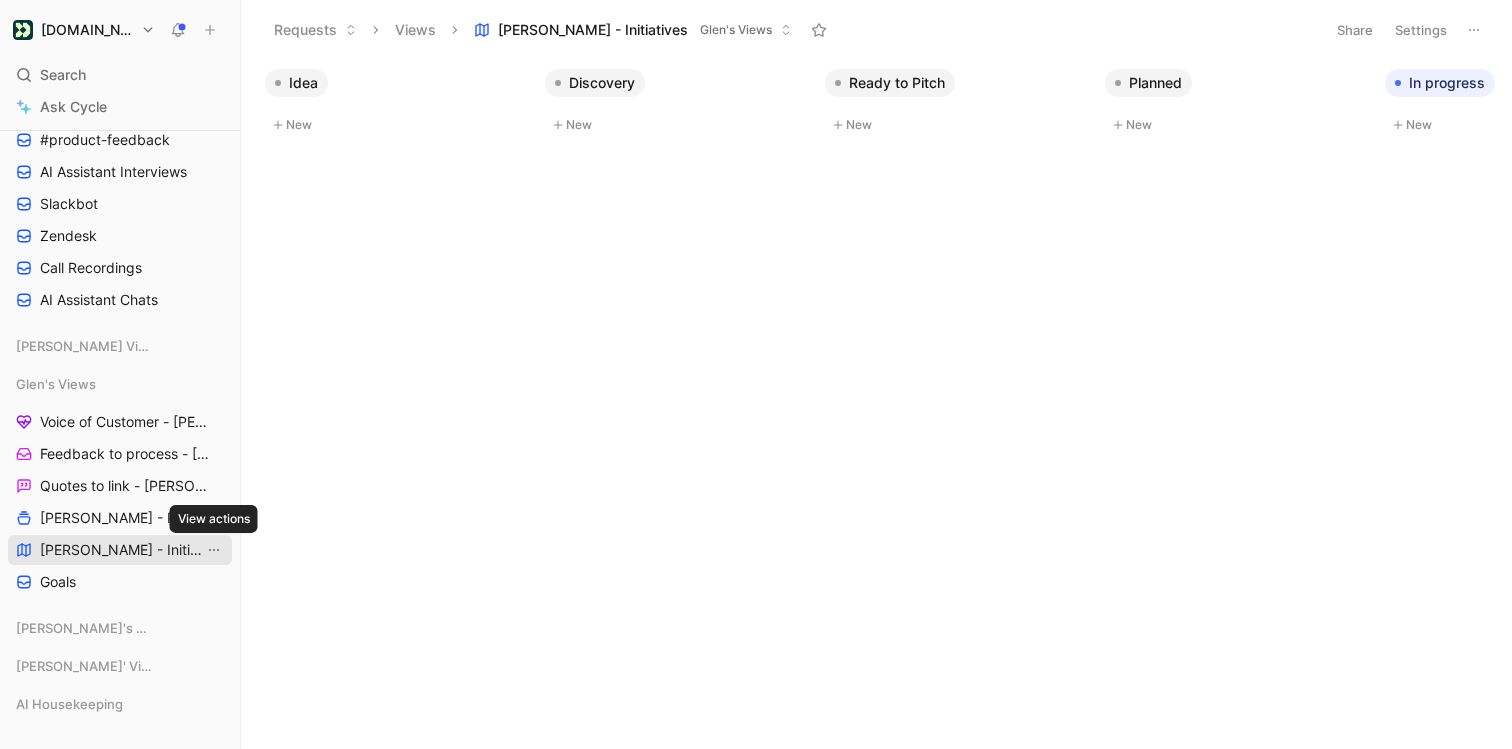 click 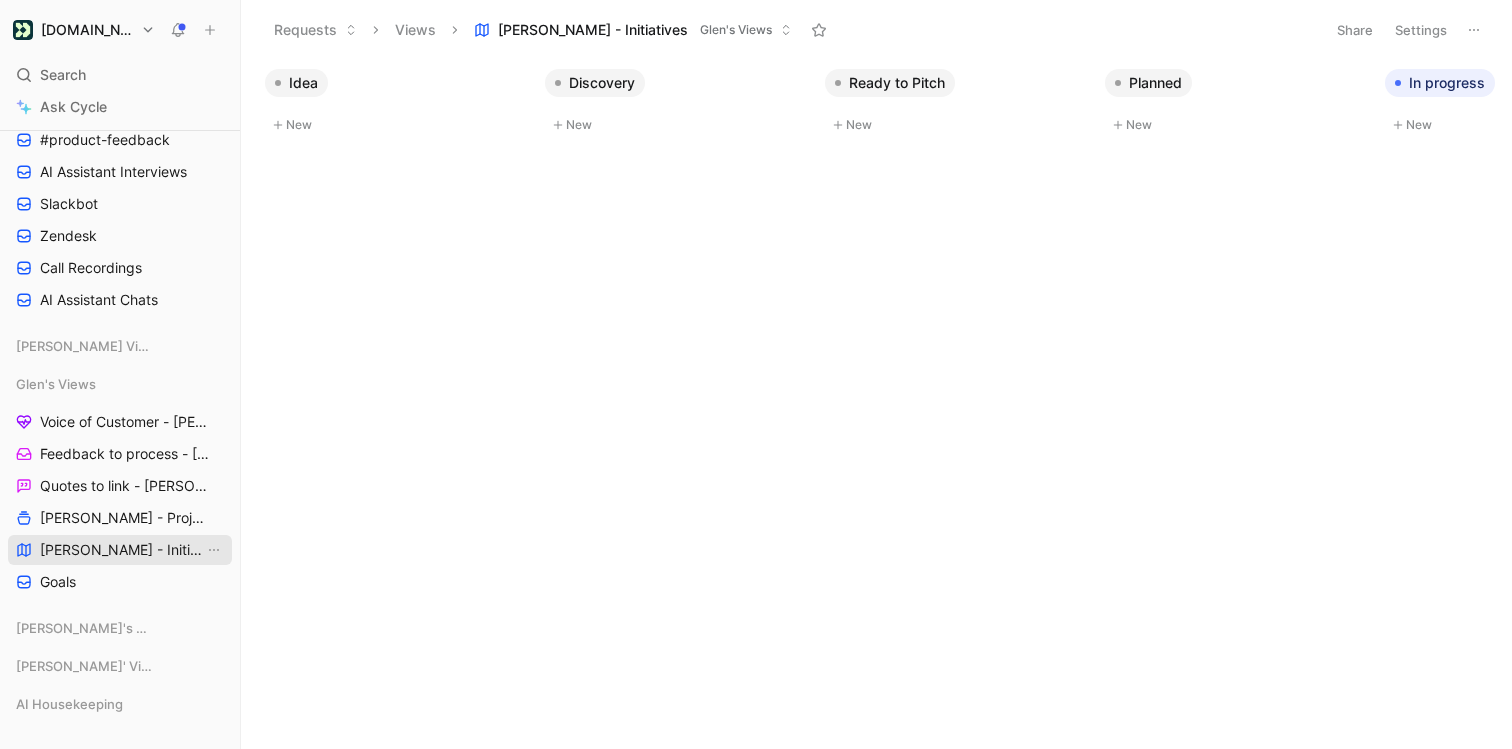 click on "[PERSON_NAME] - Initiatives" at bounding box center [120, 550] 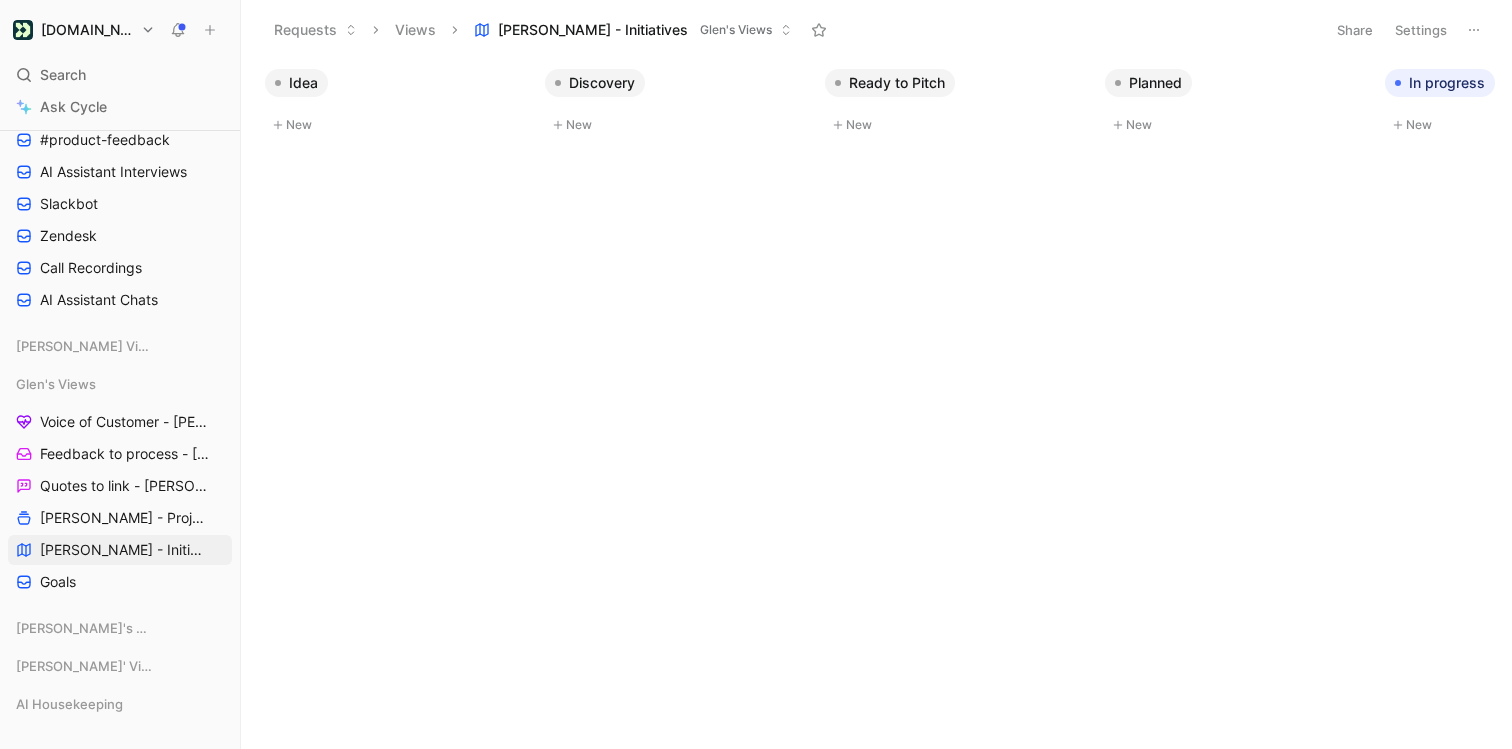 click on "New" at bounding box center (677, 125) 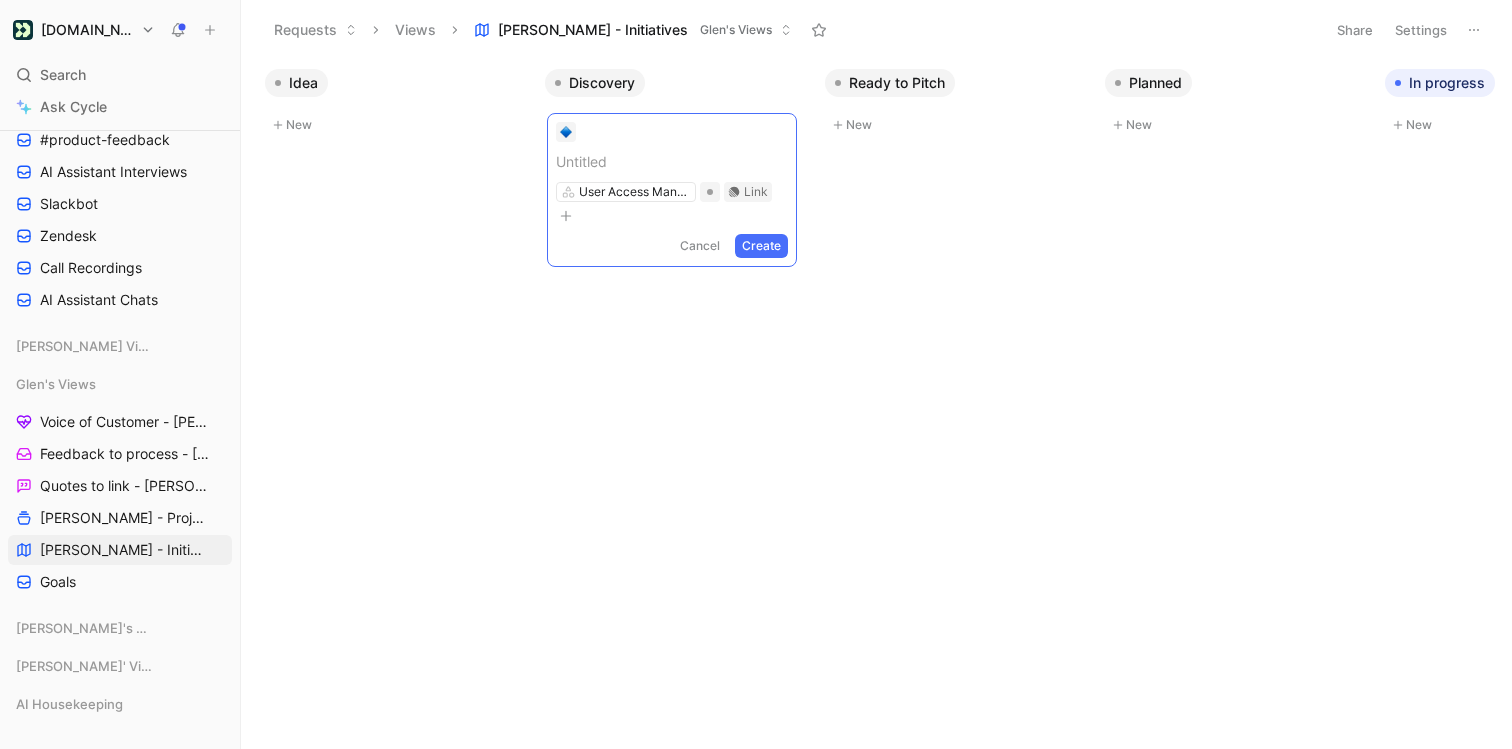 type 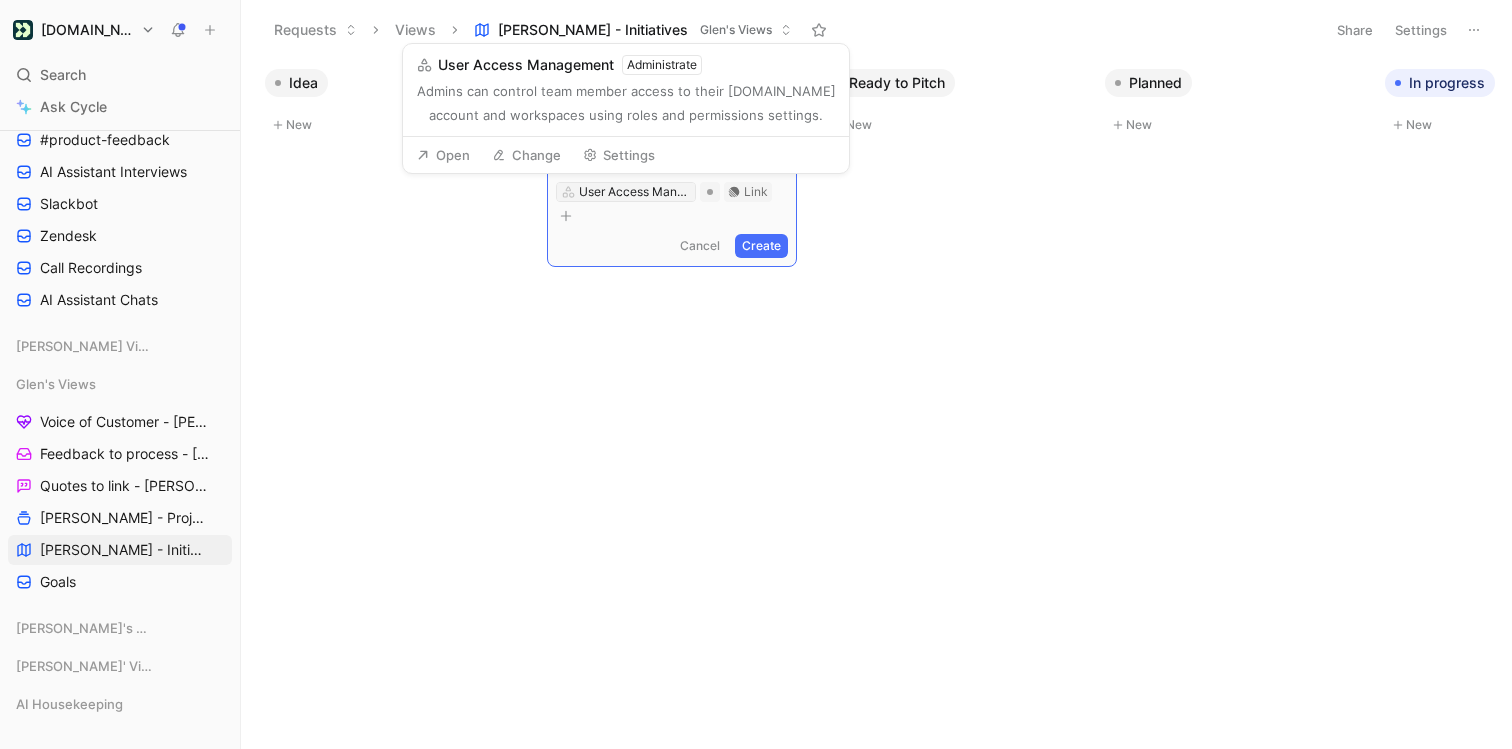 click on "User Access Management" at bounding box center [635, 192] 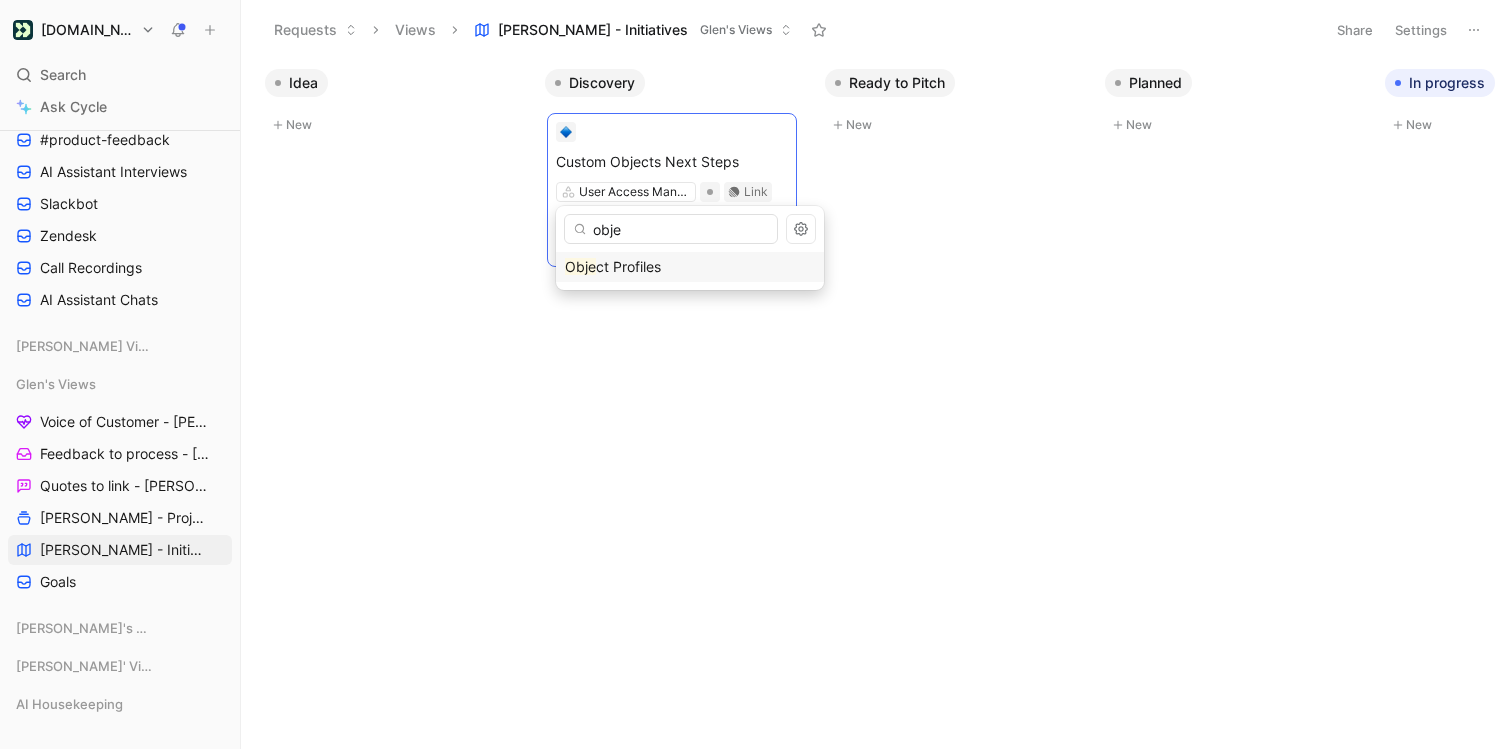 type on "obje" 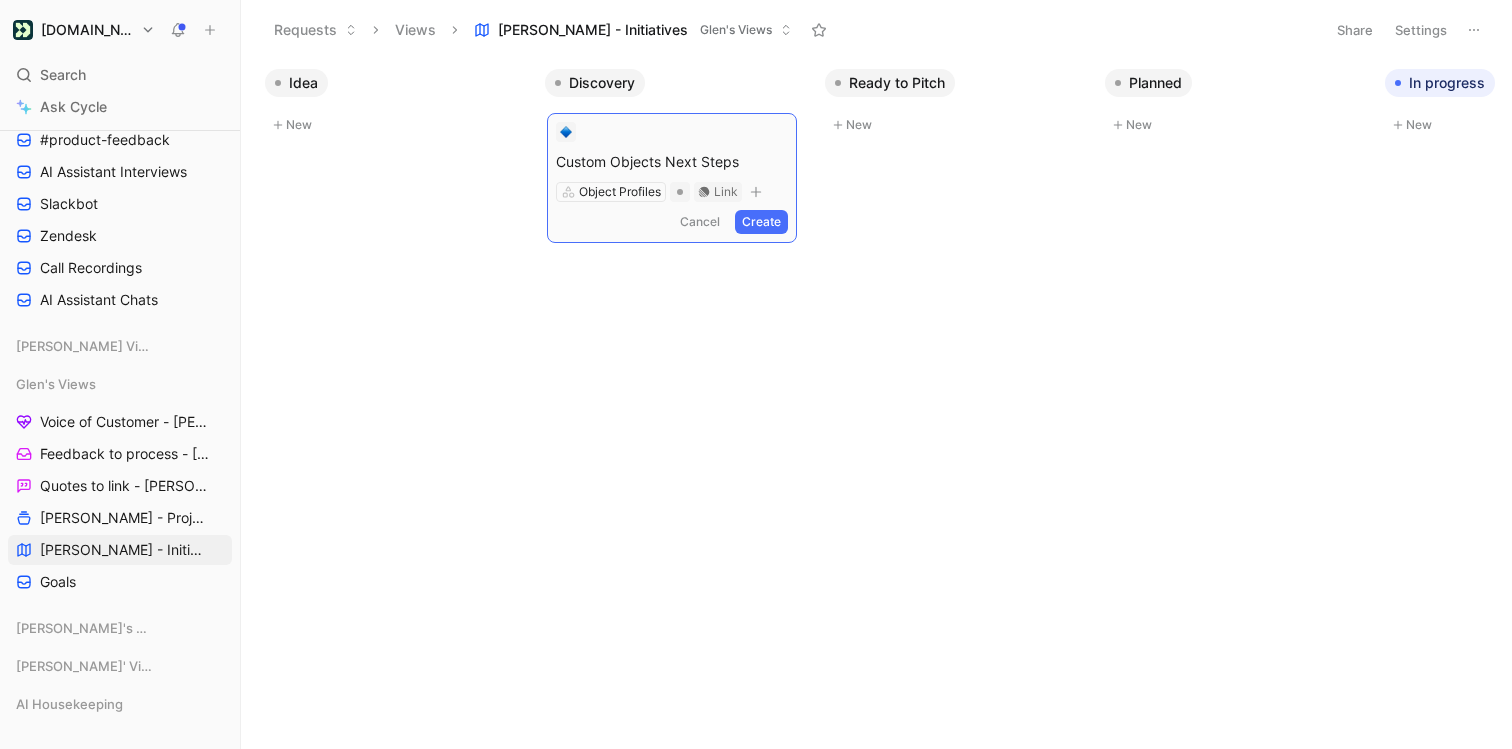 click on "Create" at bounding box center [761, 222] 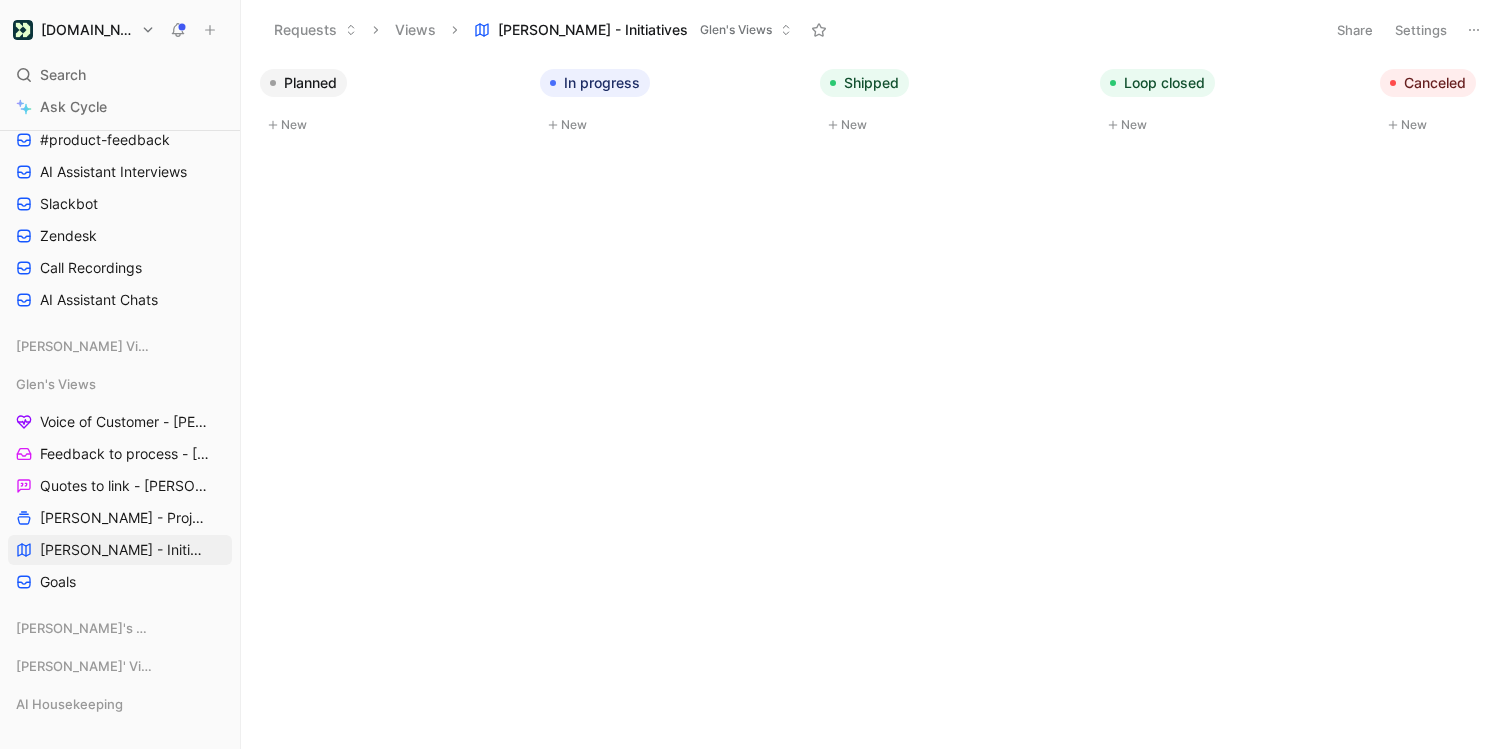 scroll, scrollTop: 0, scrollLeft: 805, axis: horizontal 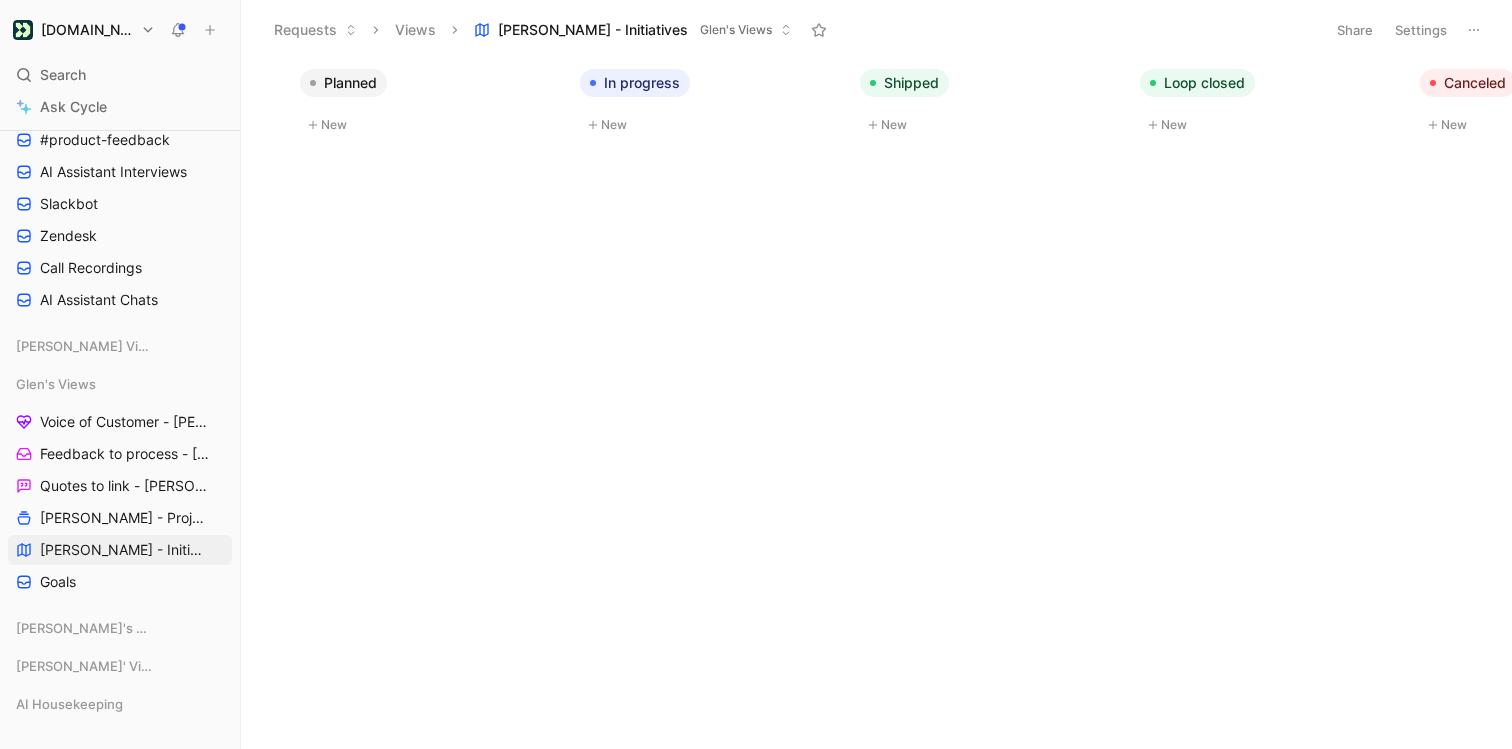 click on "New" at bounding box center (712, 125) 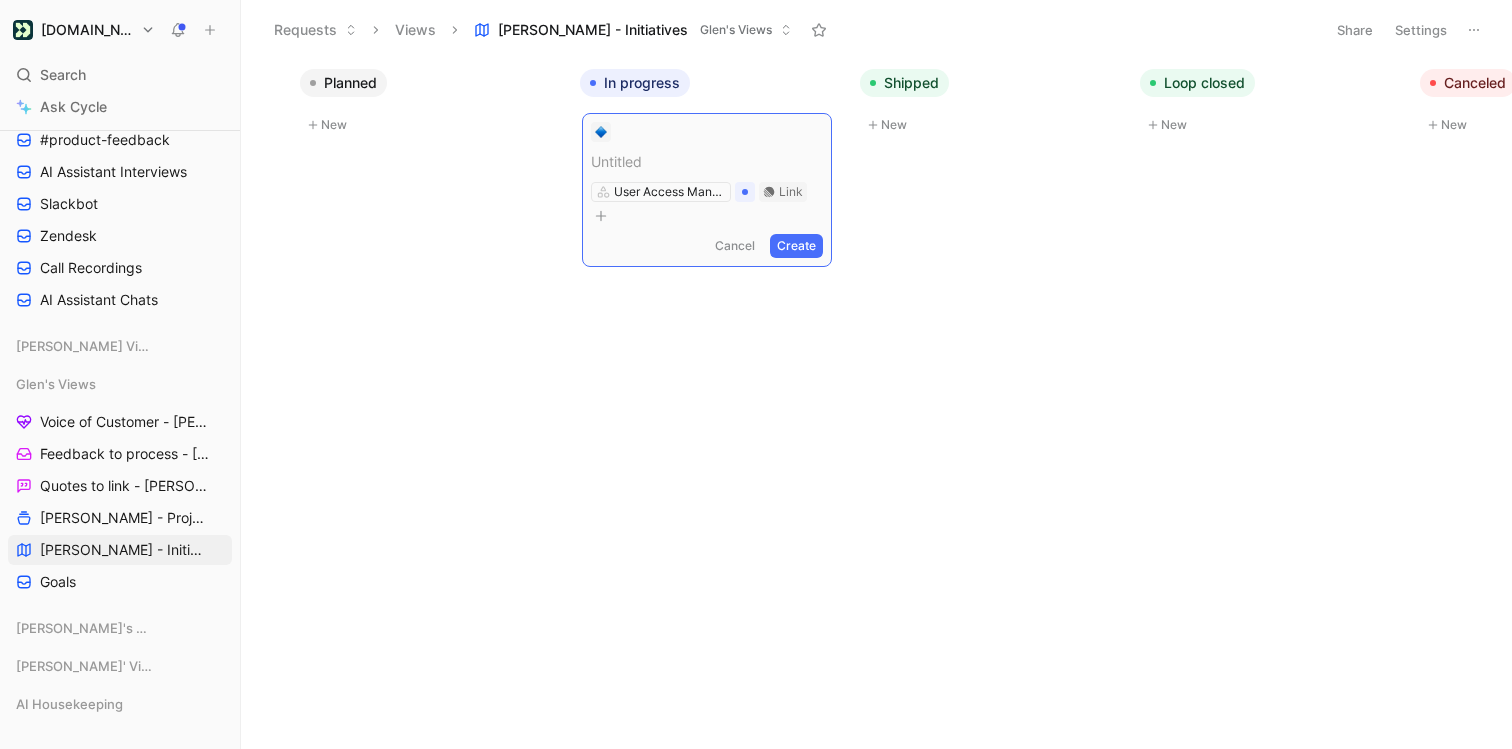 type 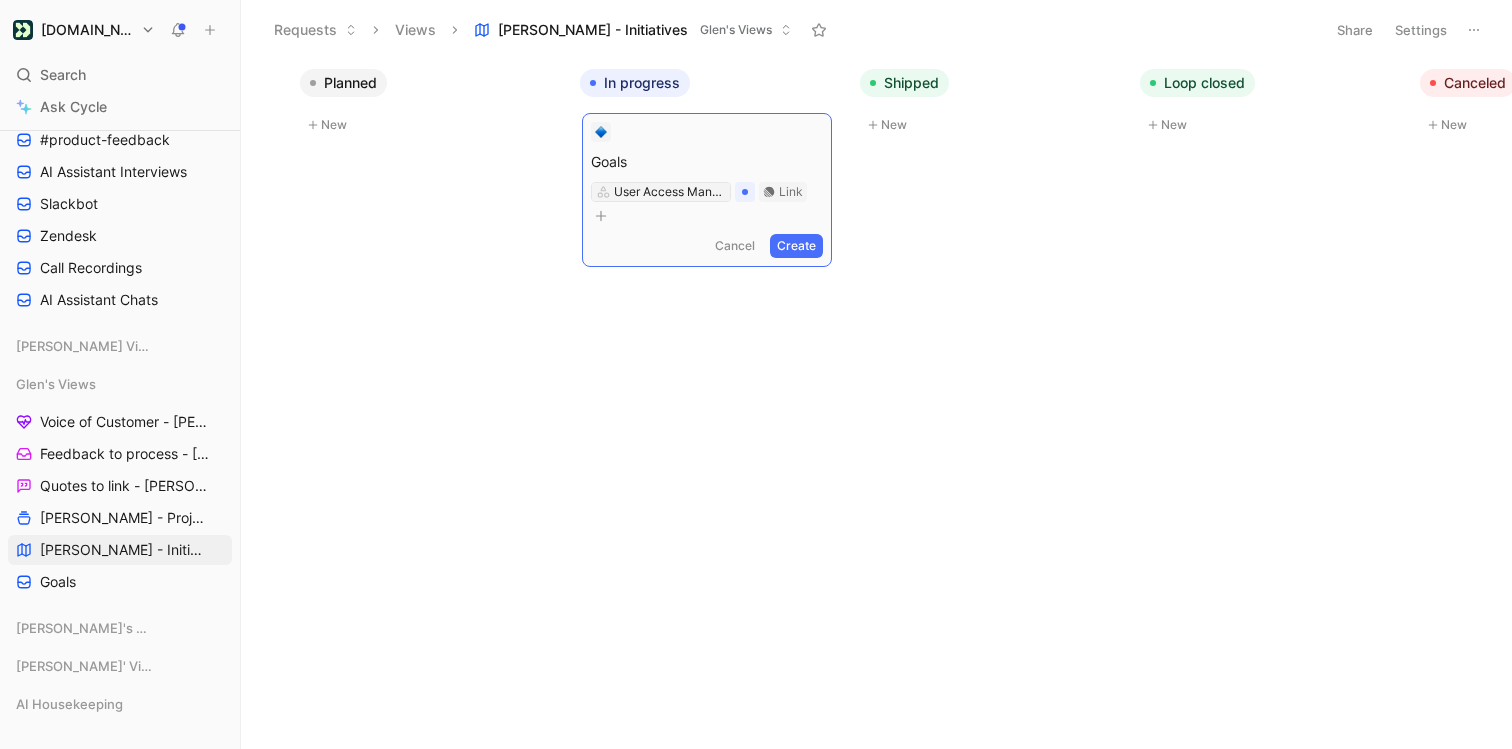 click on "User Access Management" at bounding box center [670, 192] 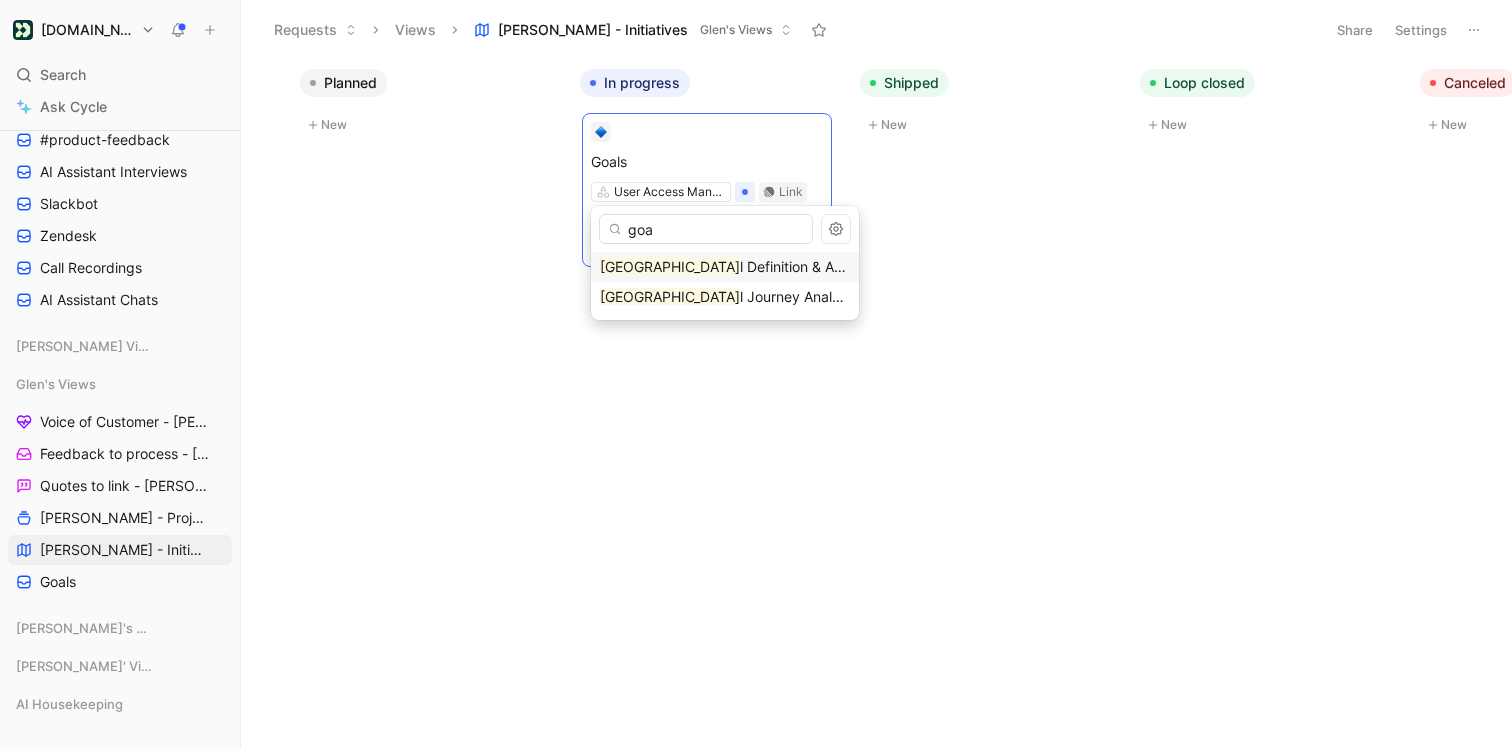 type on "goa" 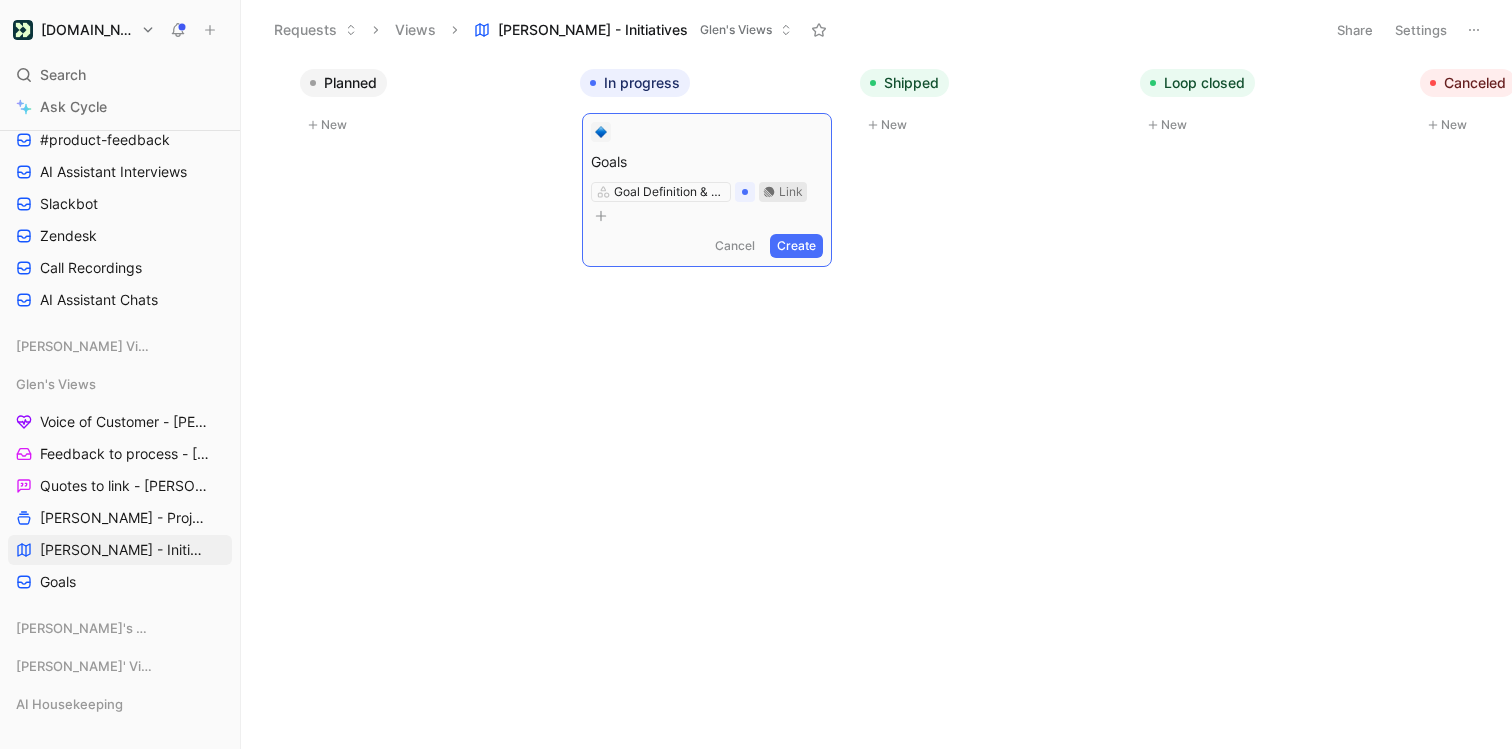 click on "Link" at bounding box center (791, 192) 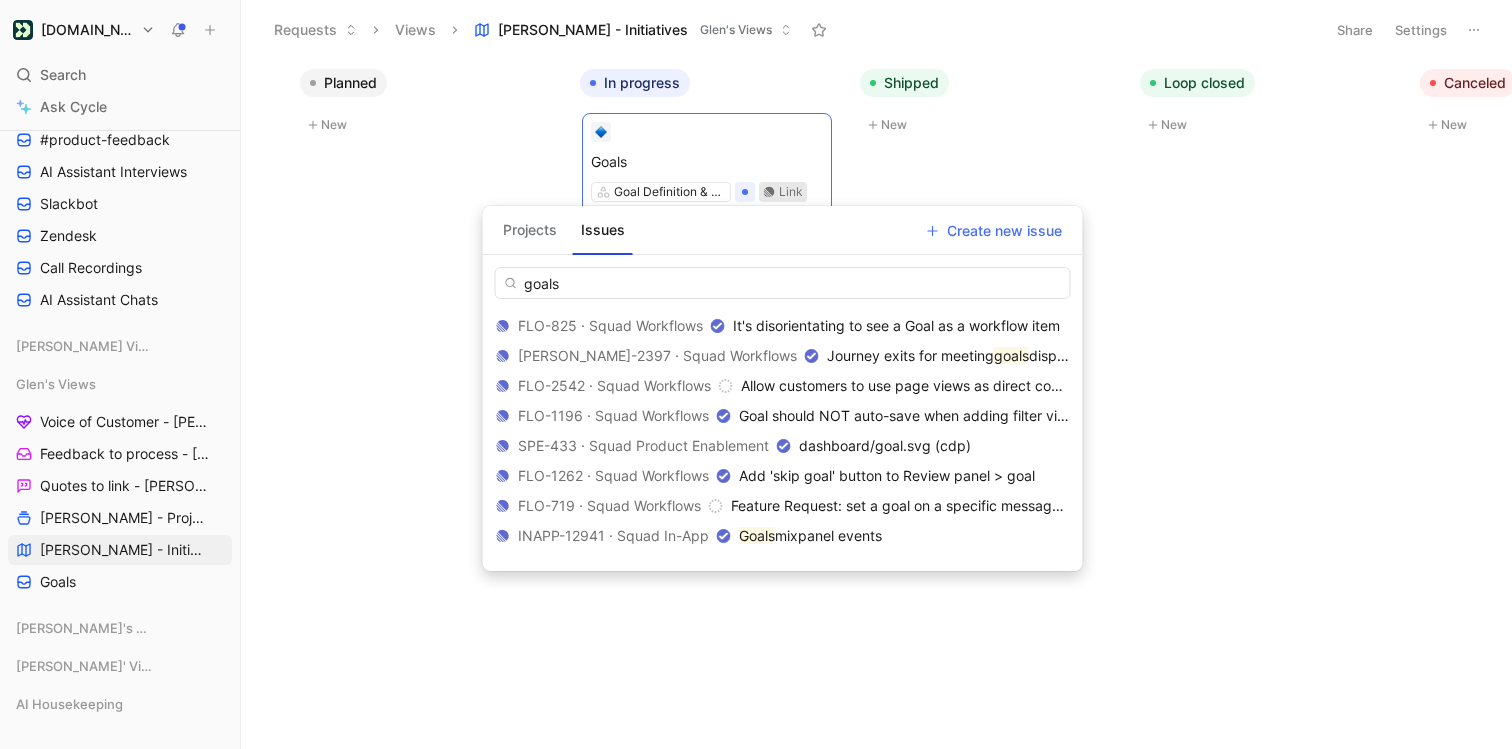 scroll, scrollTop: 0, scrollLeft: 0, axis: both 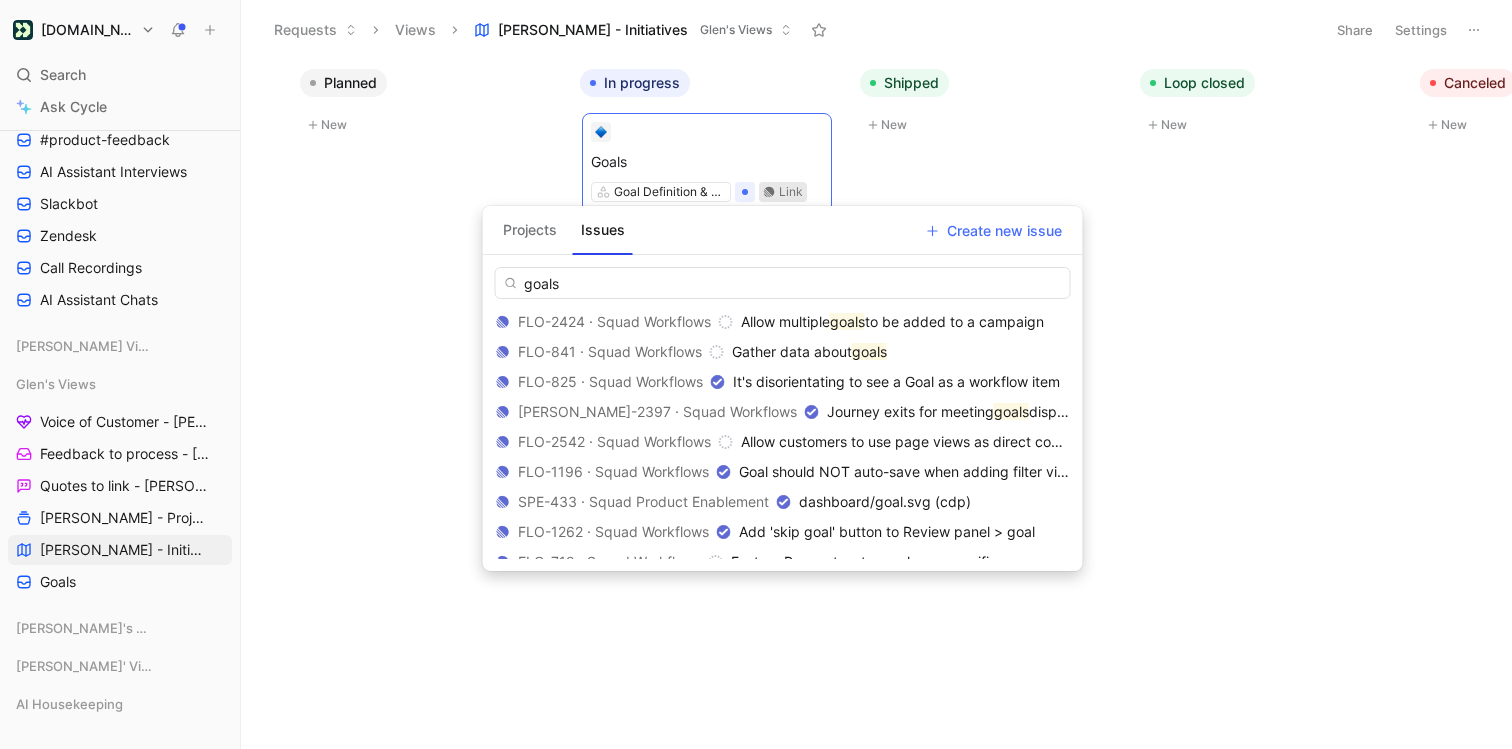 type on "goals" 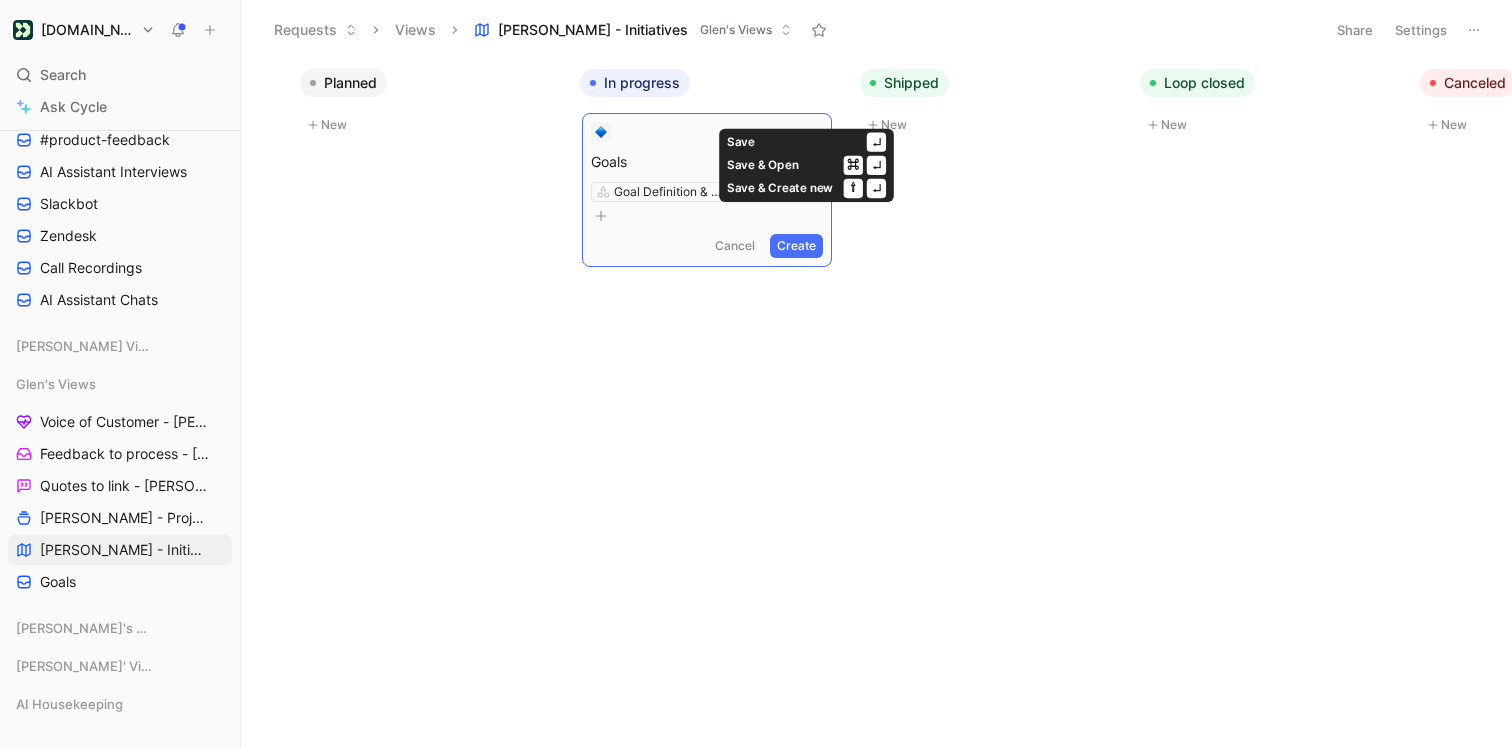 click on "Create" at bounding box center [796, 246] 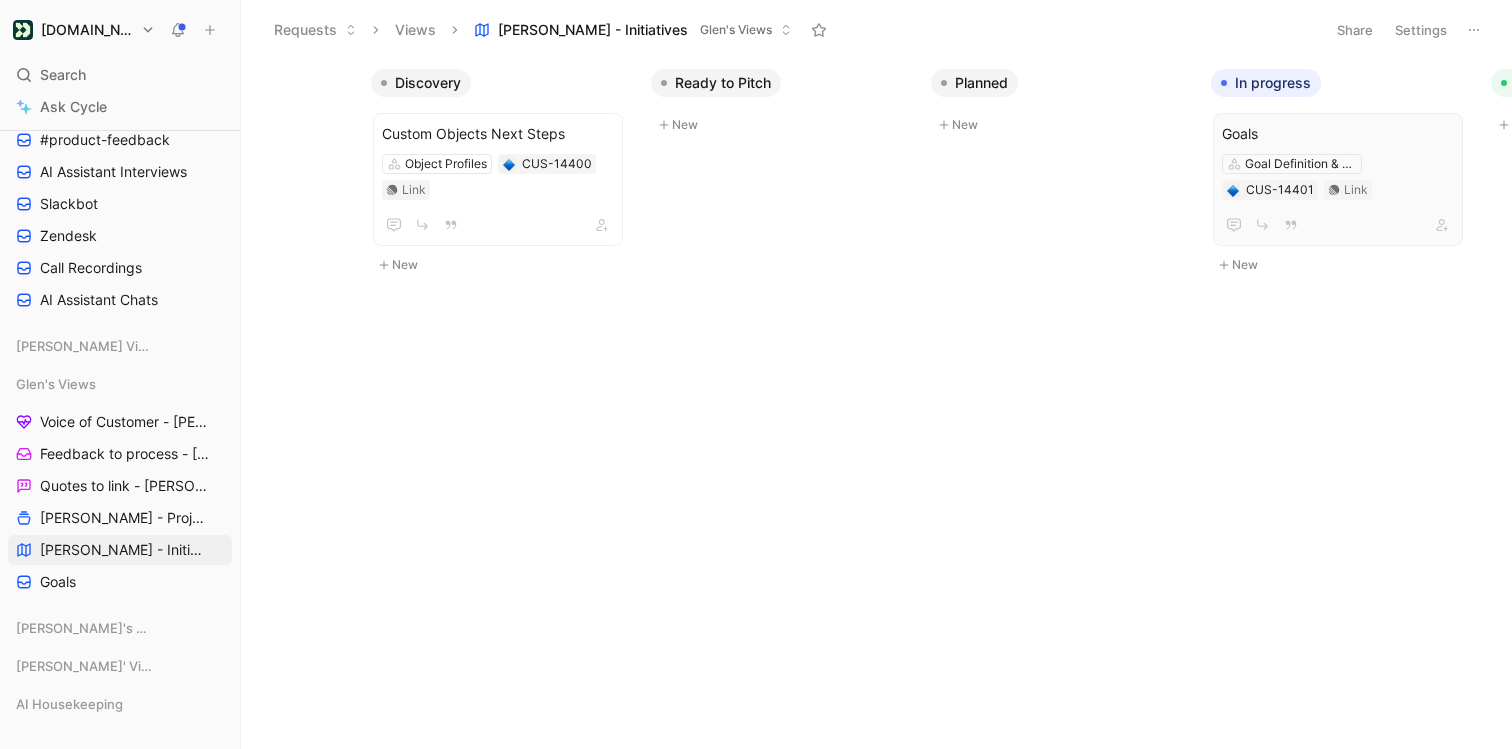 scroll, scrollTop: 0, scrollLeft: 115, axis: horizontal 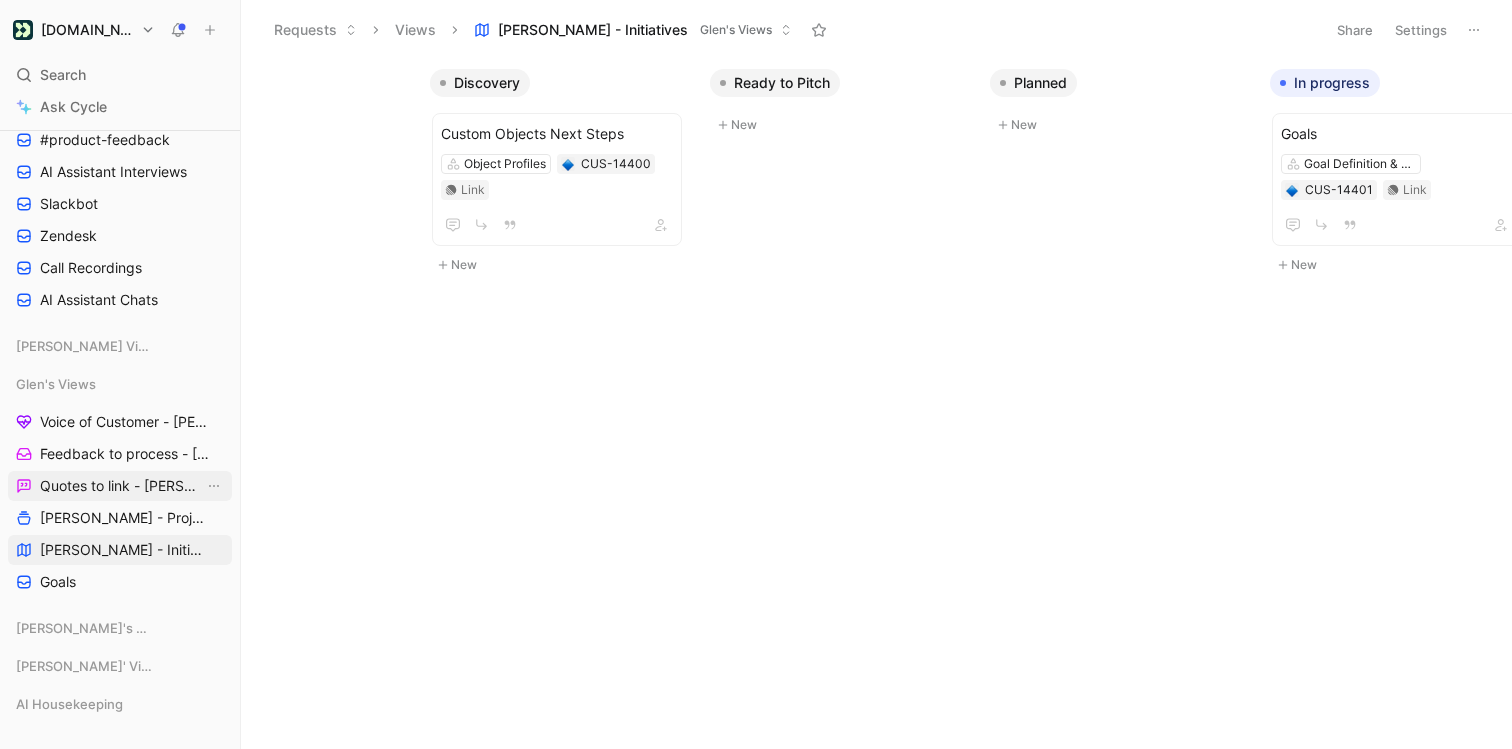 click on "Quotes to link - [PERSON_NAME]" at bounding box center (122, 486) 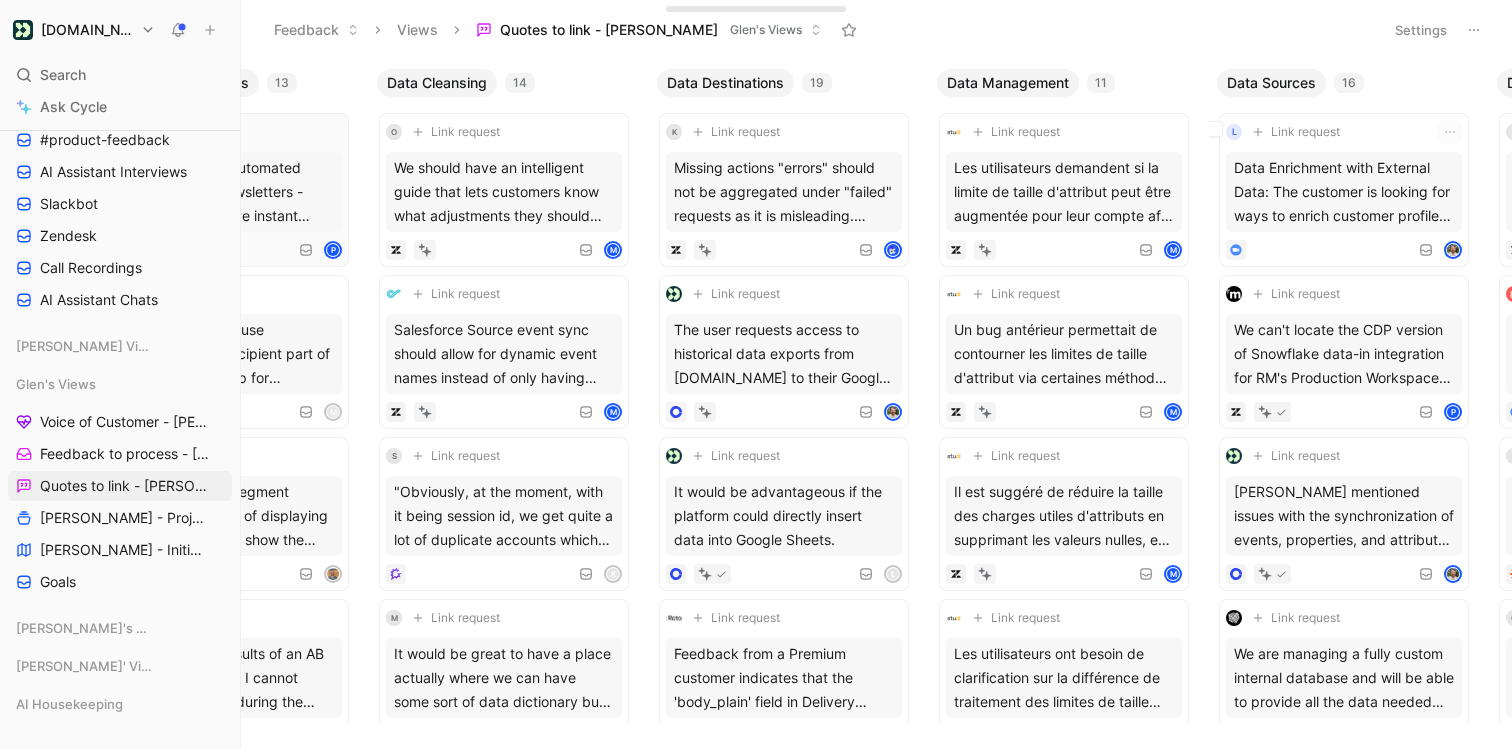 scroll, scrollTop: 0, scrollLeft: 1544, axis: horizontal 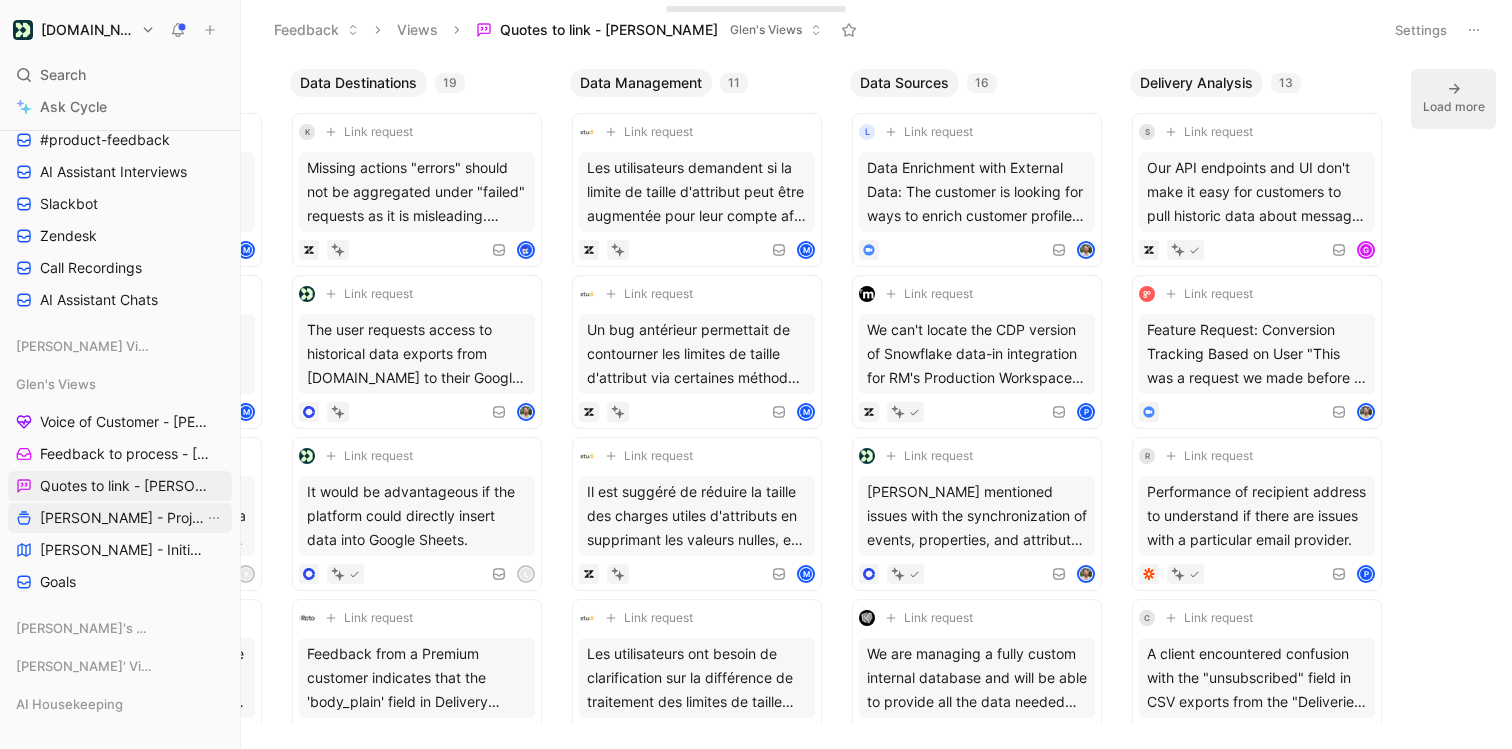 click on "[PERSON_NAME] - Projects" at bounding box center (122, 518) 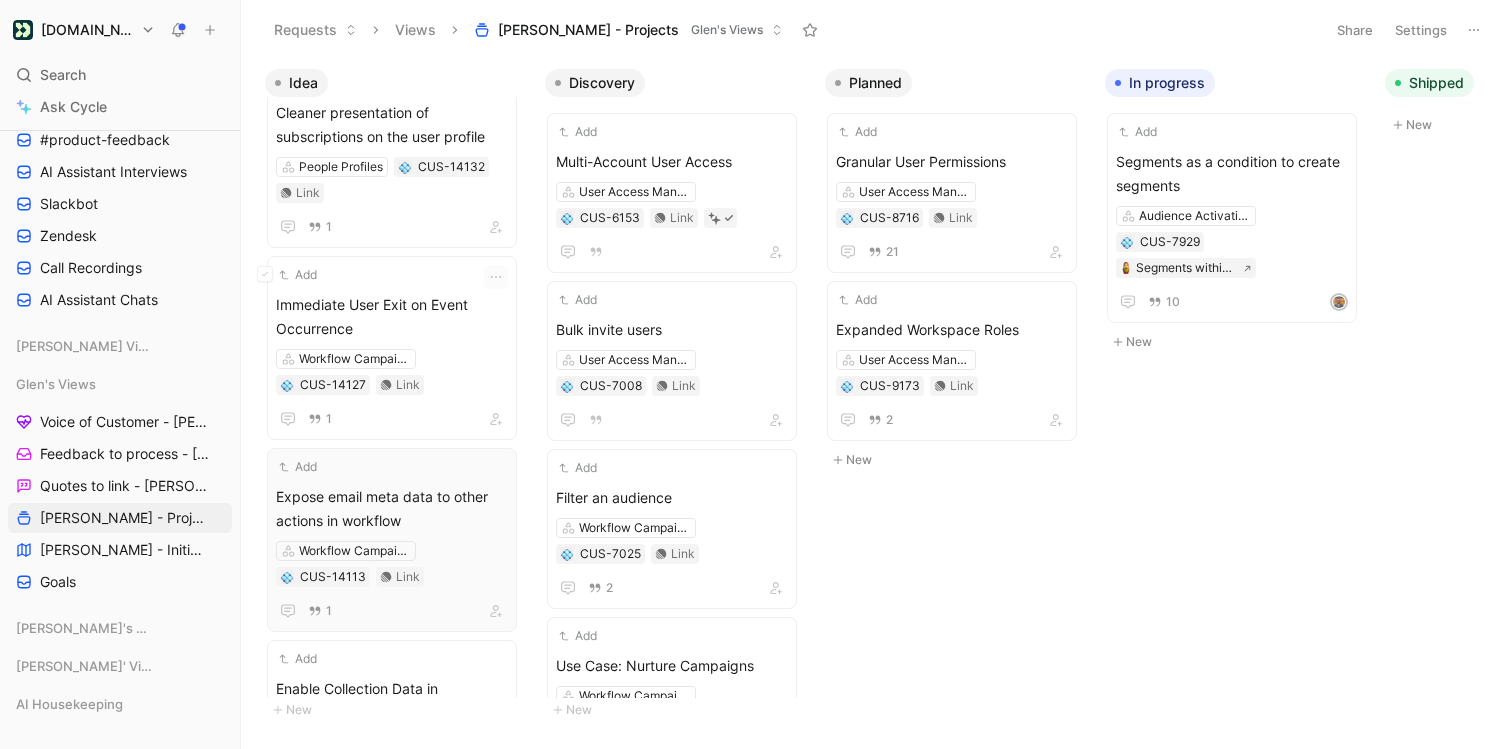 scroll, scrollTop: 0, scrollLeft: 0, axis: both 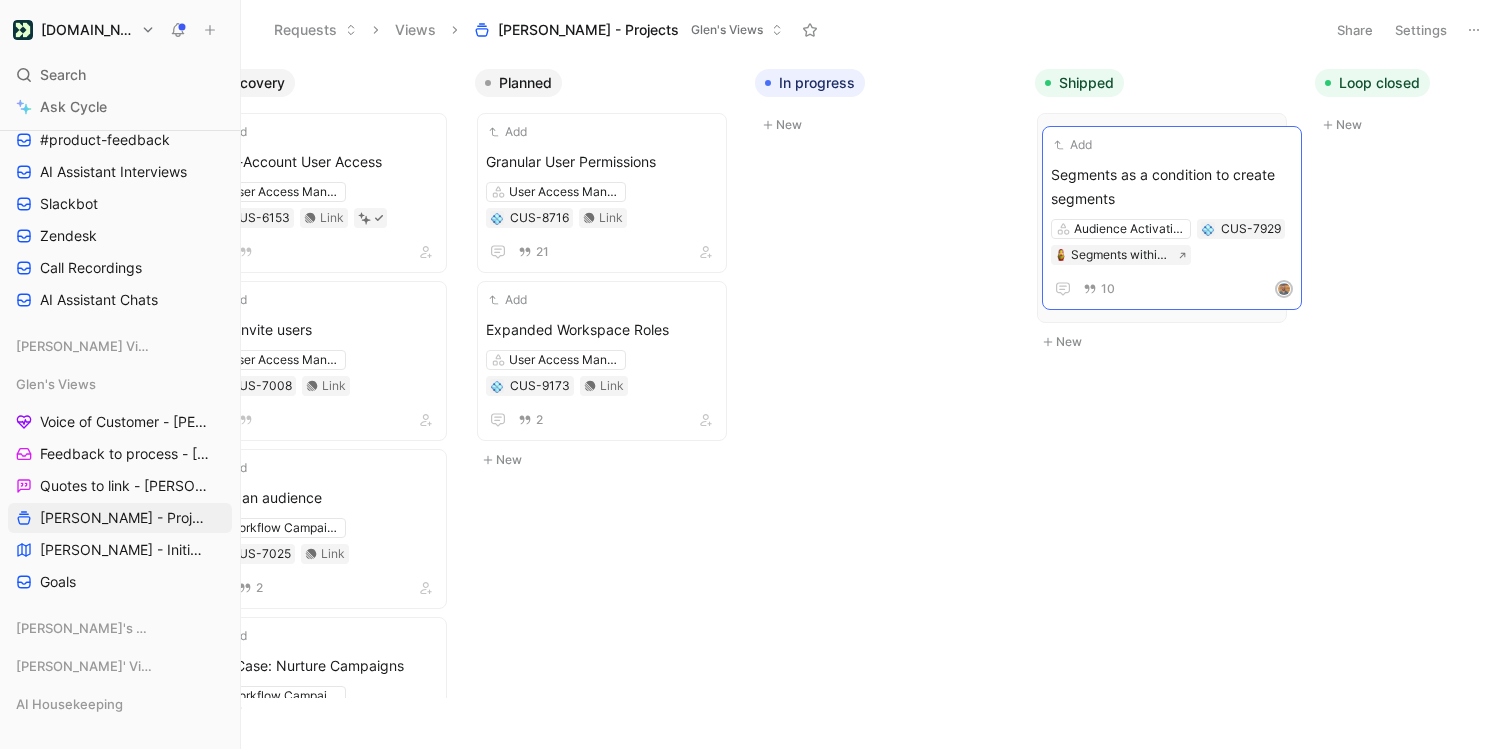 drag, startPoint x: 868, startPoint y: 169, endPoint x: 1136, endPoint y: 182, distance: 268.31512 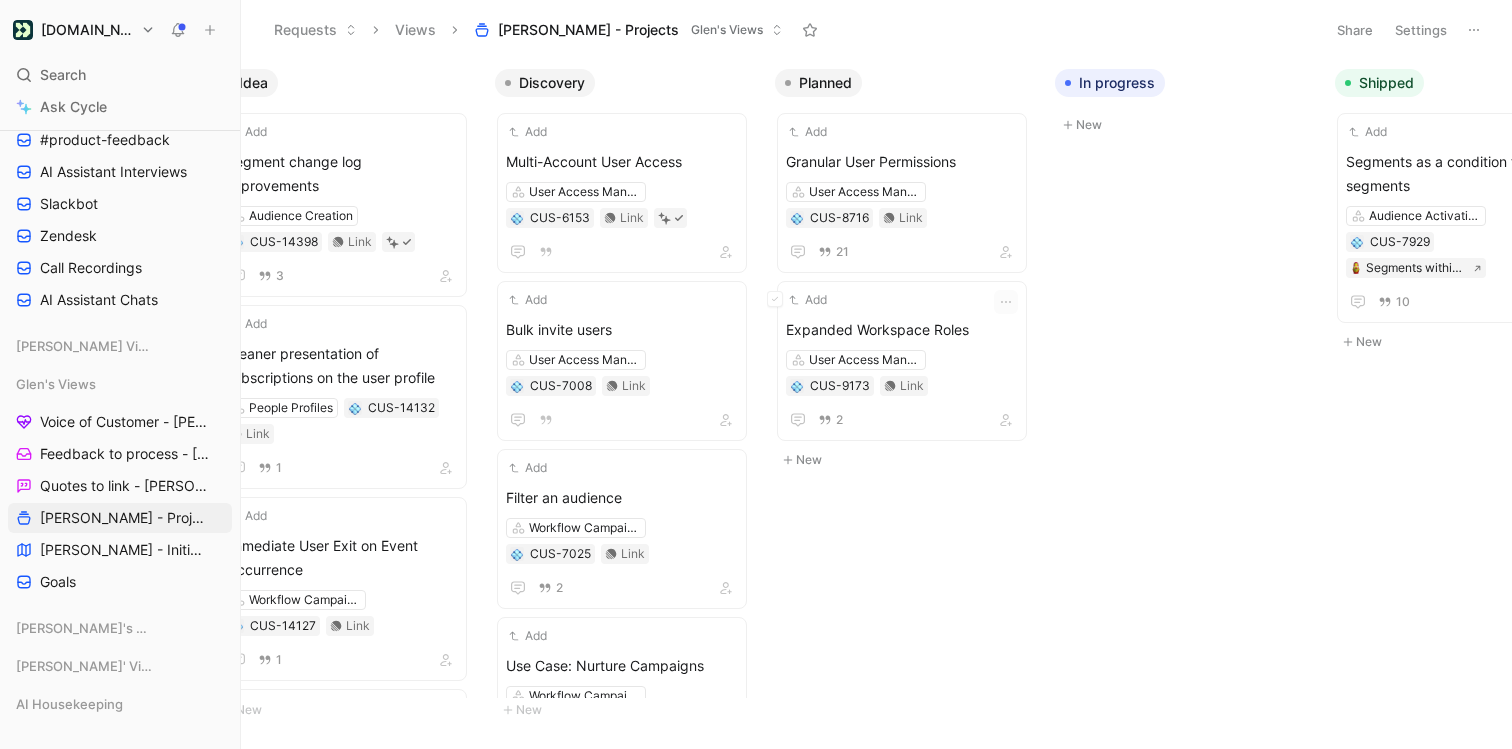 scroll, scrollTop: 0, scrollLeft: 44, axis: horizontal 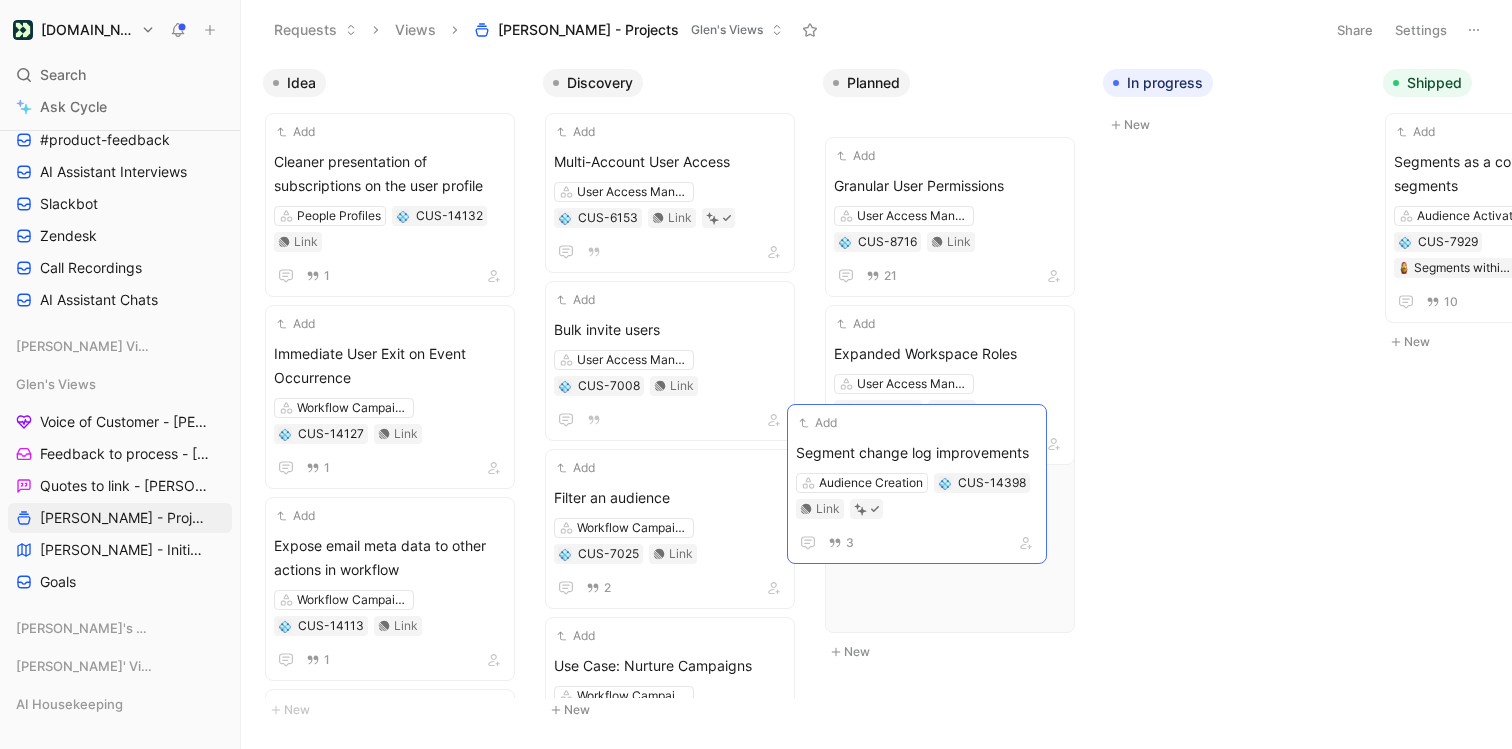drag, startPoint x: 451, startPoint y: 153, endPoint x: 973, endPoint y: 444, distance: 597.6328 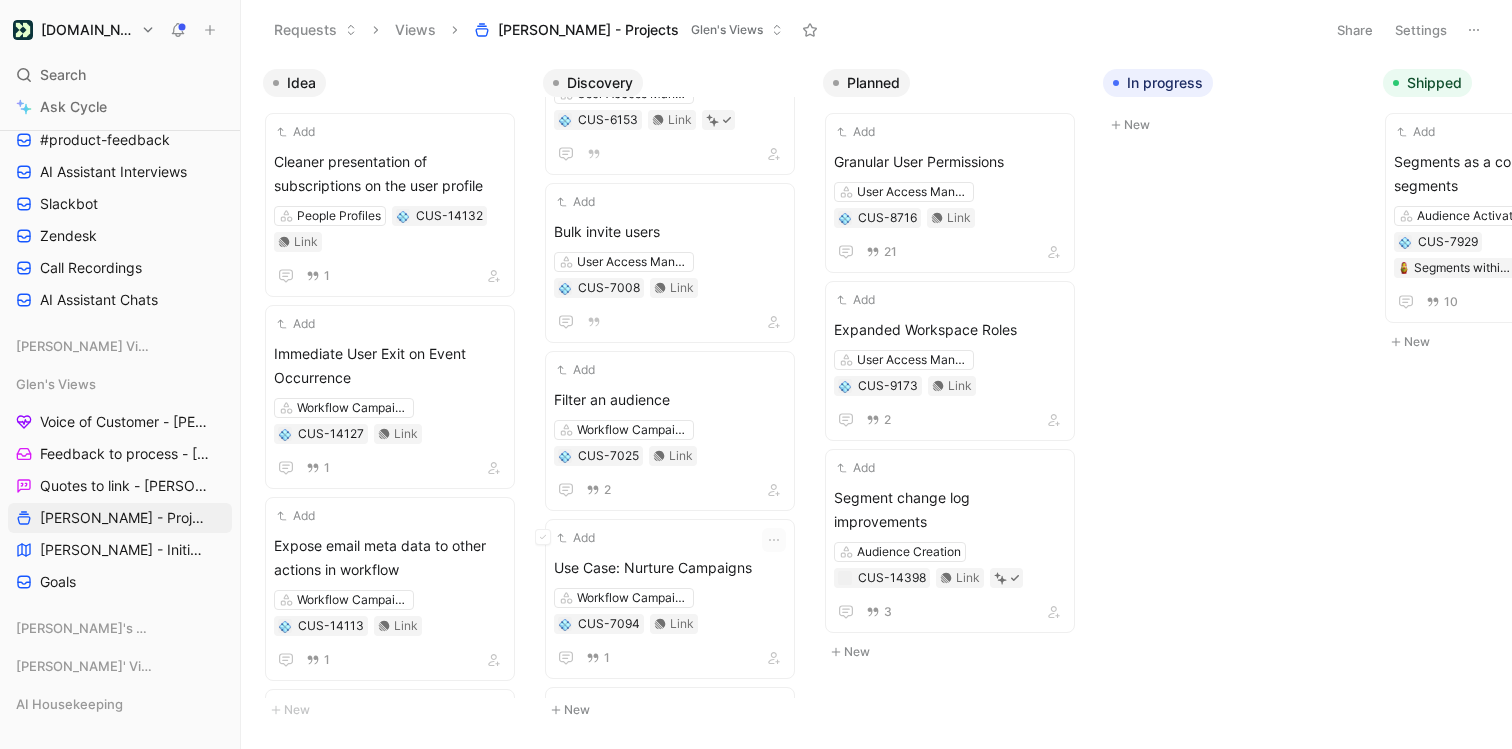 scroll, scrollTop: 0, scrollLeft: 0, axis: both 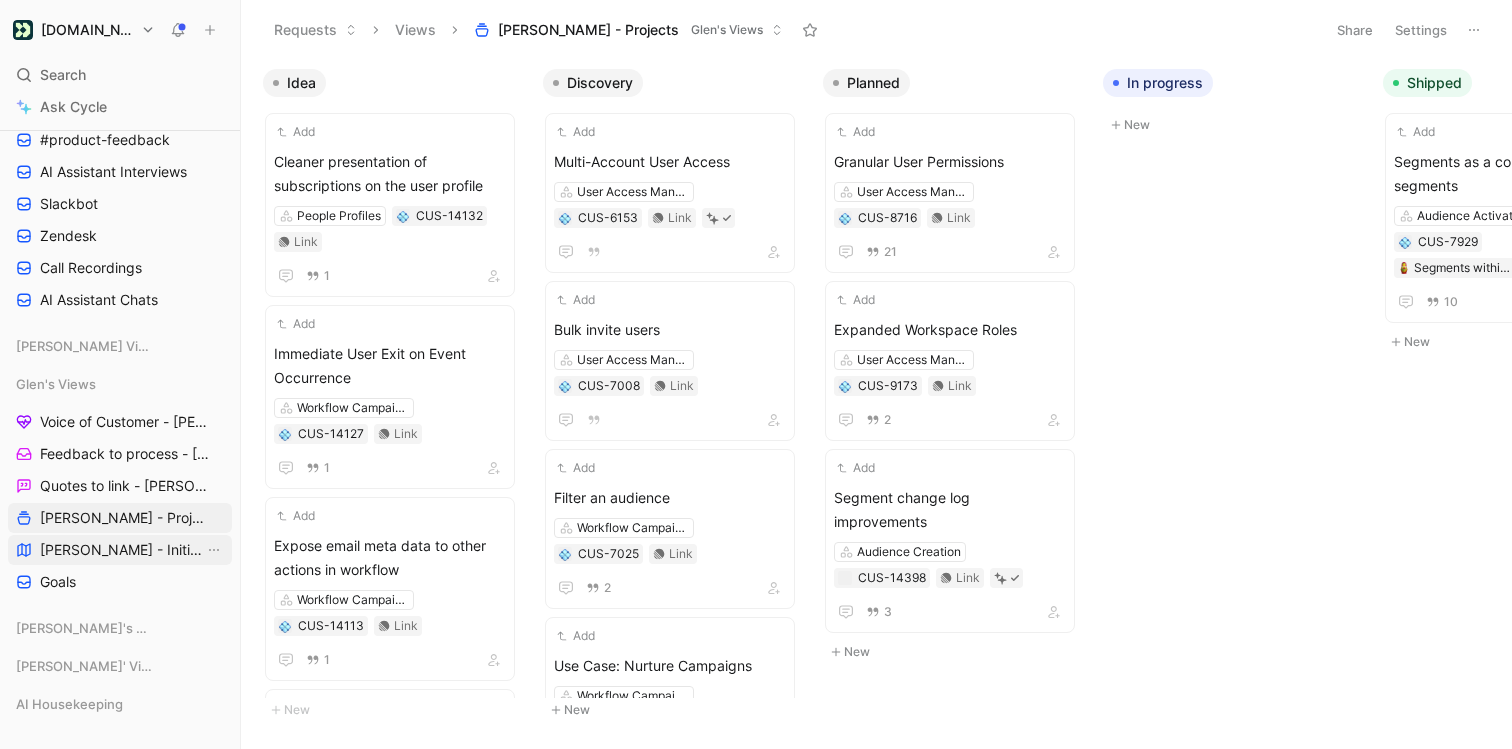 click on "[PERSON_NAME] - Initiatives" at bounding box center [122, 550] 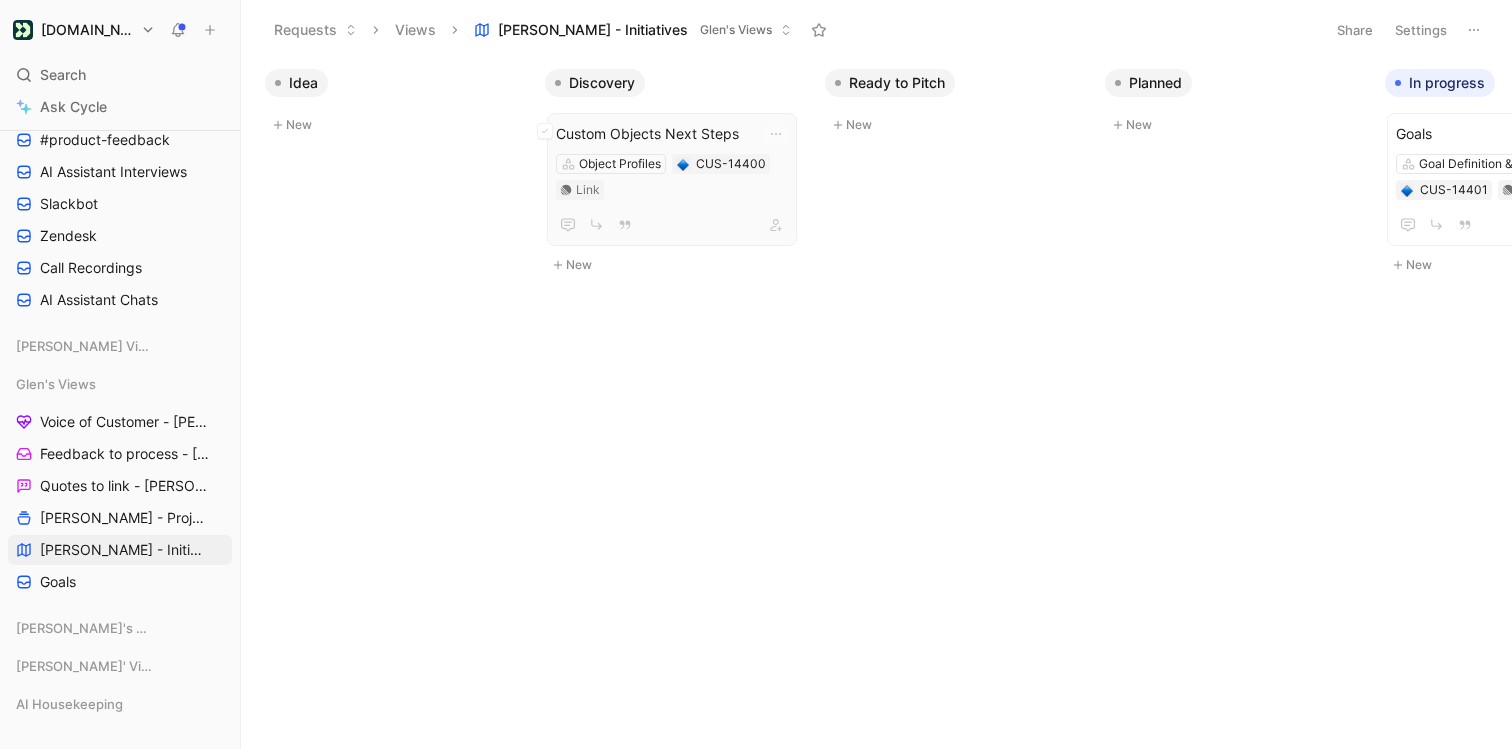 click on "Custom Objects Next Steps" at bounding box center [672, 134] 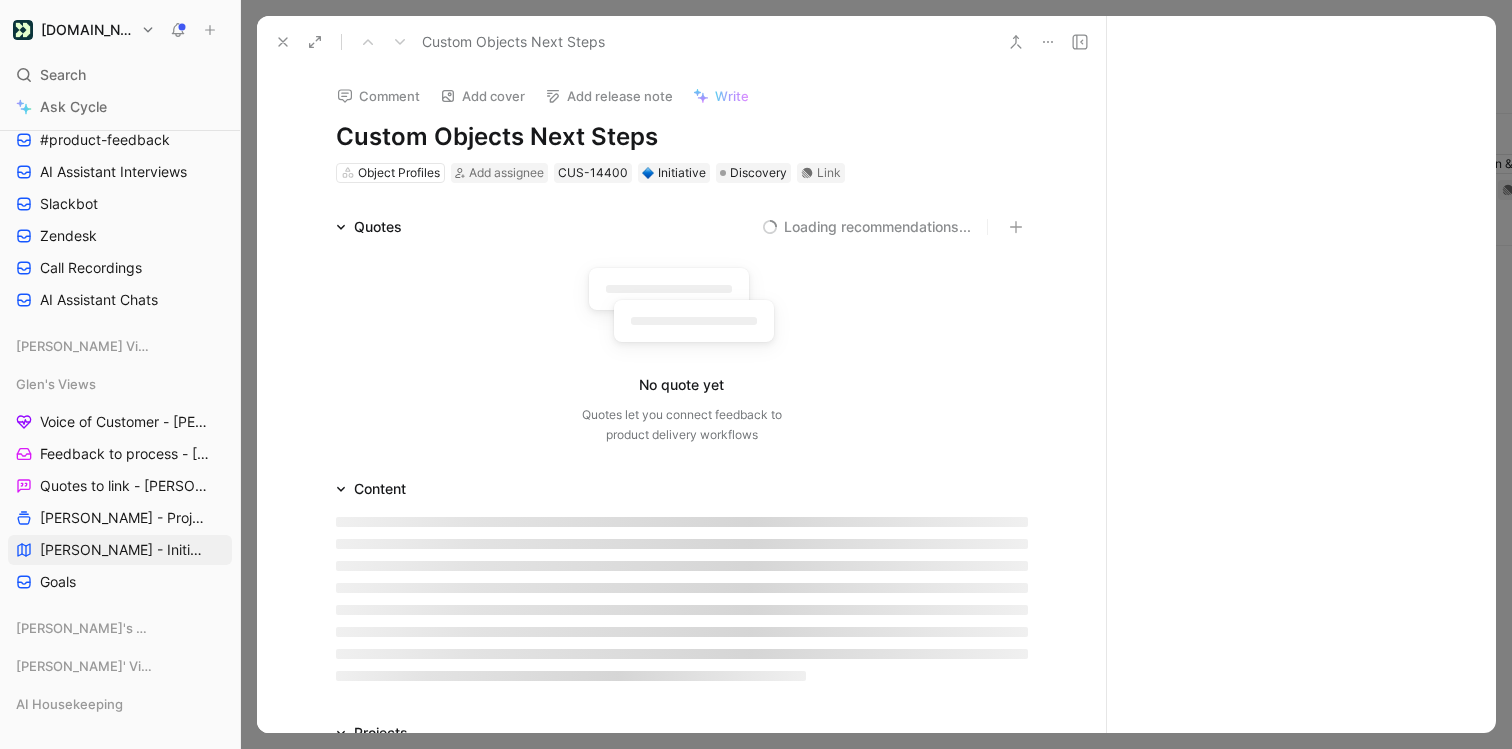 click on "Custom Objects Next Steps" at bounding box center (682, 137) 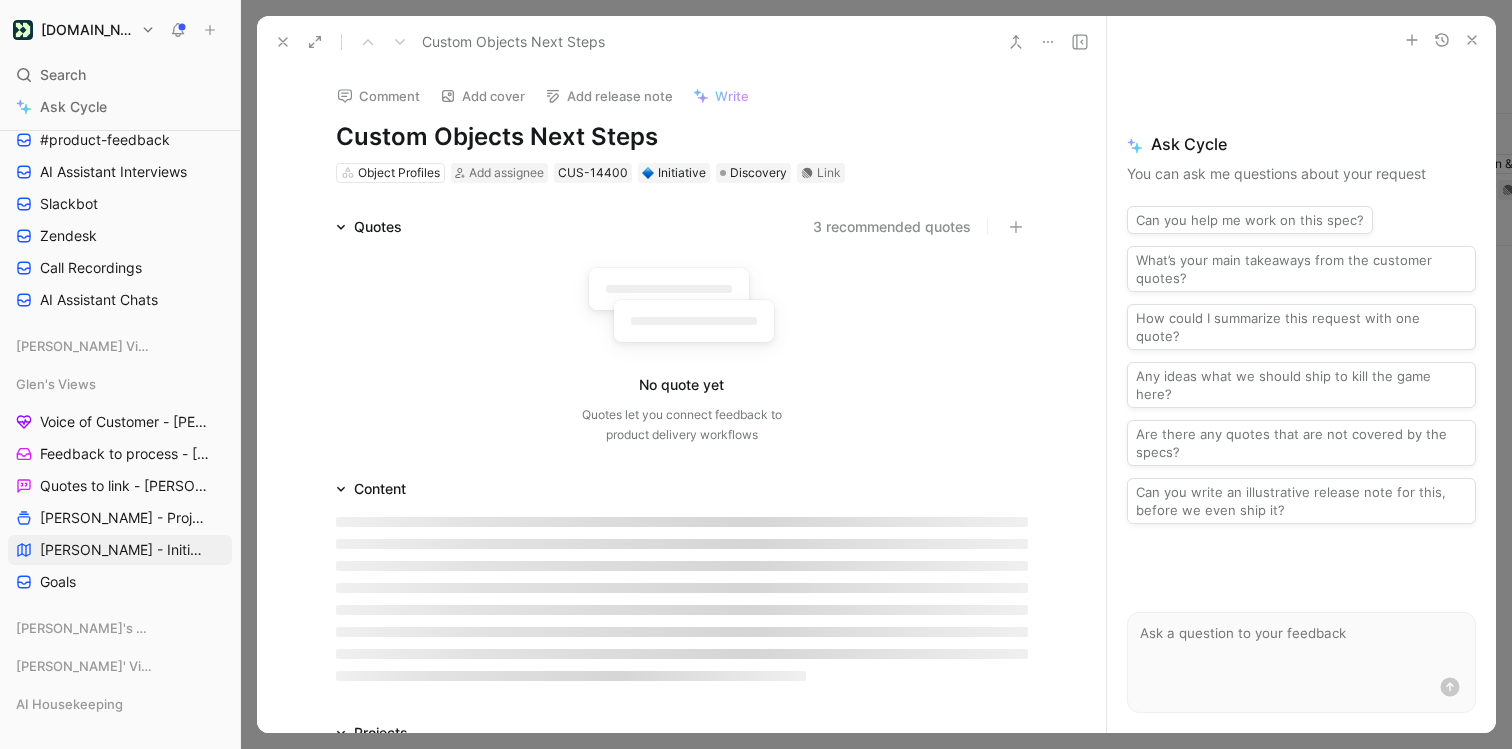 click on "Custom Objects Next Steps" at bounding box center (682, 137) 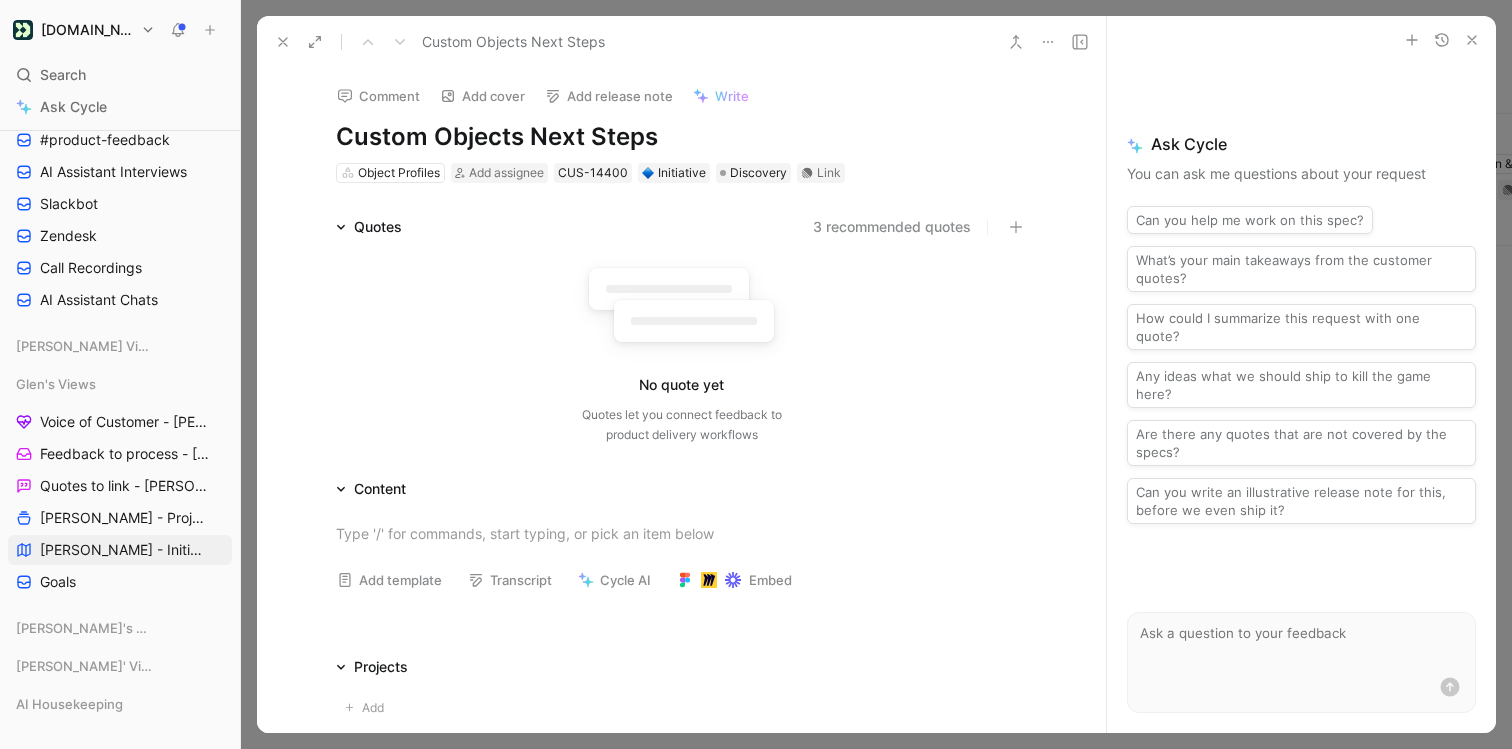 click on "Custom Objects Next Steps" at bounding box center (682, 137) 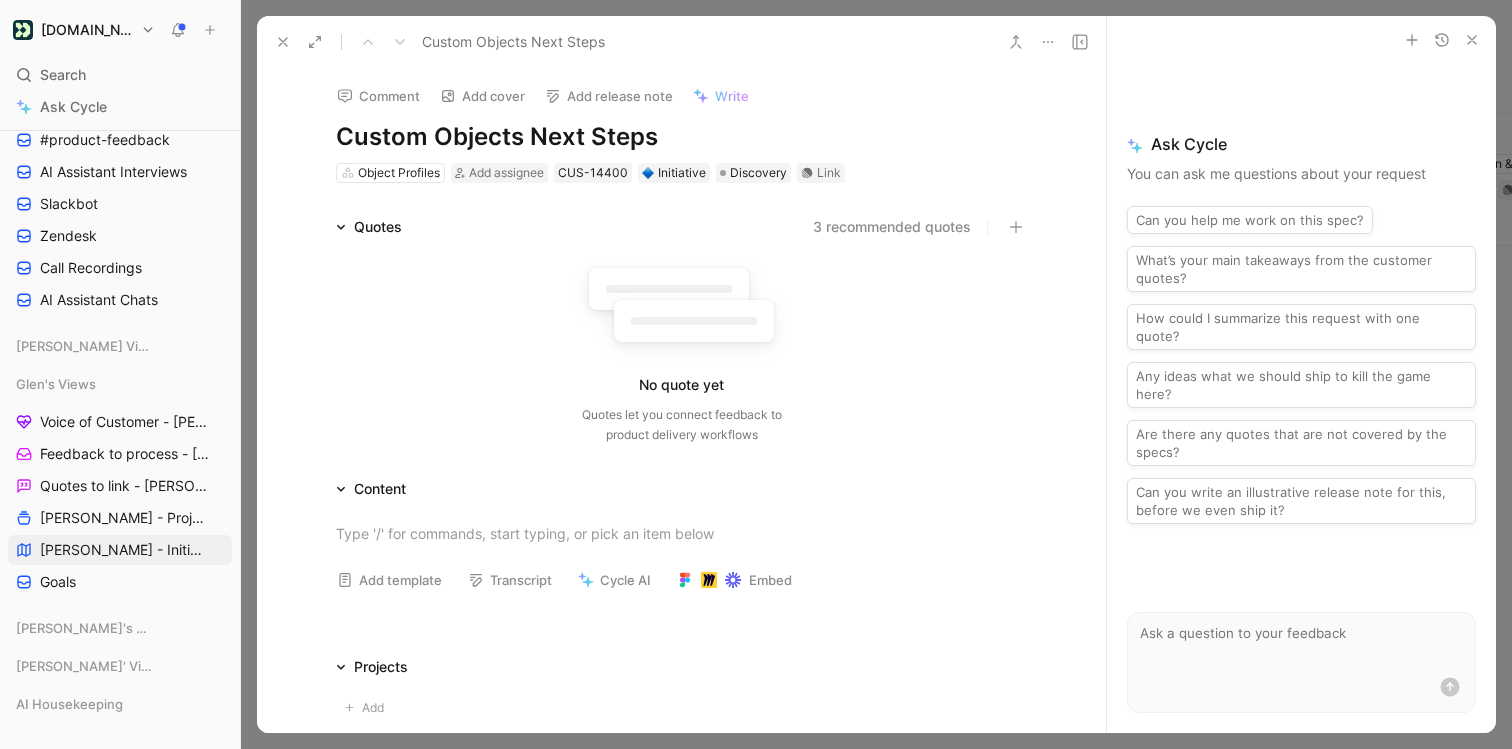 click 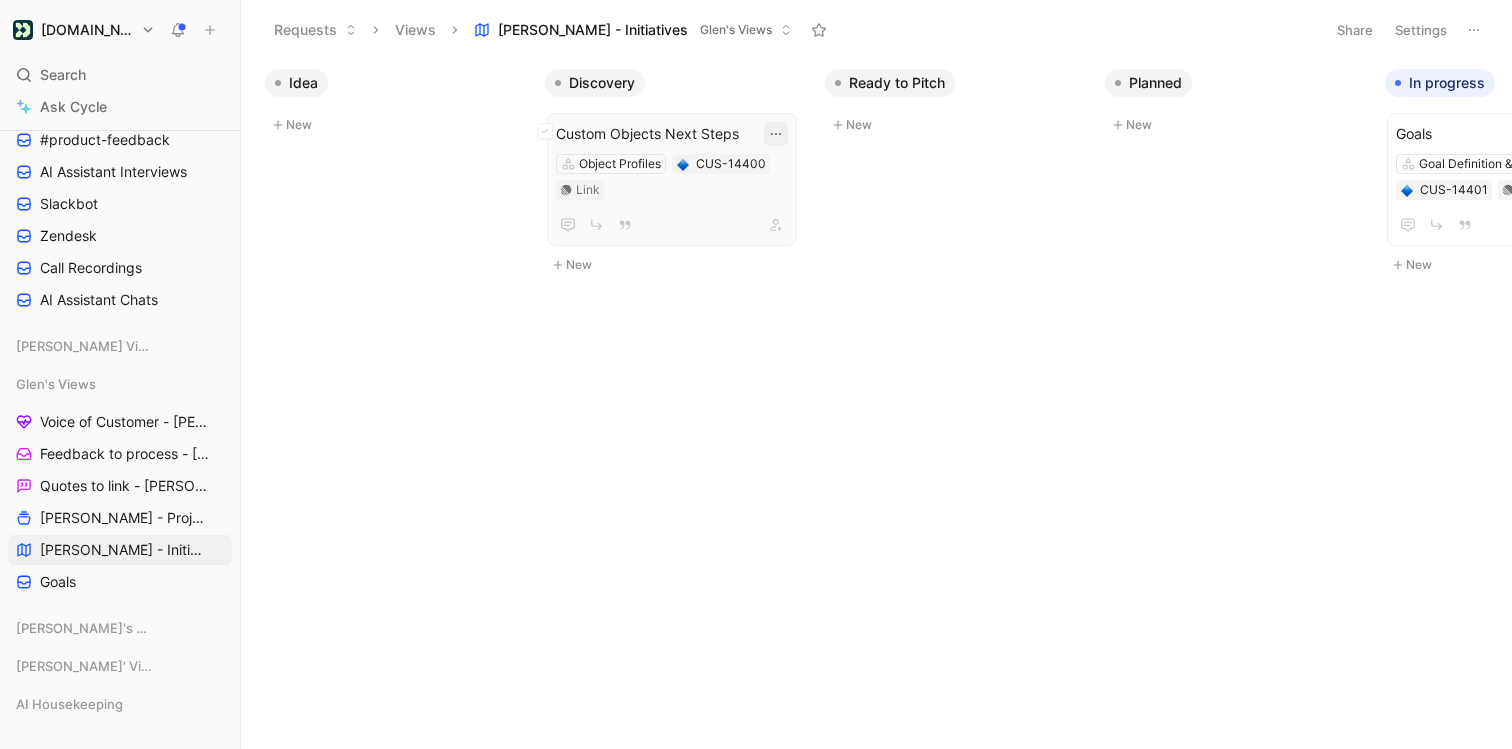click 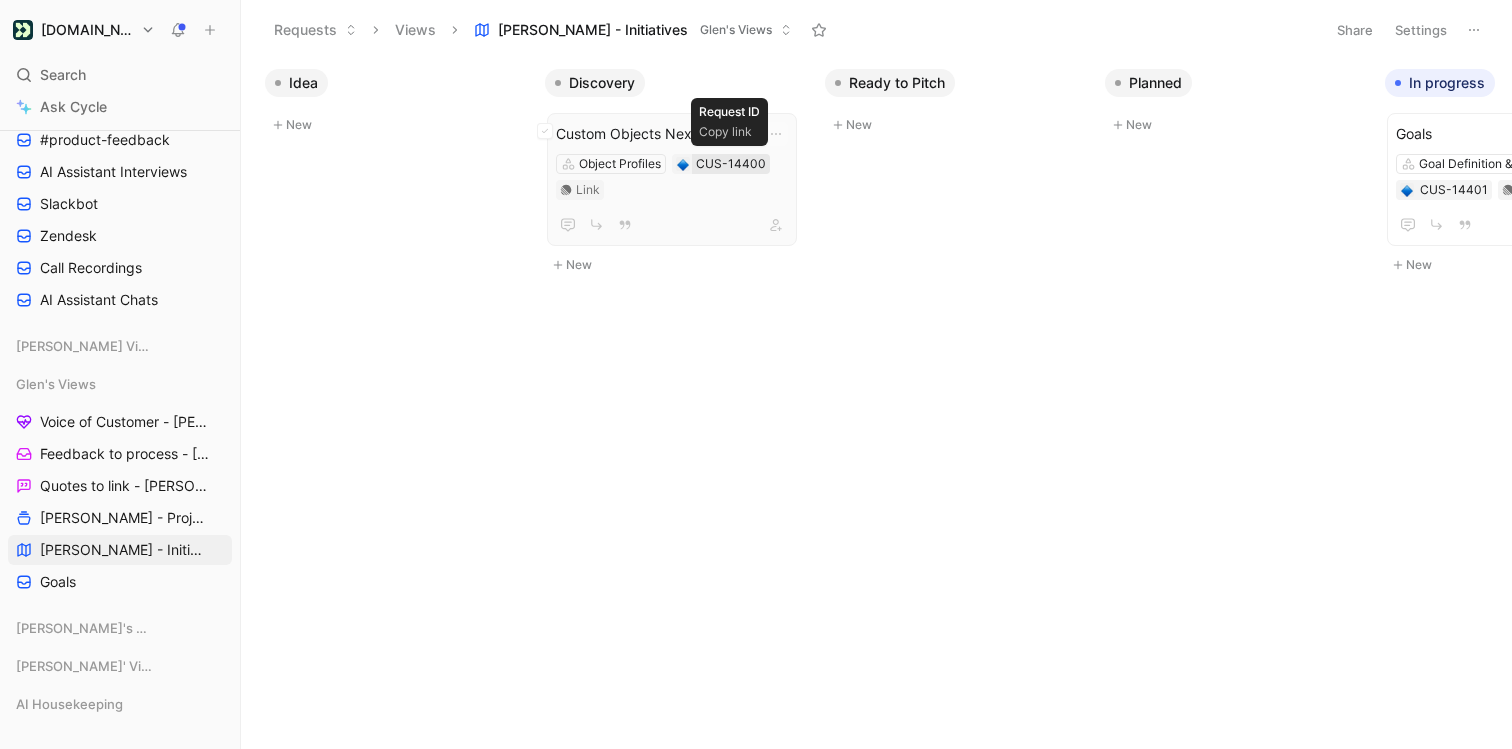 click on "CUS-14400" at bounding box center (731, 164) 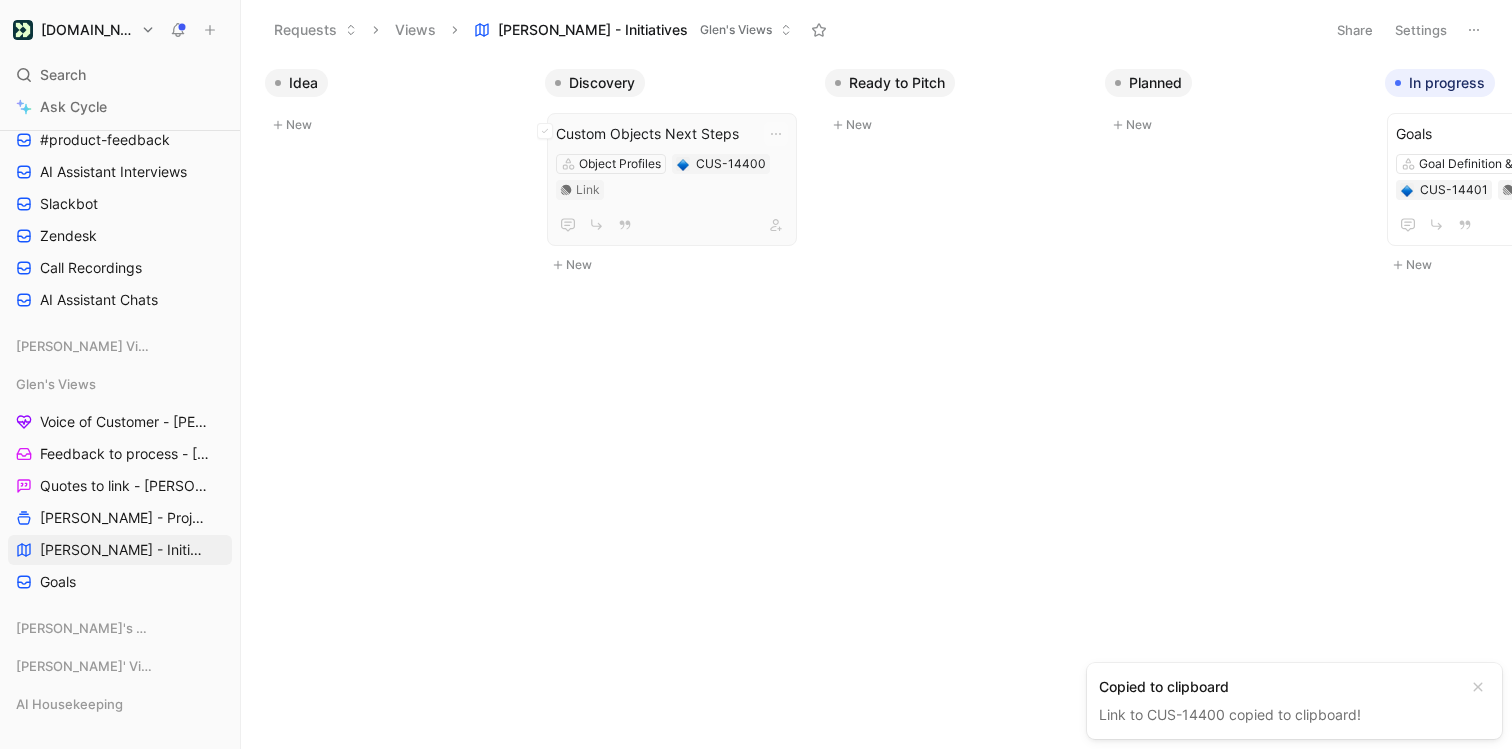 click on "Custom Objects Next Steps" at bounding box center (672, 134) 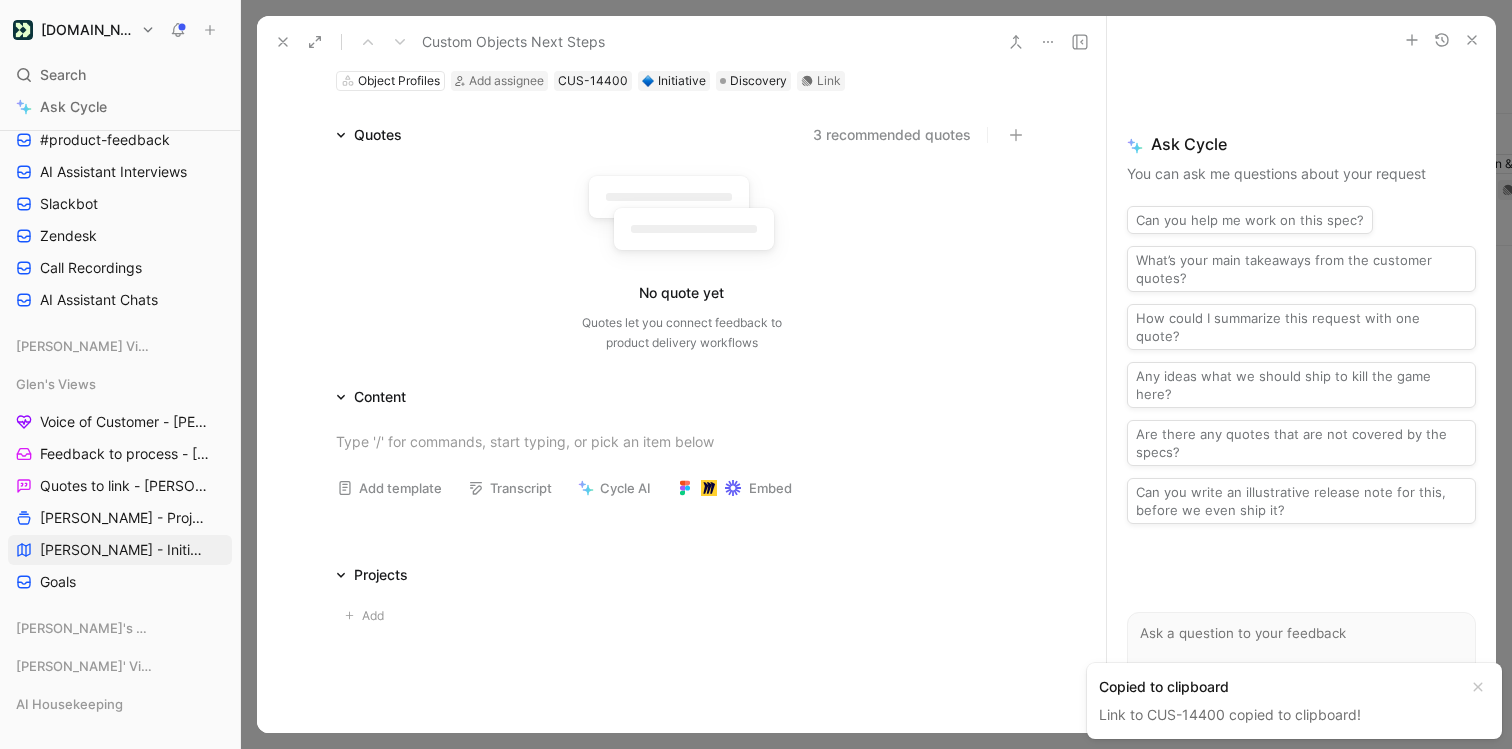 scroll, scrollTop: 188, scrollLeft: 0, axis: vertical 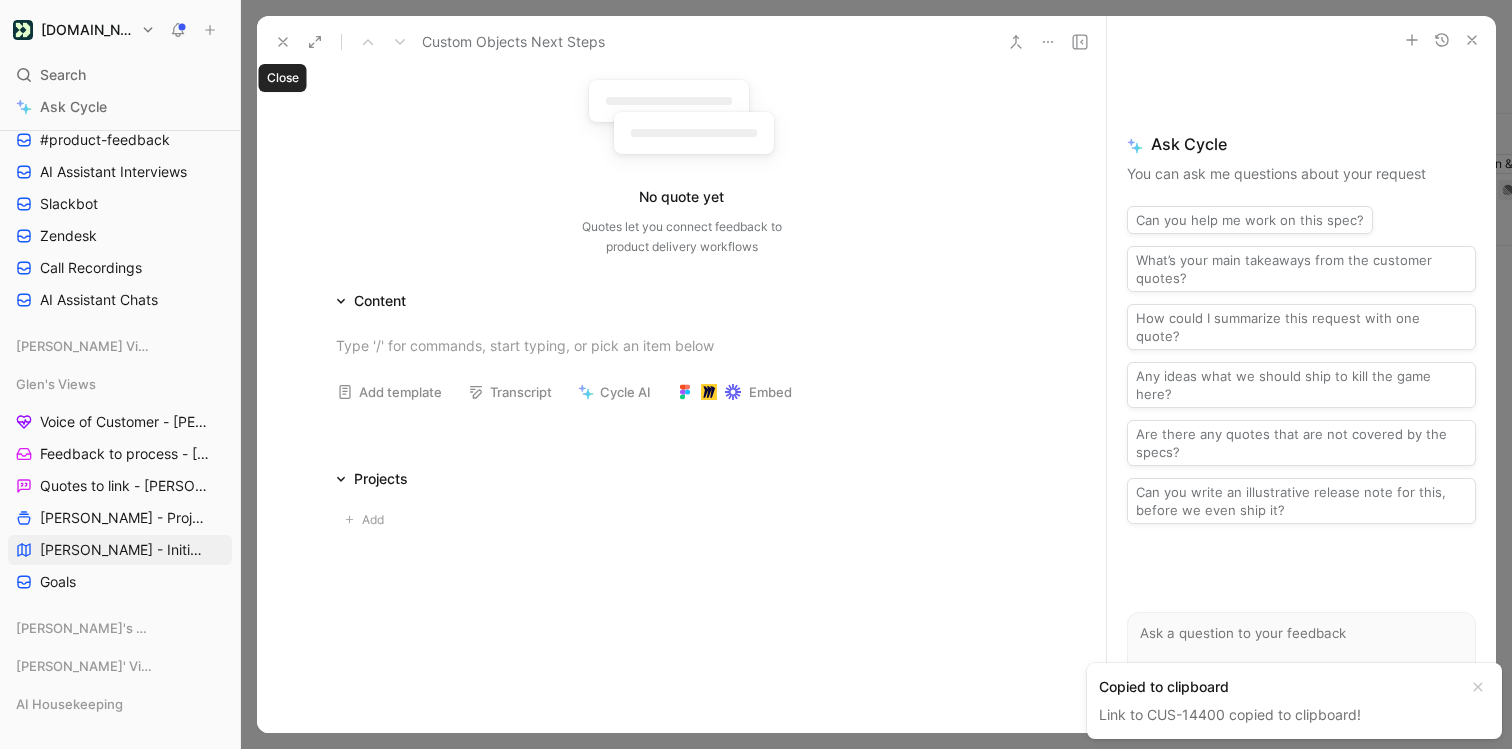 click 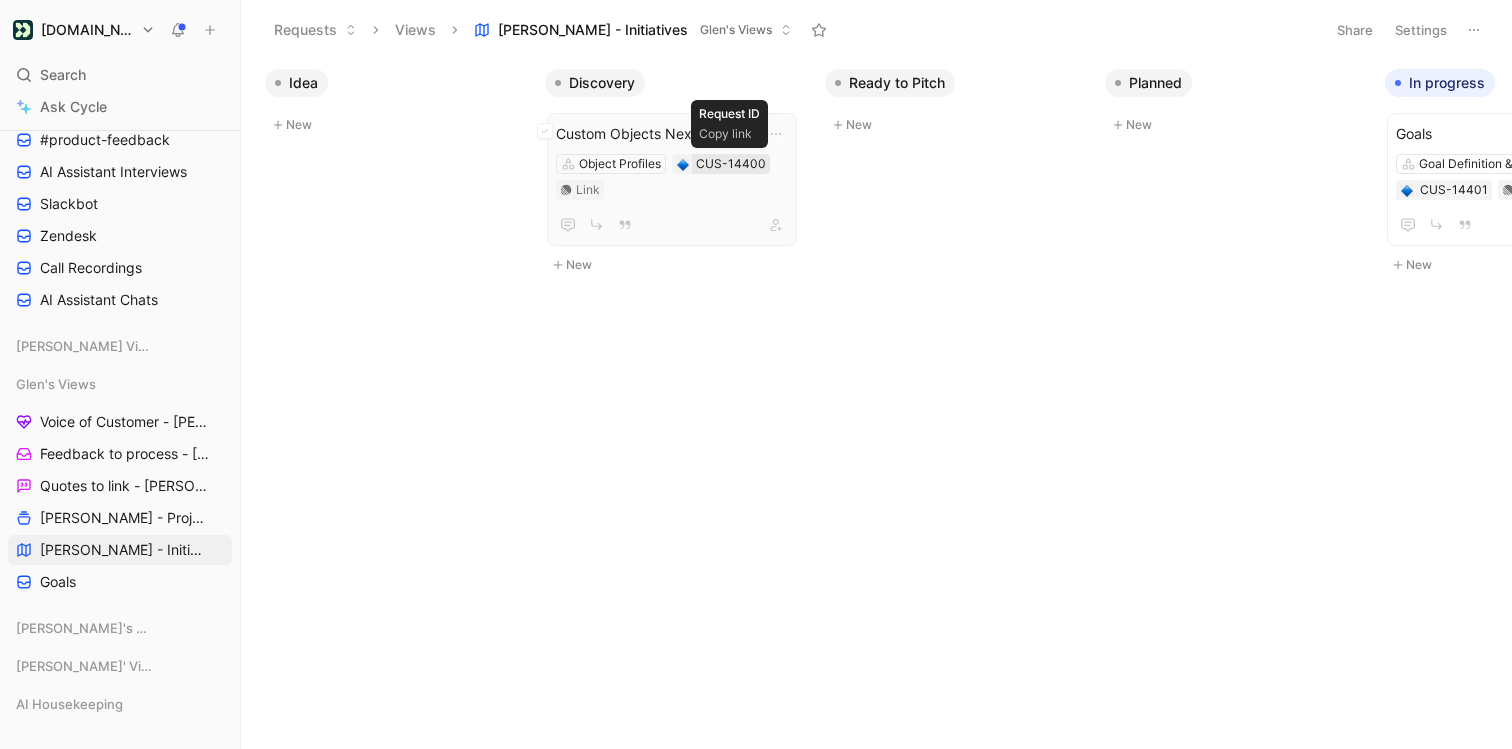 click on "CUS-14400" at bounding box center [731, 164] 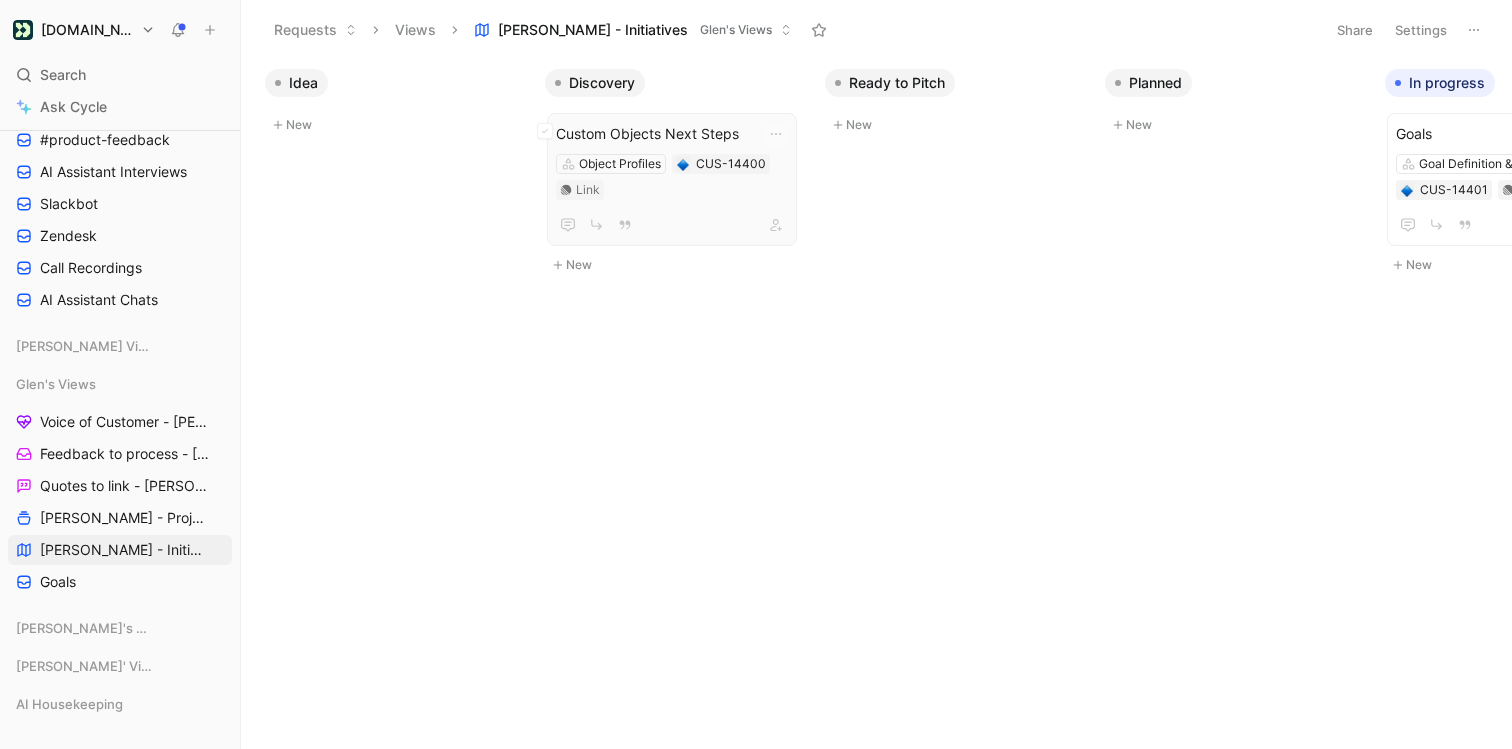 click 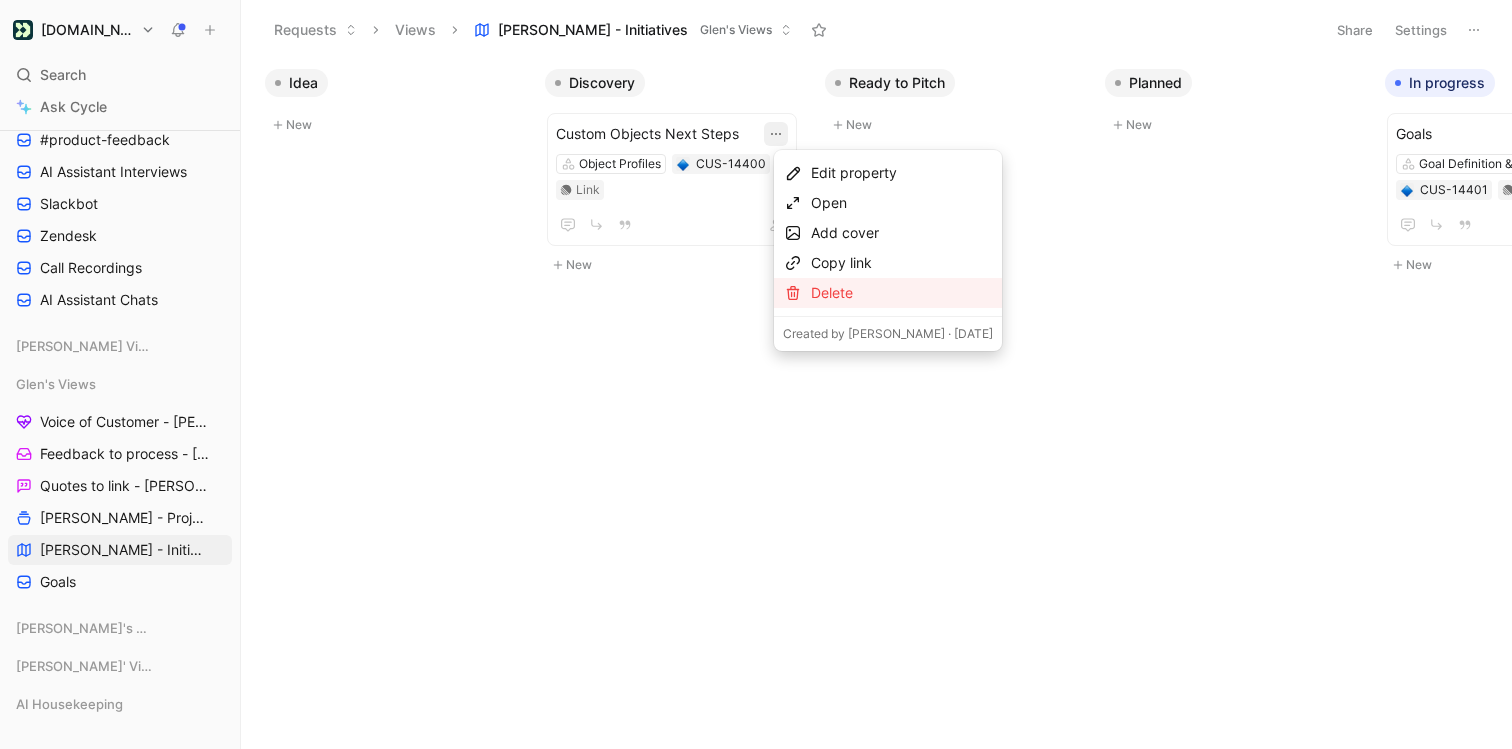 click on "Delete" at bounding box center [902, 293] 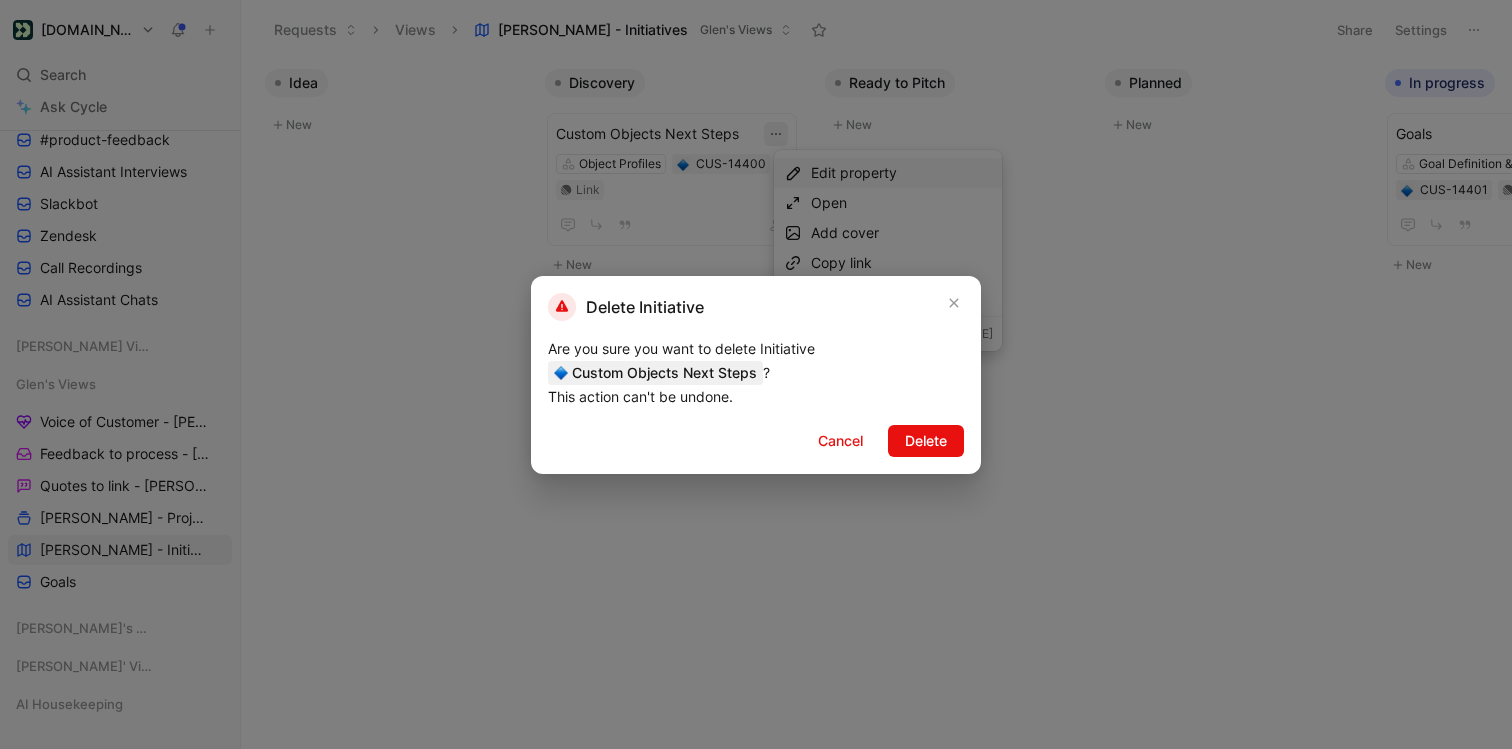 click on "Delete Initiative" at bounding box center (756, 307) 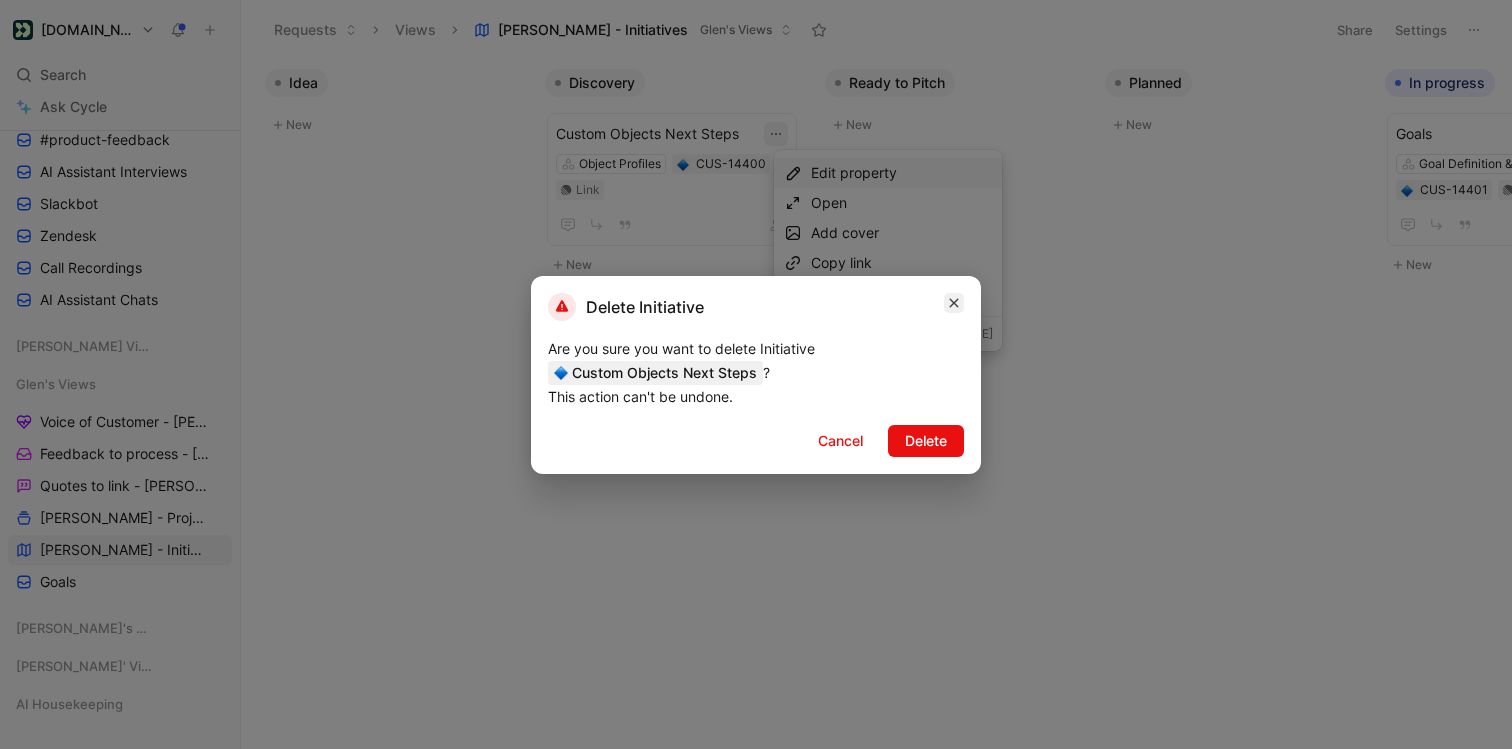 click 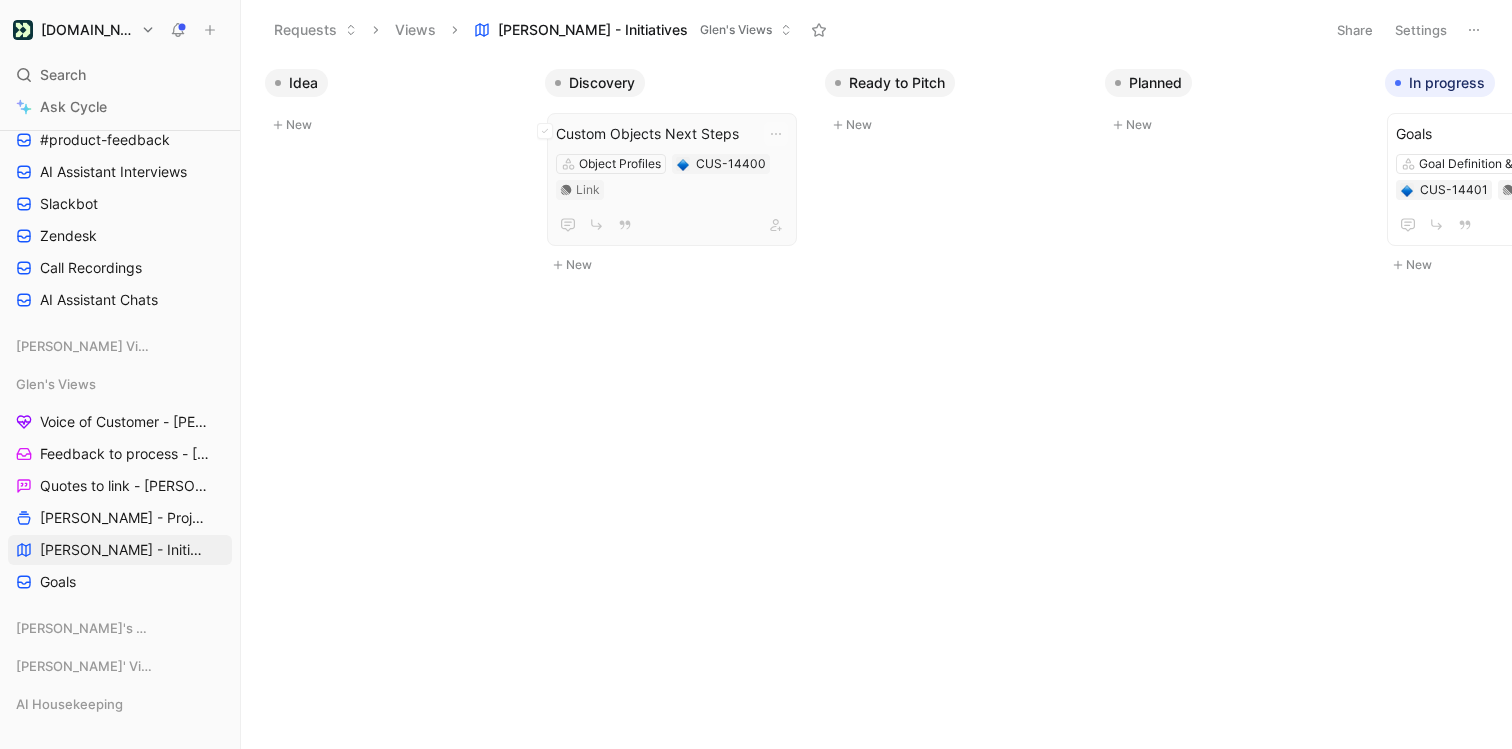 click on "Custom Objects Next Steps" at bounding box center [672, 134] 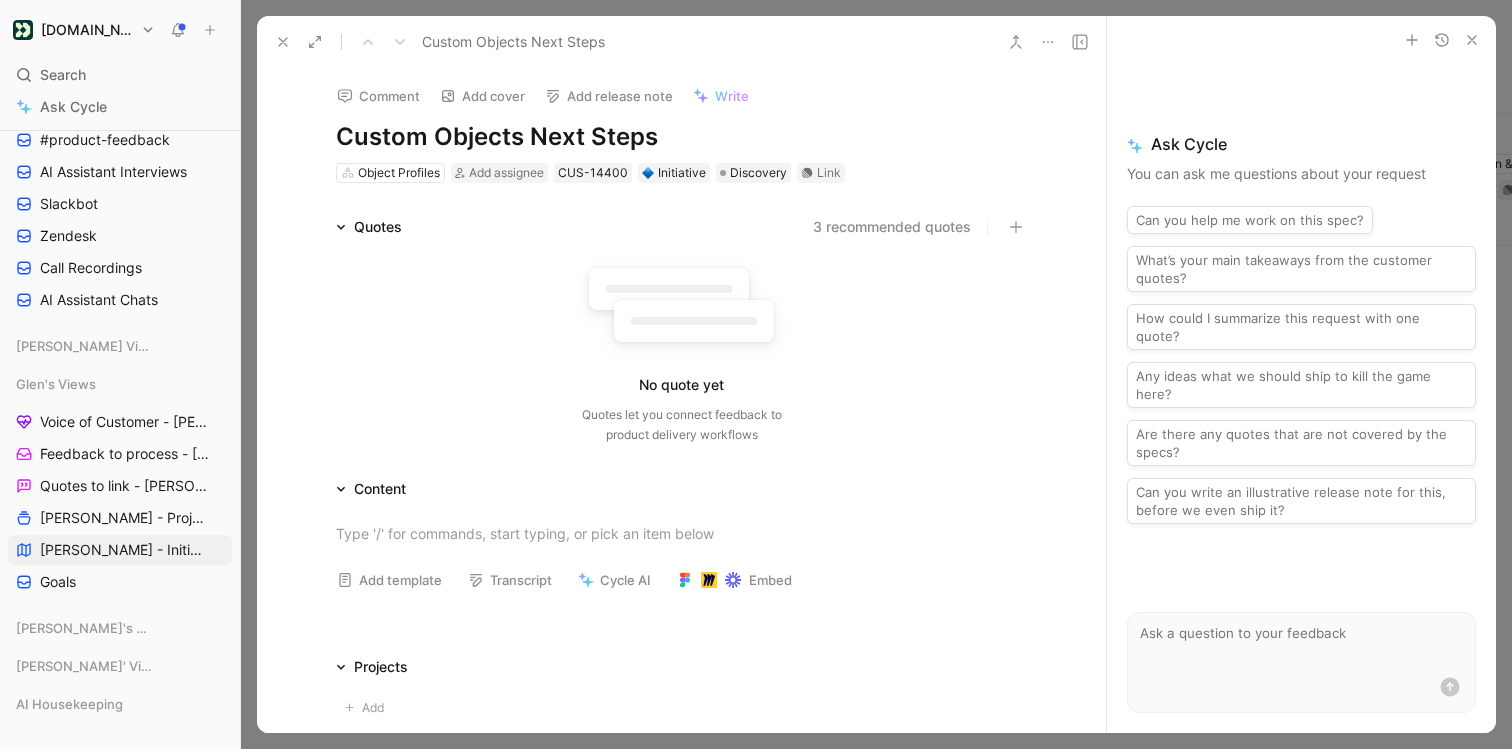 click at bounding box center (1301, 643) 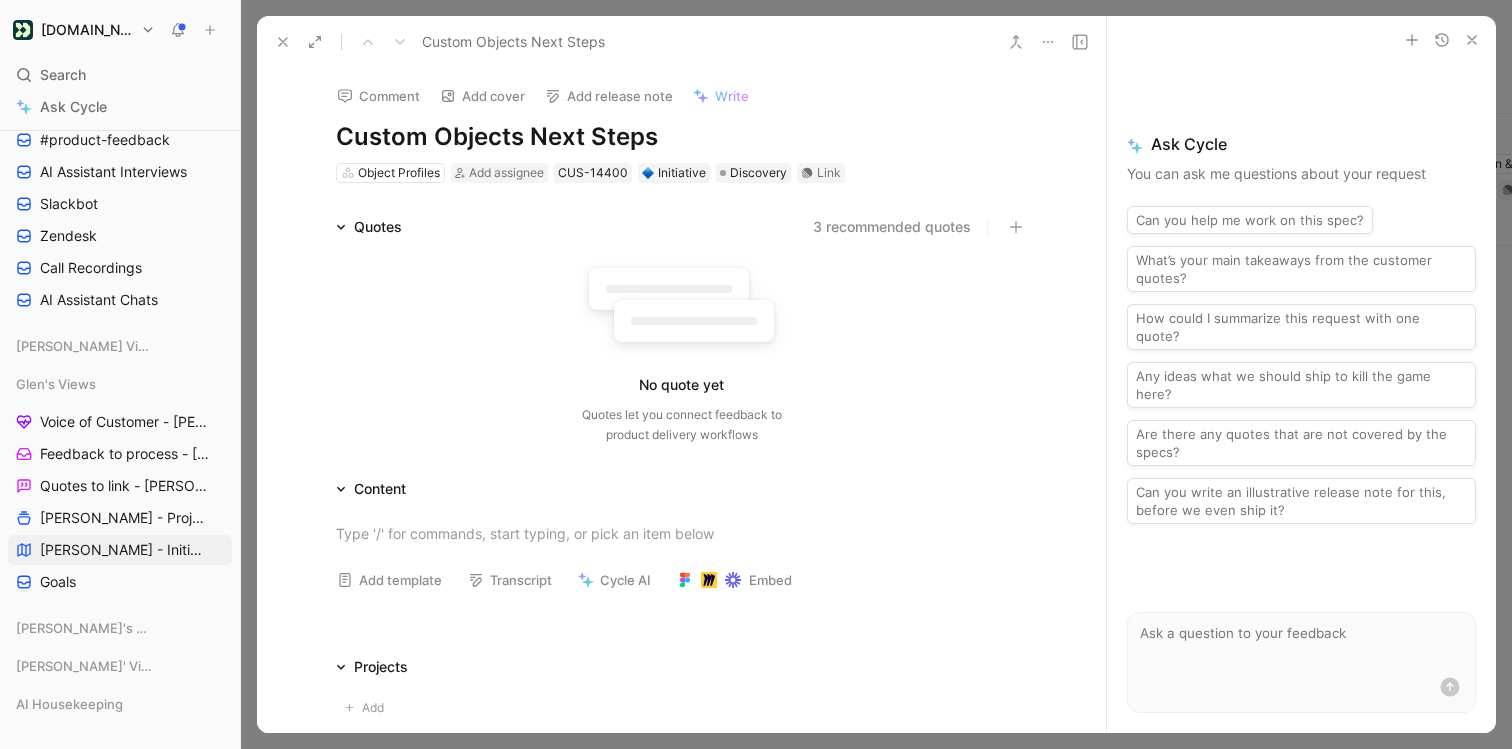 click on "3 recommended quotes" at bounding box center [892, 227] 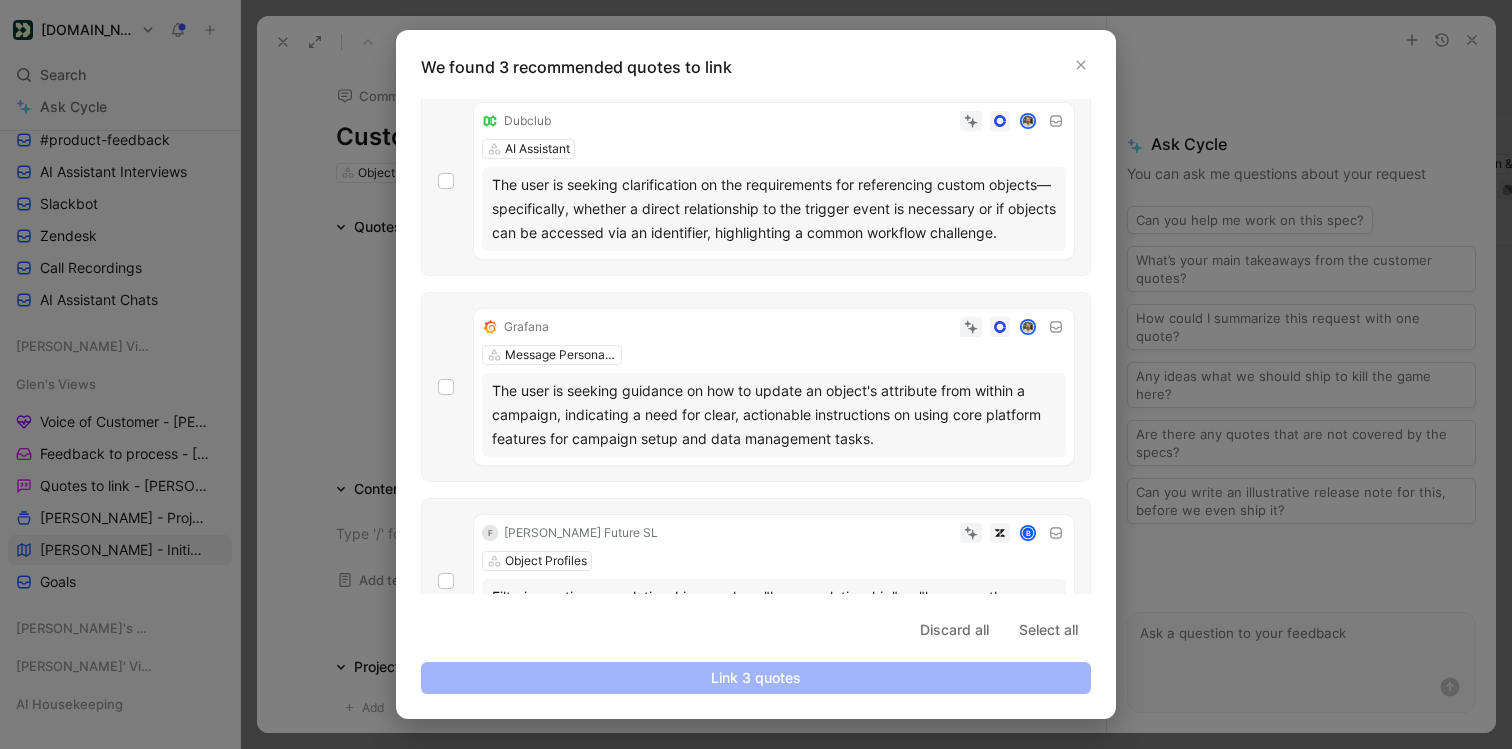 scroll, scrollTop: 0, scrollLeft: 0, axis: both 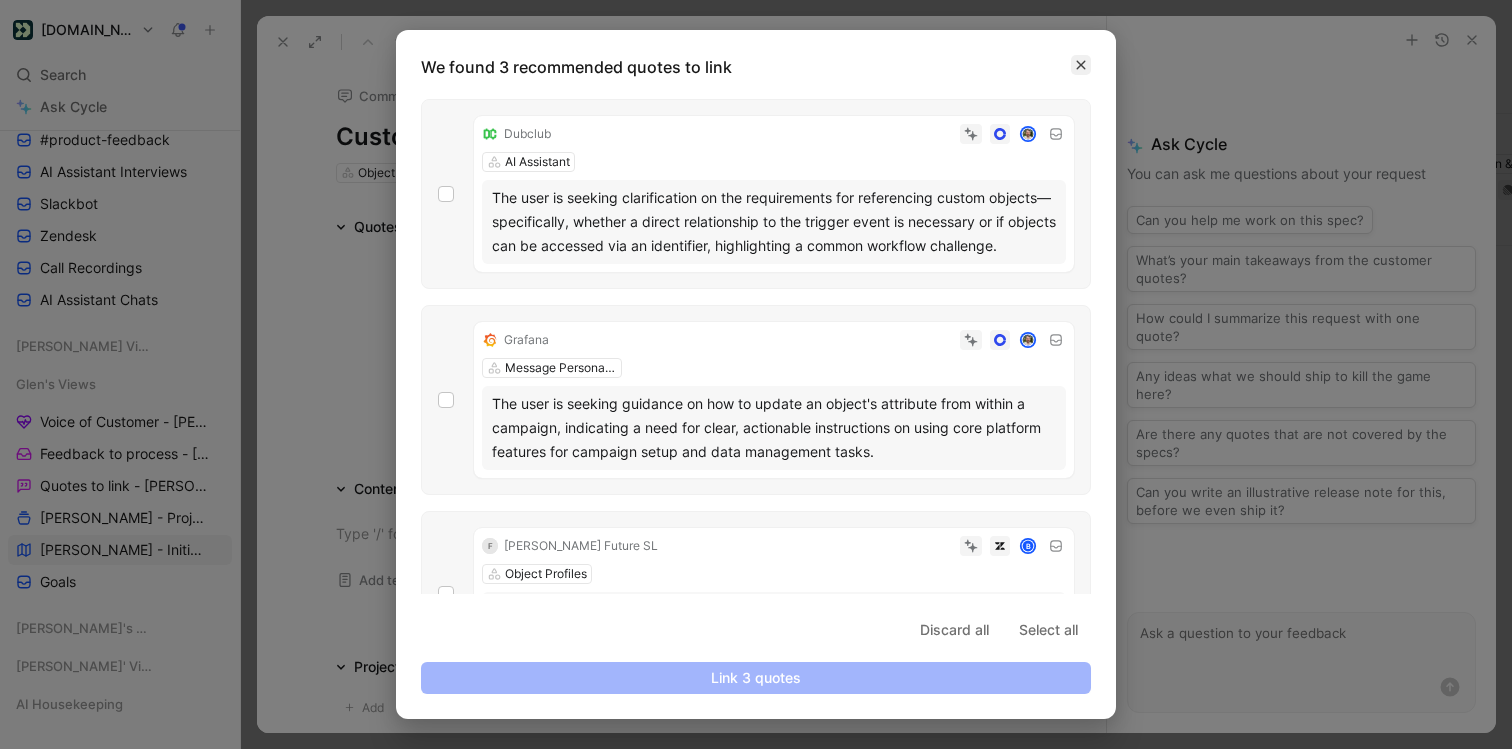 click 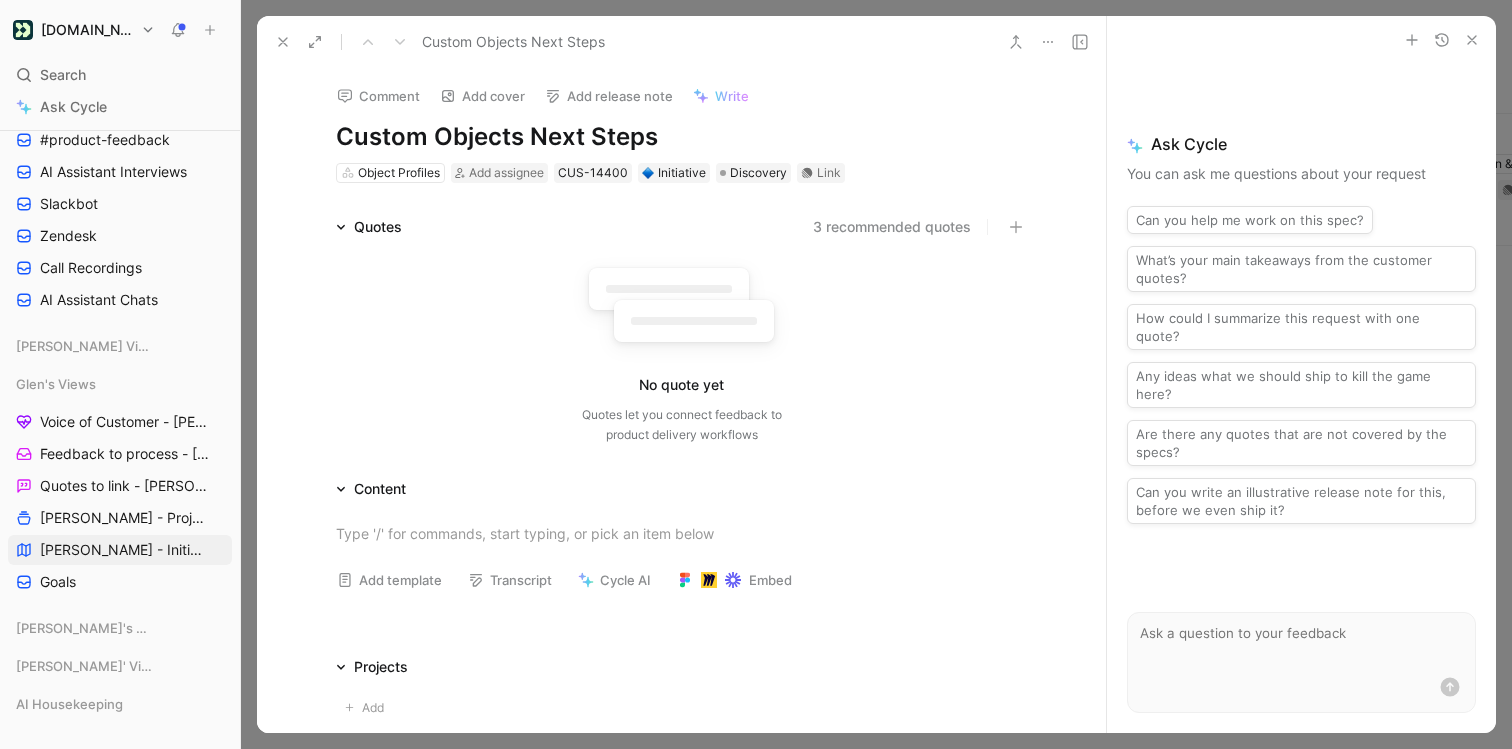 click 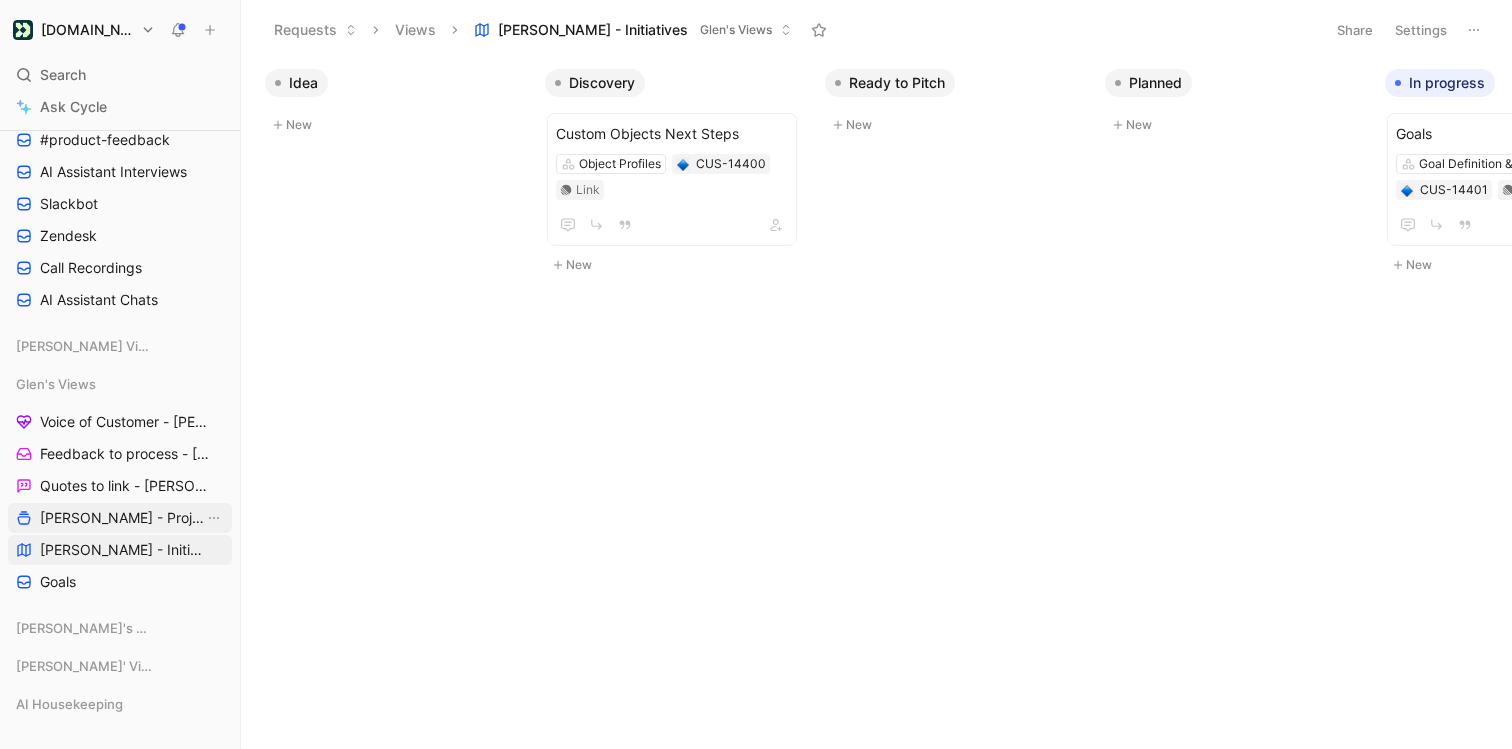 click on "[PERSON_NAME] - Projects" at bounding box center (122, 518) 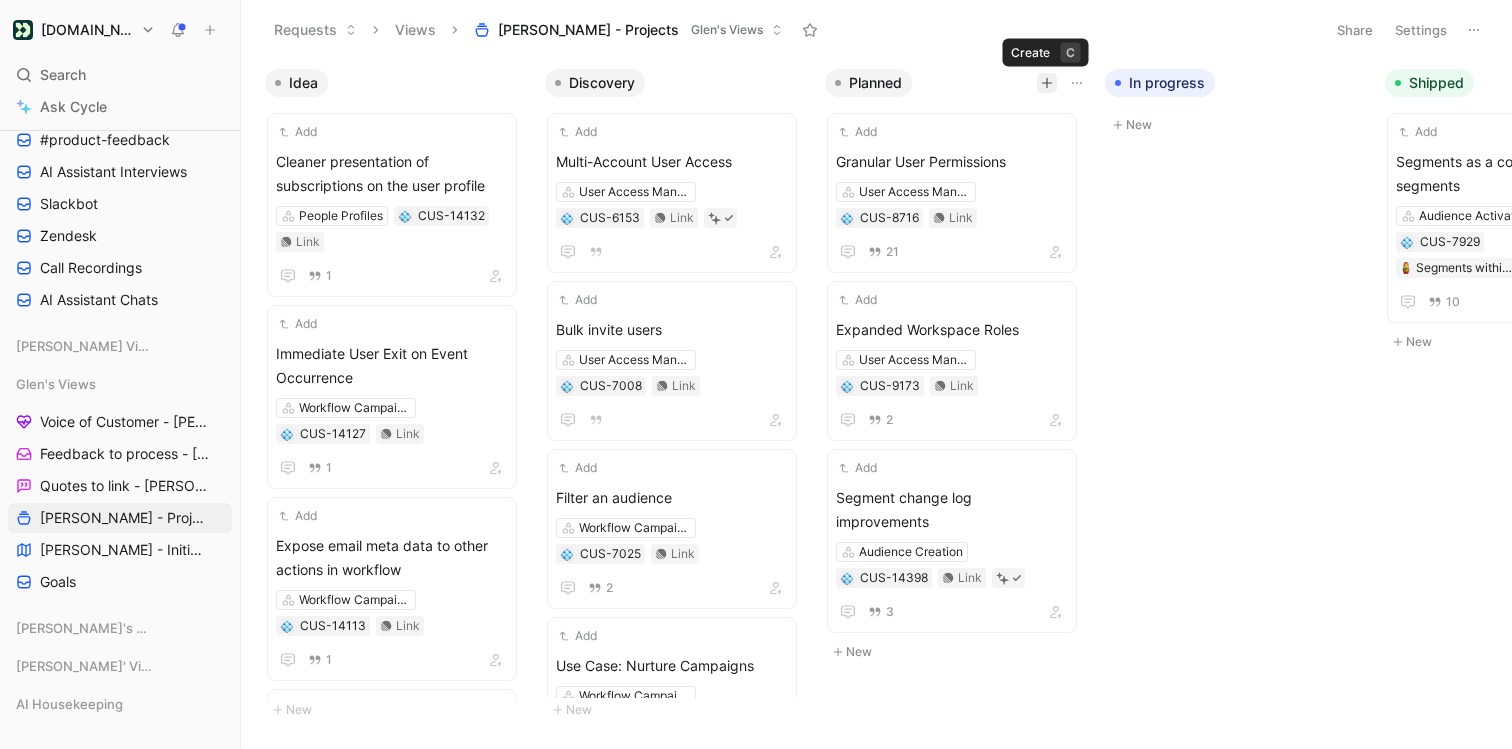 click 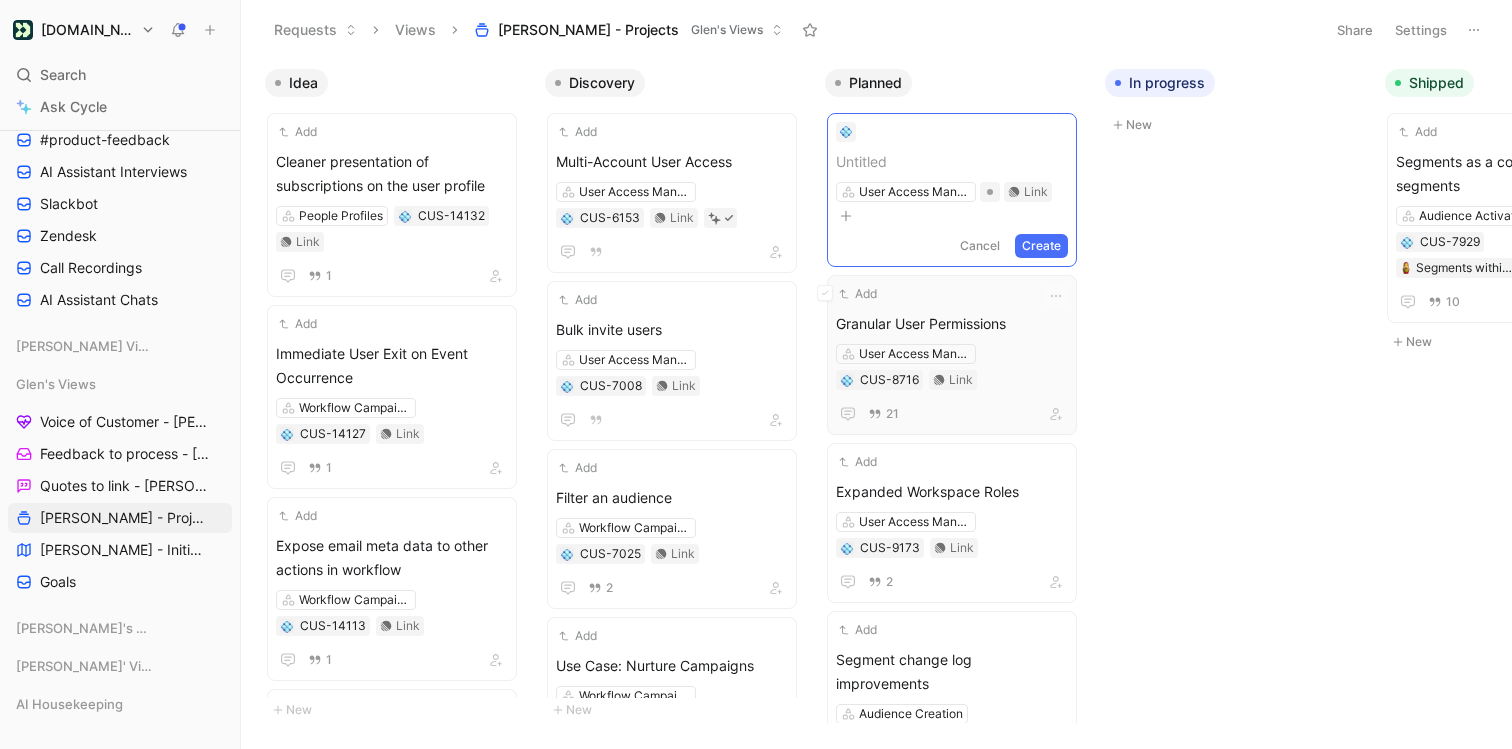 type 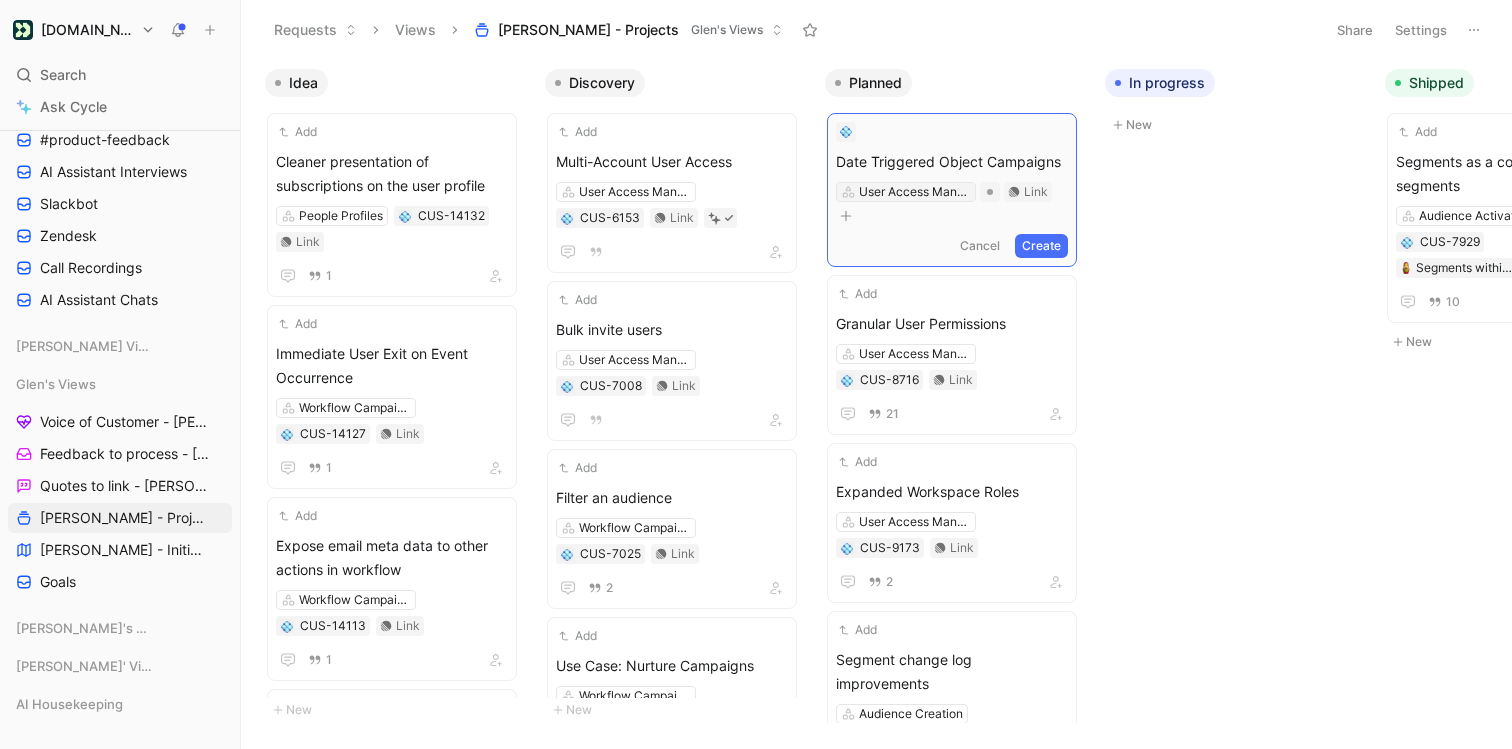 click on "User Access Management" at bounding box center (915, 192) 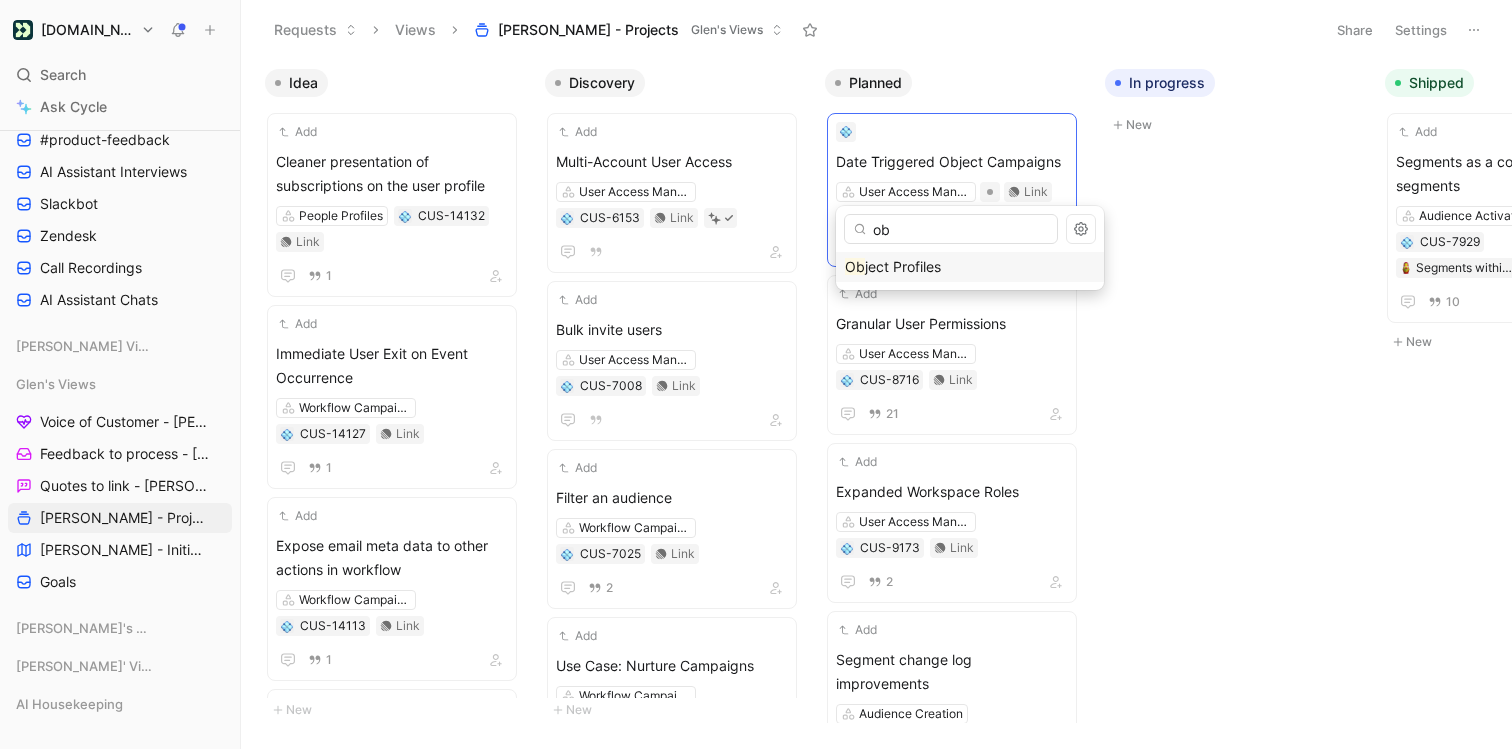 type on "o" 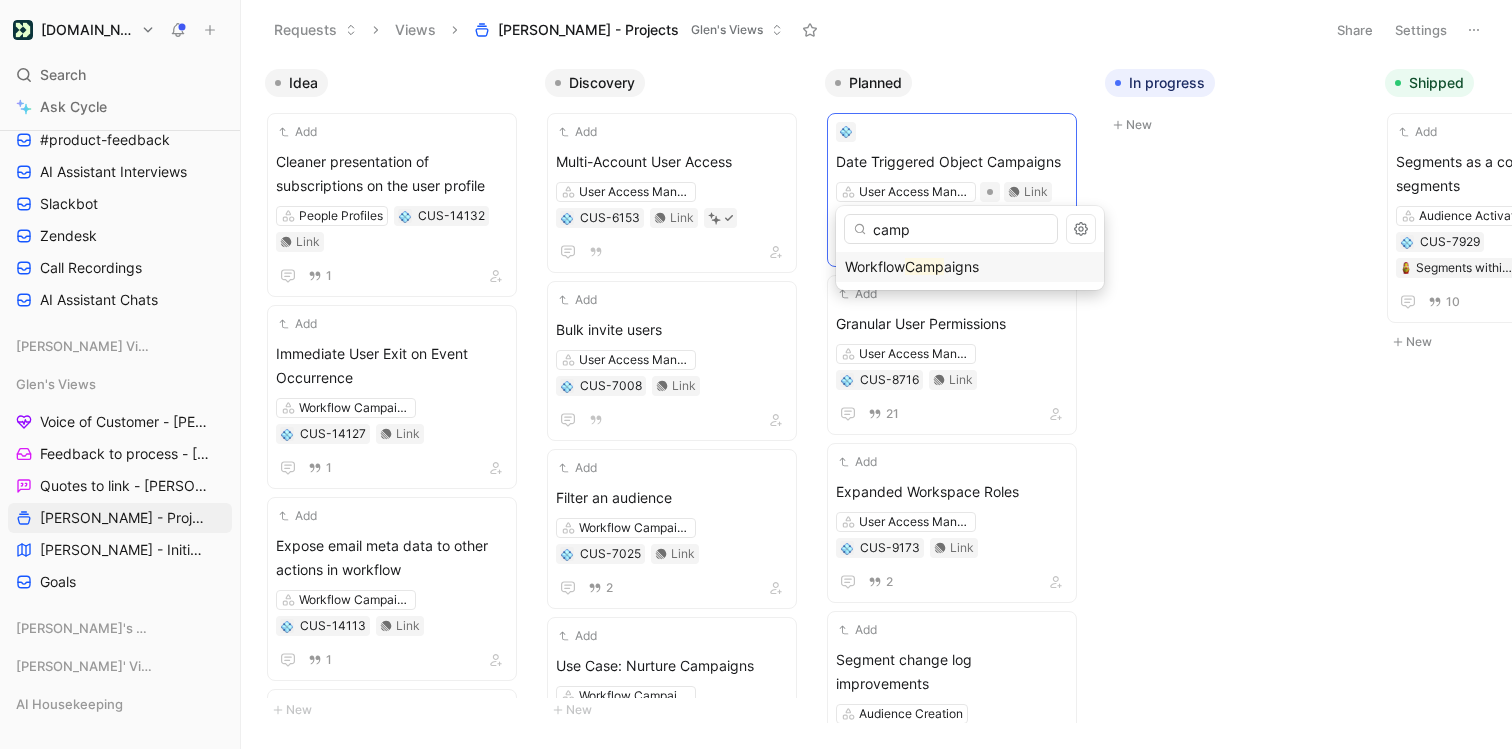 type on "camp" 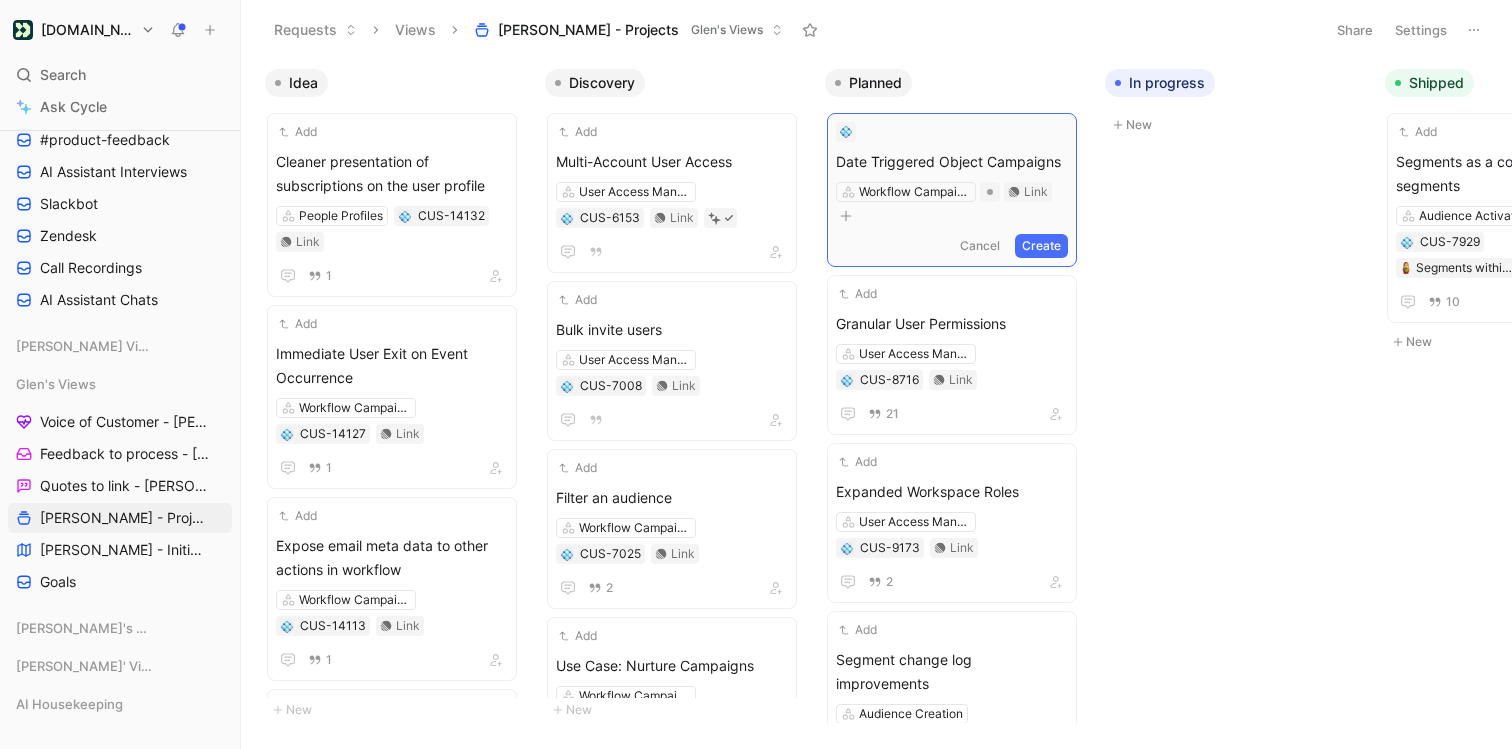 click on "Create" at bounding box center (1041, 246) 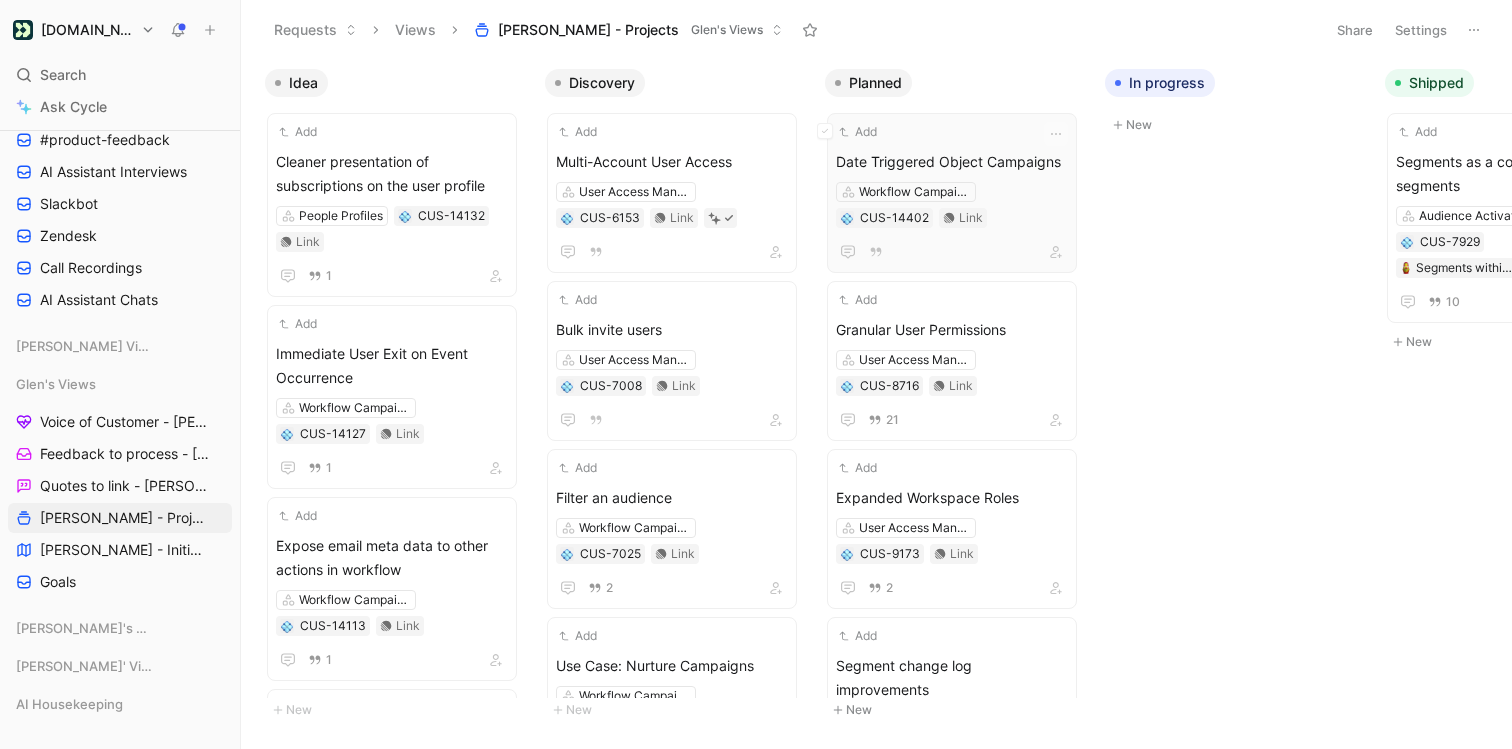 click on "Date Triggered Object Campaigns" at bounding box center [952, 162] 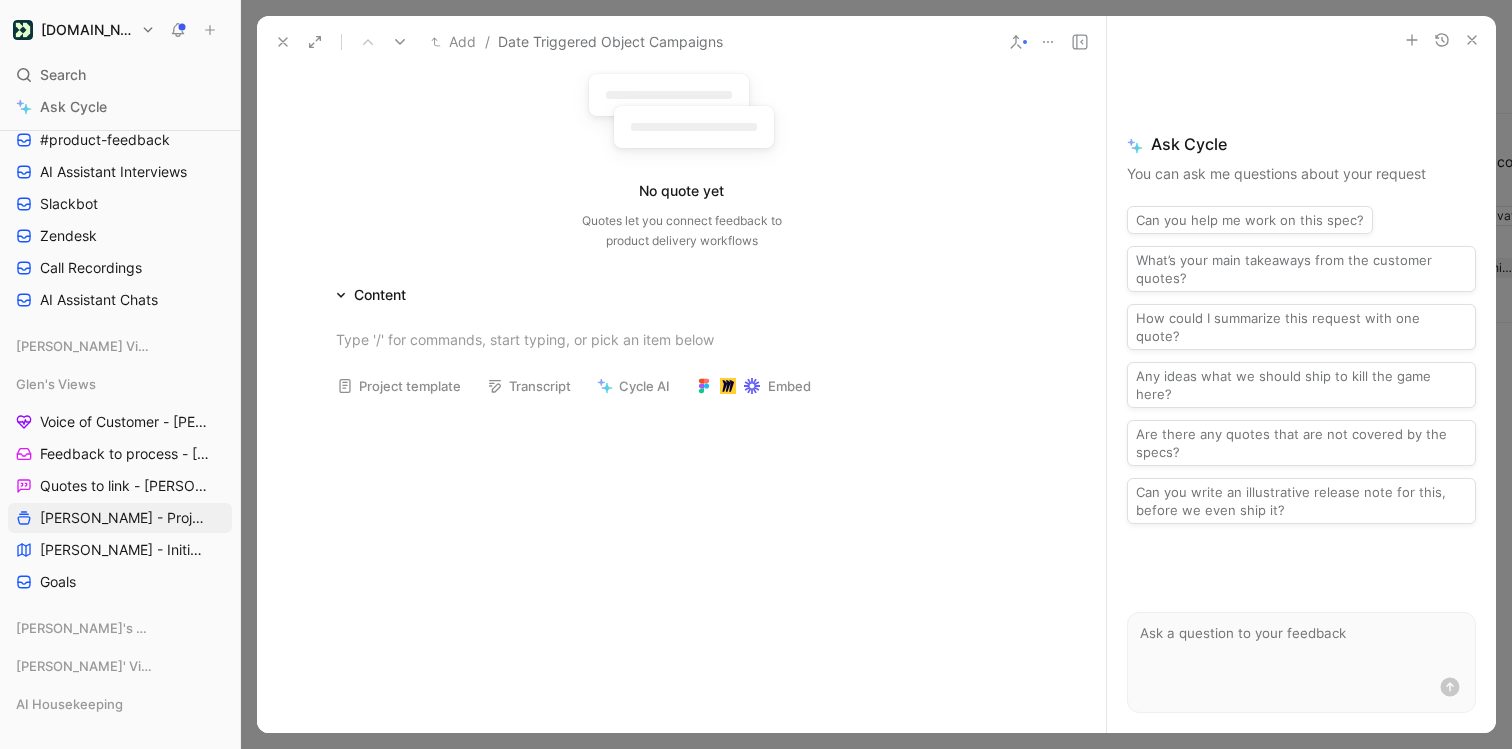 scroll, scrollTop: 190, scrollLeft: 0, axis: vertical 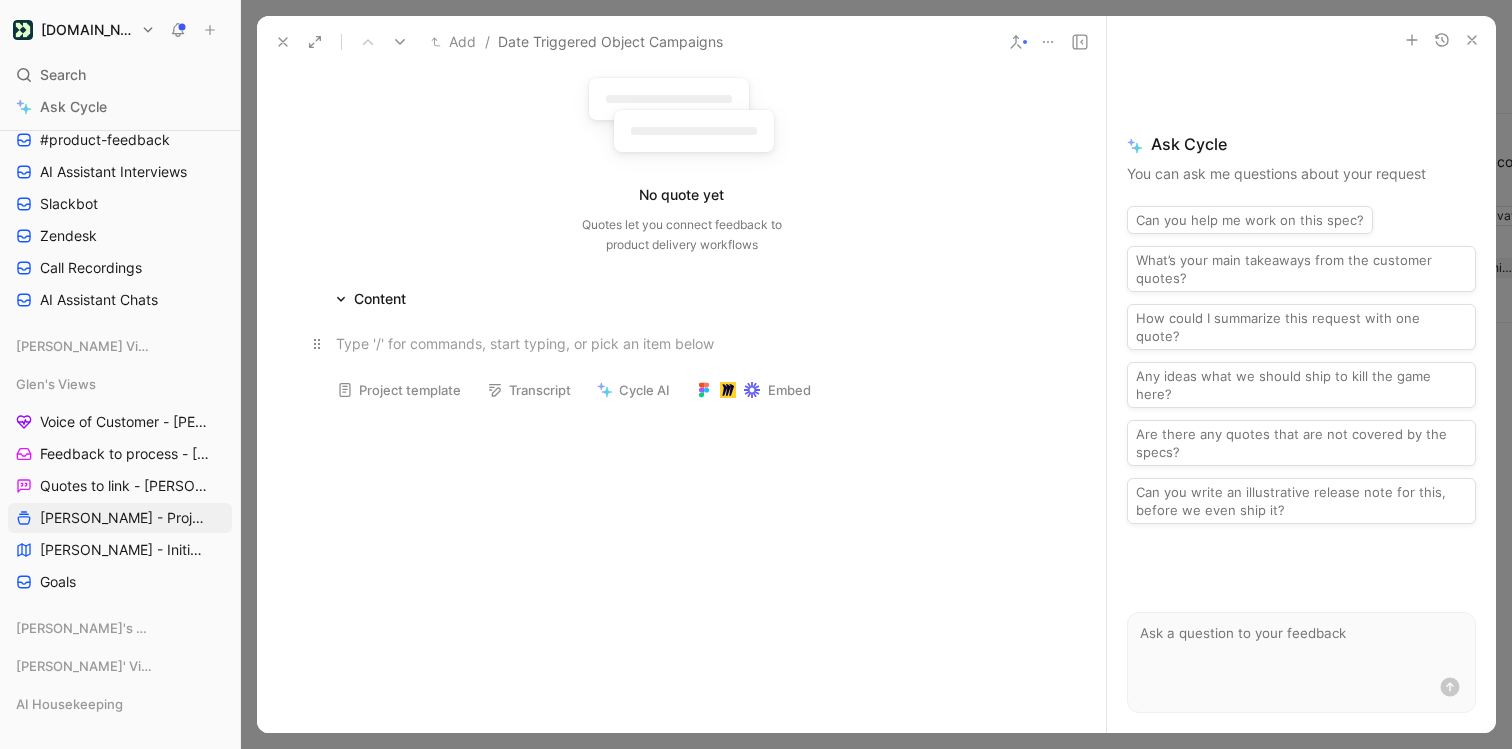 click at bounding box center [682, 343] 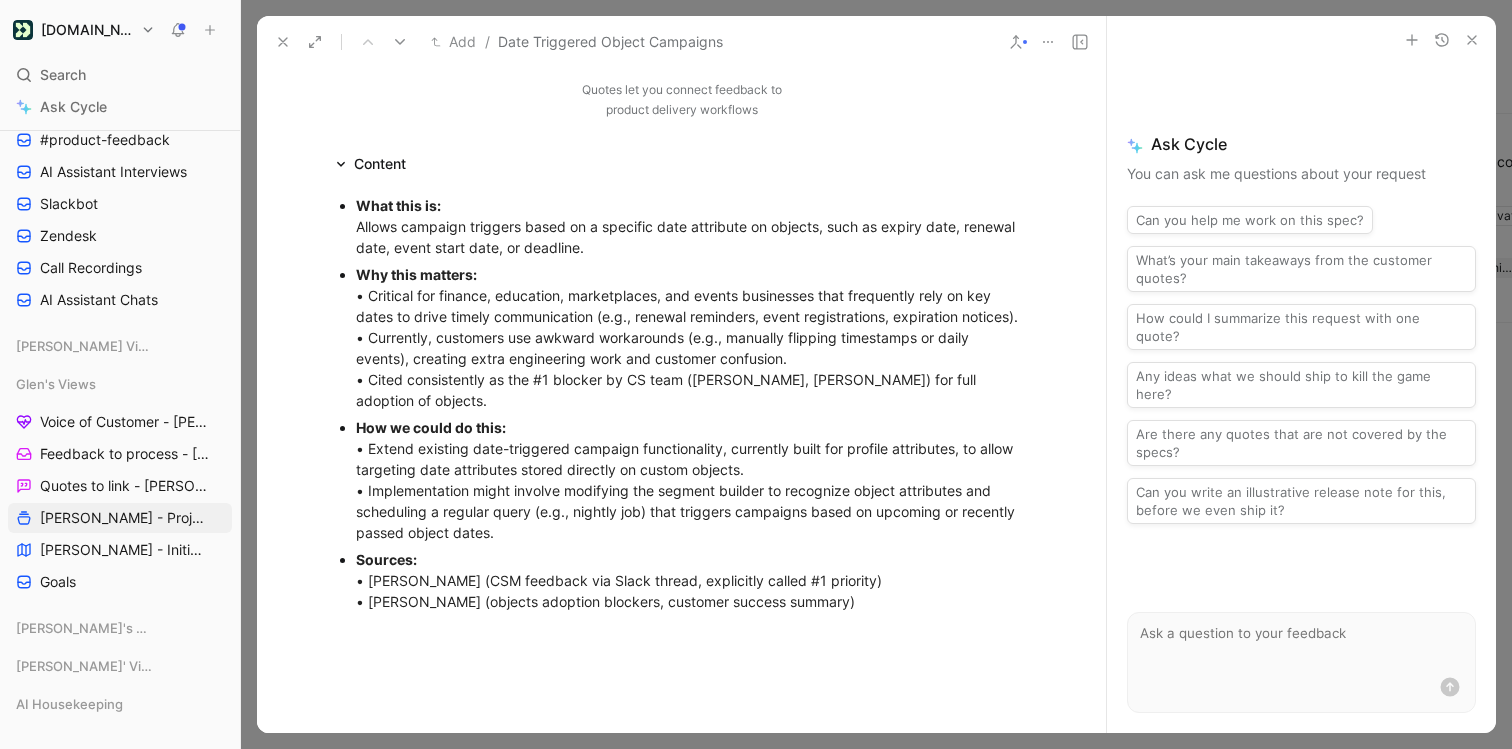 click at bounding box center [681, 743] 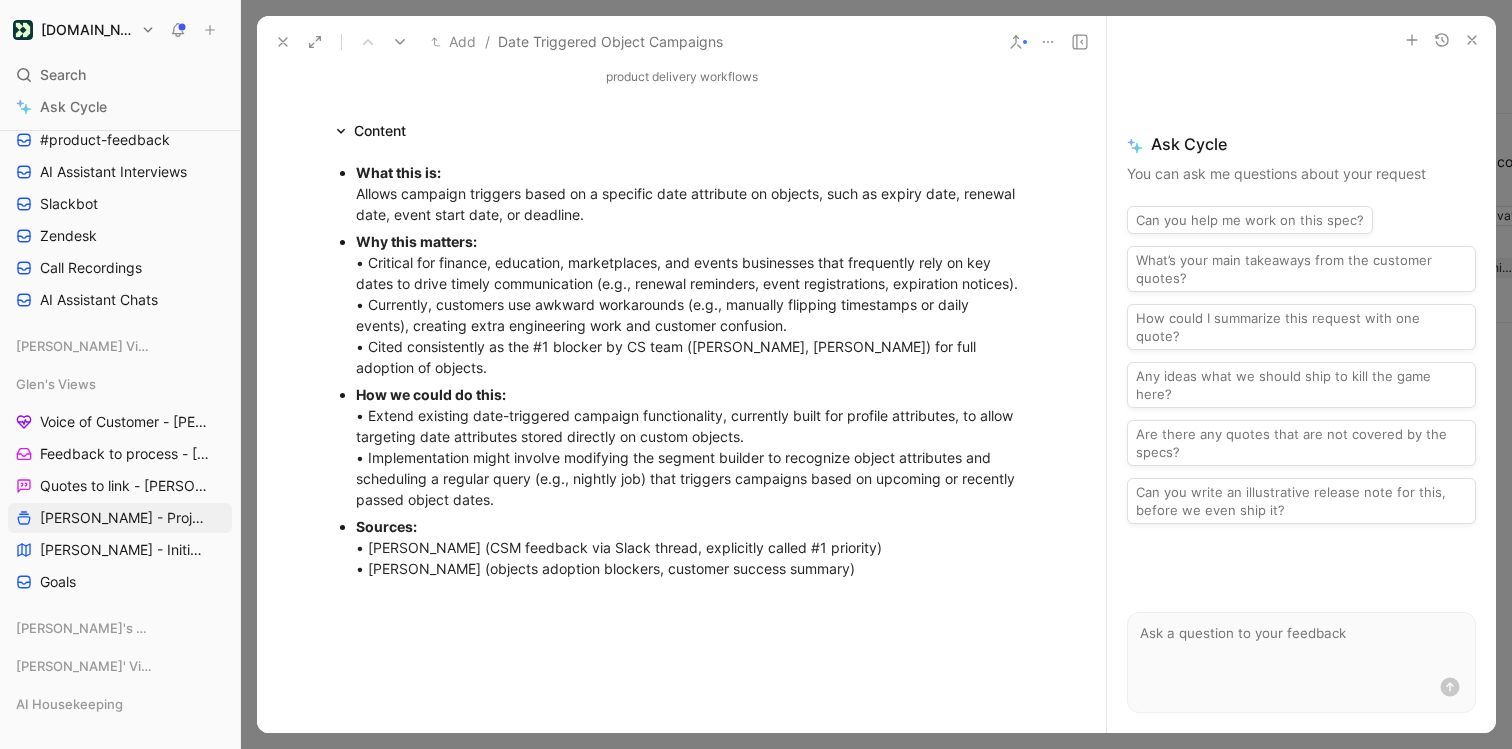 scroll, scrollTop: 369, scrollLeft: 0, axis: vertical 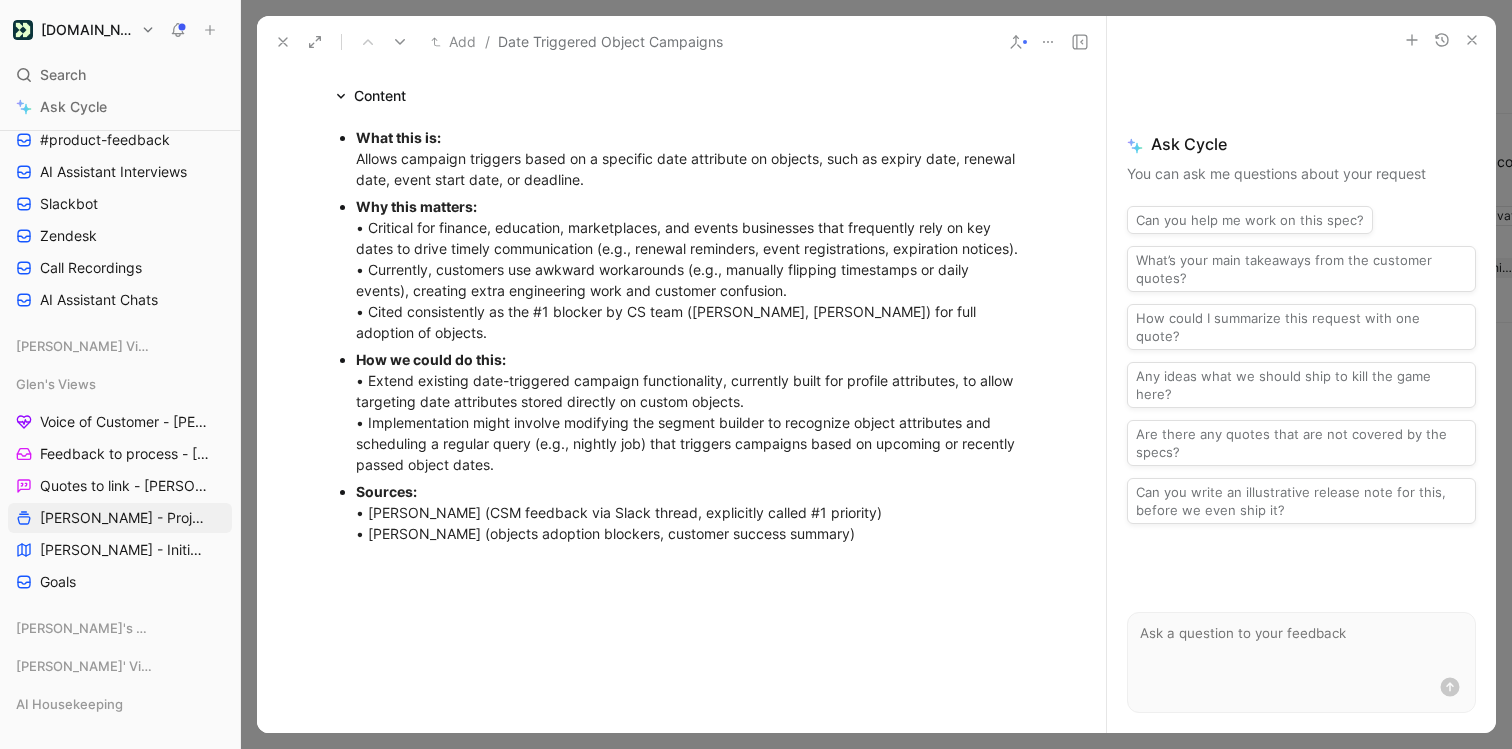 click at bounding box center (681, 675) 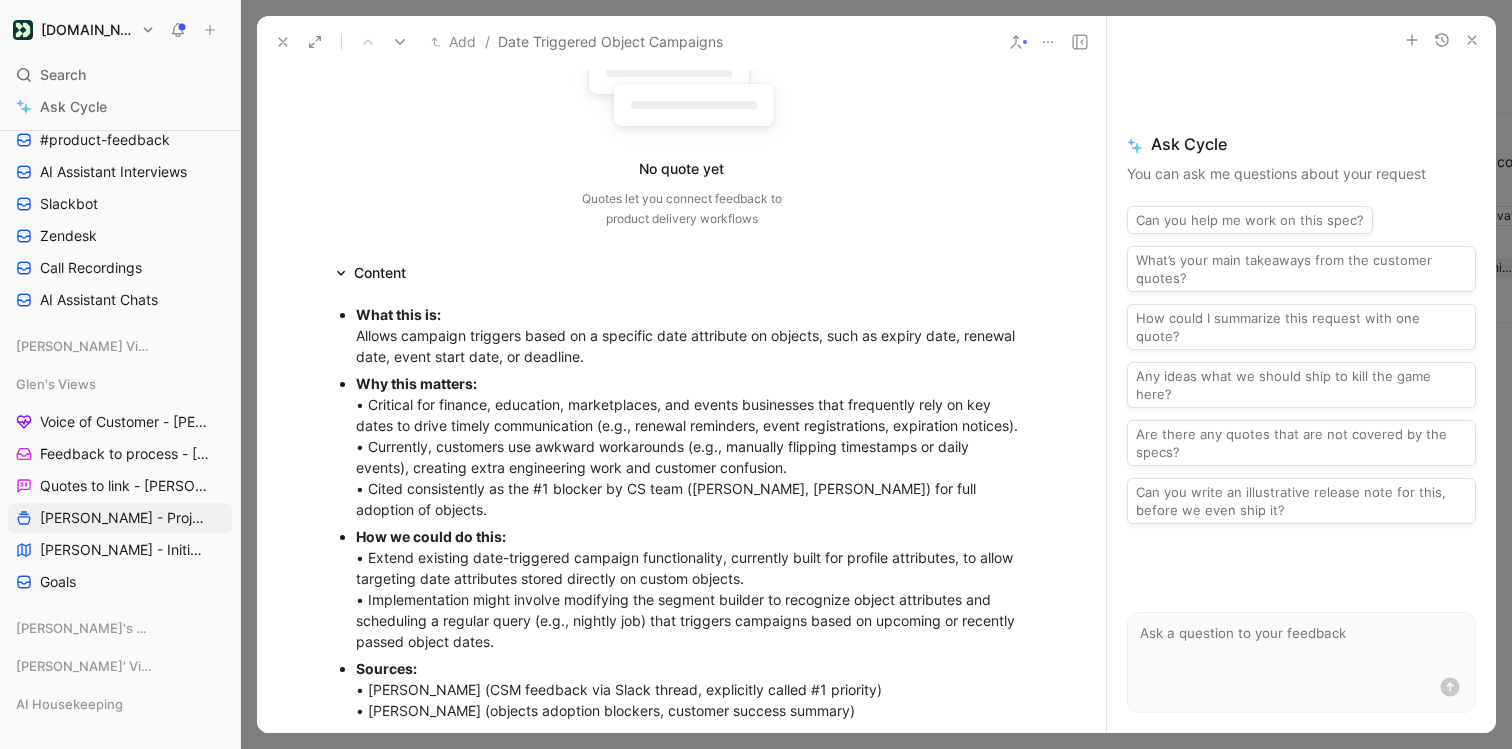 scroll, scrollTop: 204, scrollLeft: 0, axis: vertical 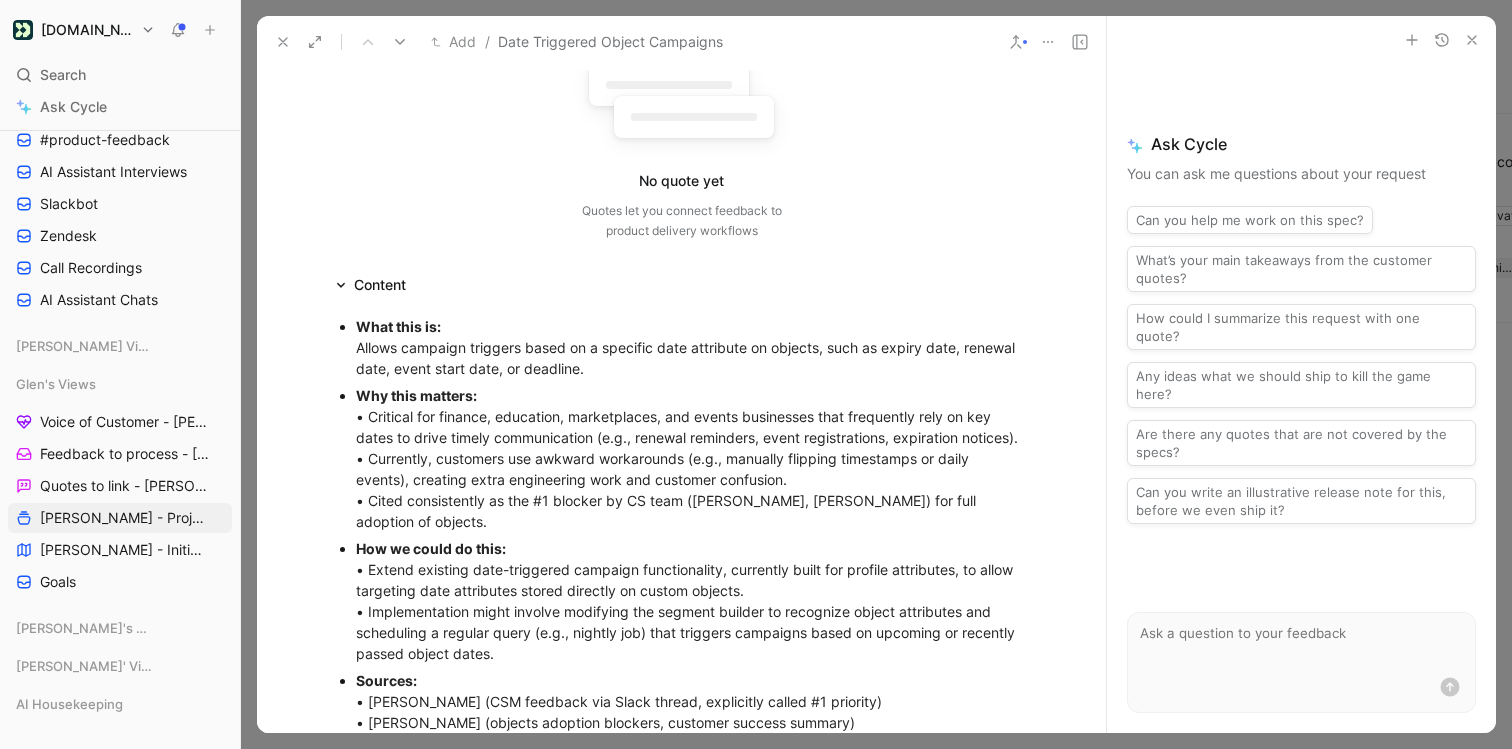 click on "Can you help me work on this spec?" at bounding box center [1250, 220] 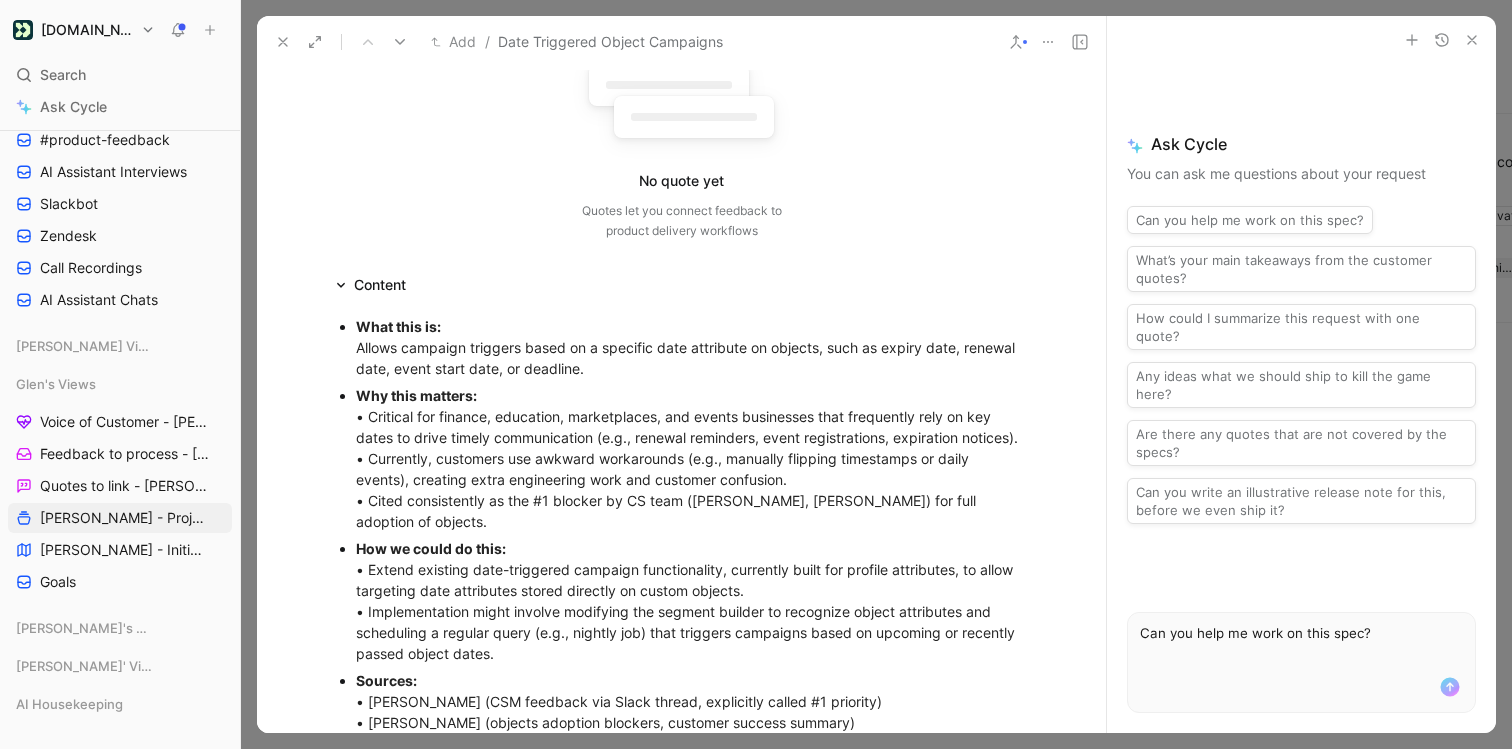 click on "Why this matters: • Critical for finance, education, marketplaces, and events businesses that frequently rely on key dates to drive timely communication (e.g., renewal reminders, event registrations, expiration notices). • Currently, customers use awkward workarounds (e.g., manually flipping timestamps or daily events), creating extra engineering work and customer confusion. • Cited consistently as the #1 blocker by CS team ([PERSON_NAME], [PERSON_NAME]) for full adoption of objects." at bounding box center [692, 458] 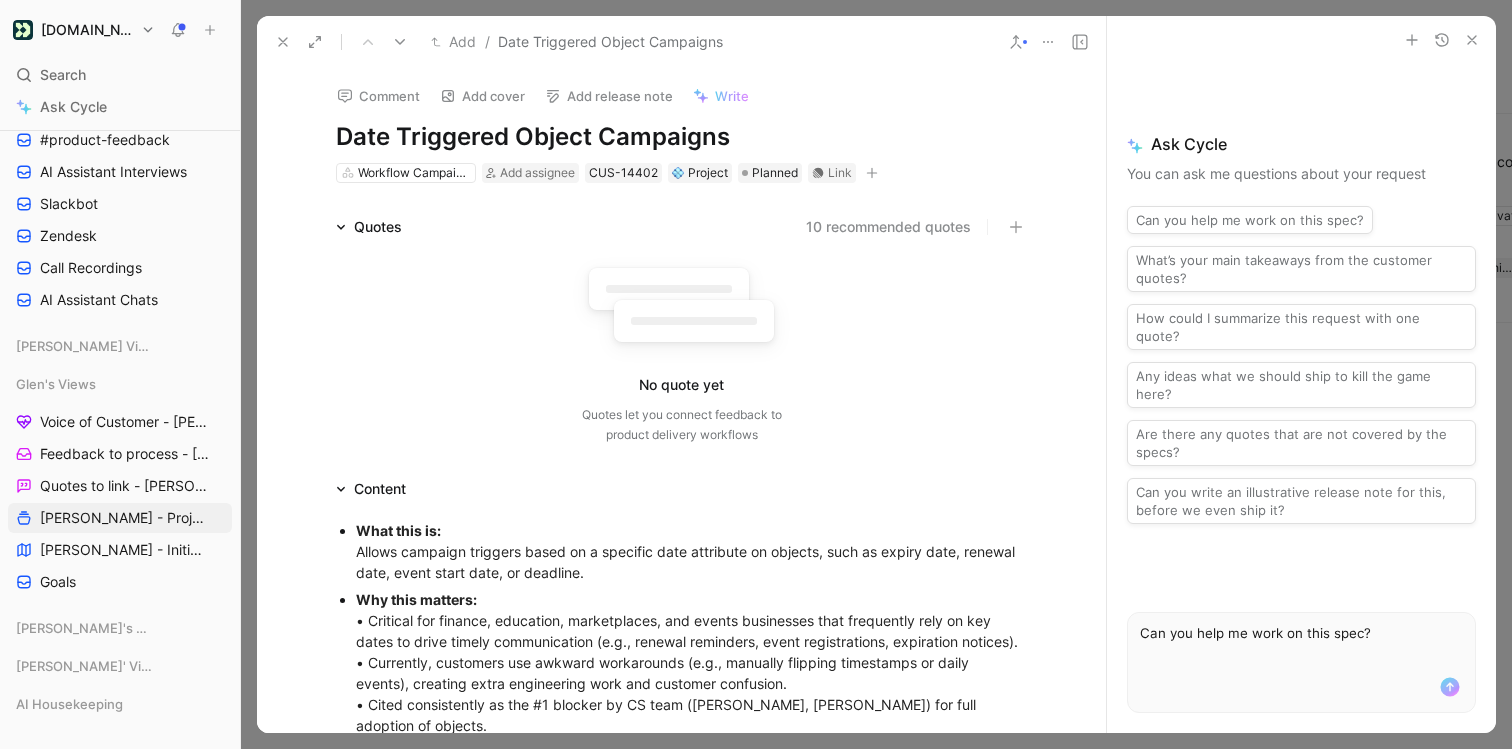 click on "No quote yet Quotes let you connect feedback to product delivery workflows" at bounding box center (682, 346) 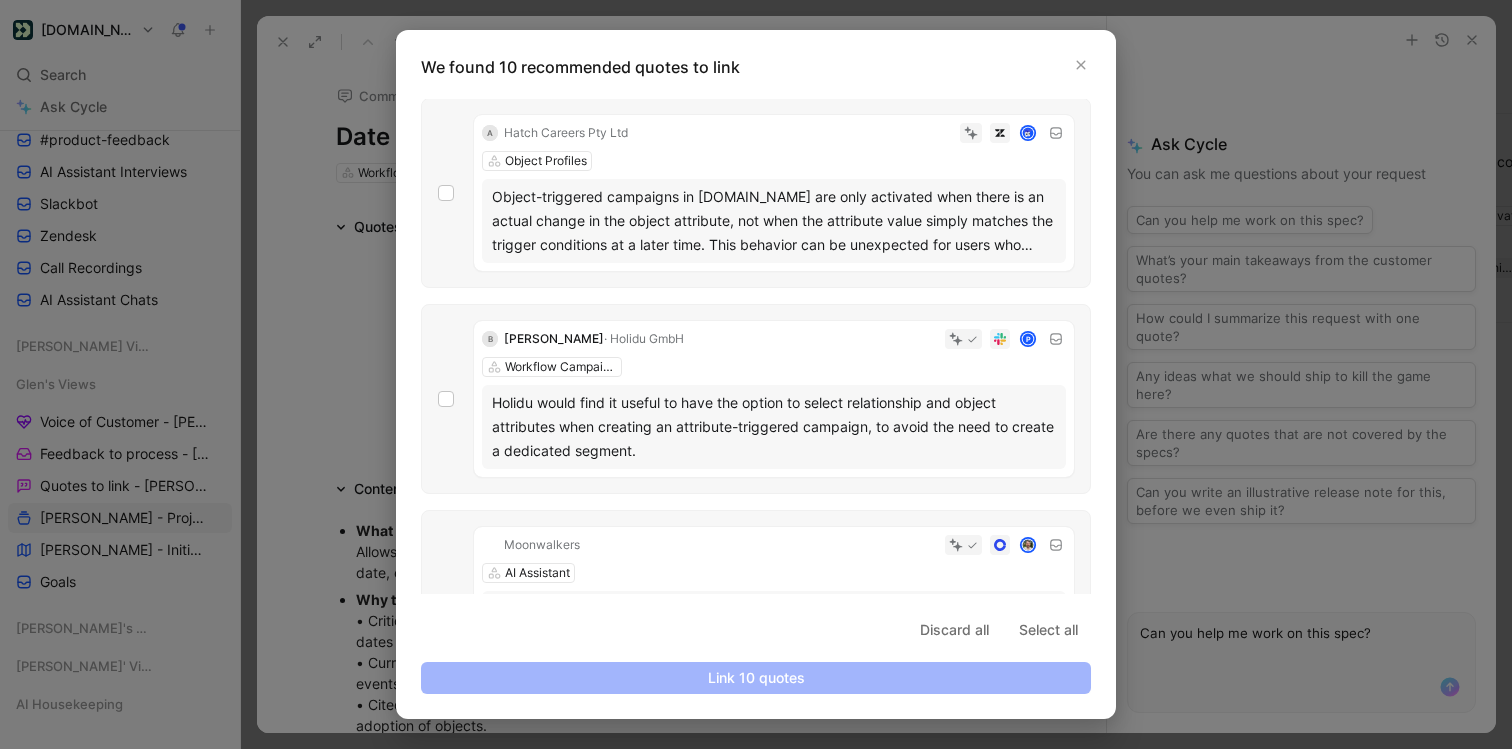 scroll, scrollTop: 0, scrollLeft: 0, axis: both 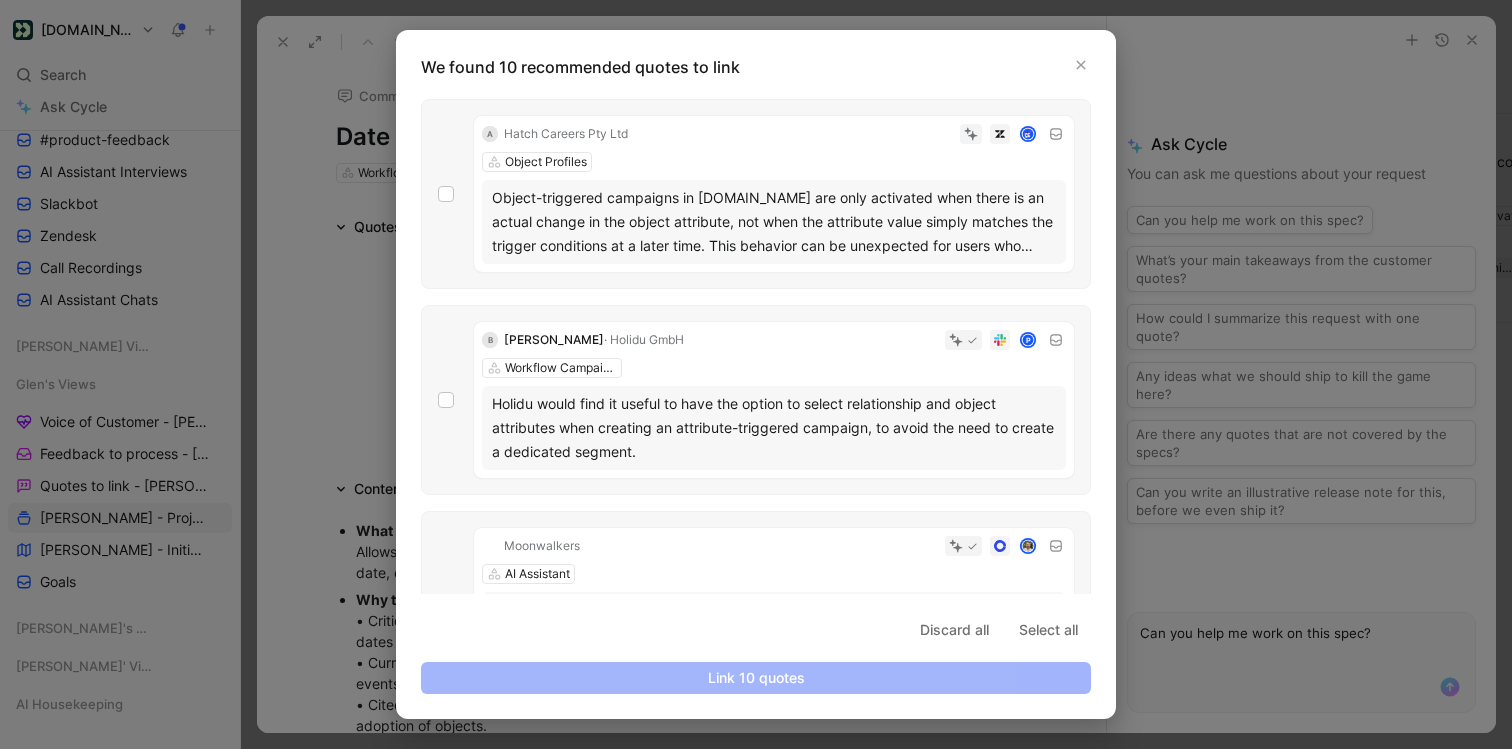 click on "Object-triggered campaigns in [DOMAIN_NAME] are only activated when there is an actual change in the object attribute, not when the attribute value simply matches the trigger conditions at a later time. This behavior can be unexpected for users who anticipate campaigns to trigger based on condition matches over time." at bounding box center (774, 222) 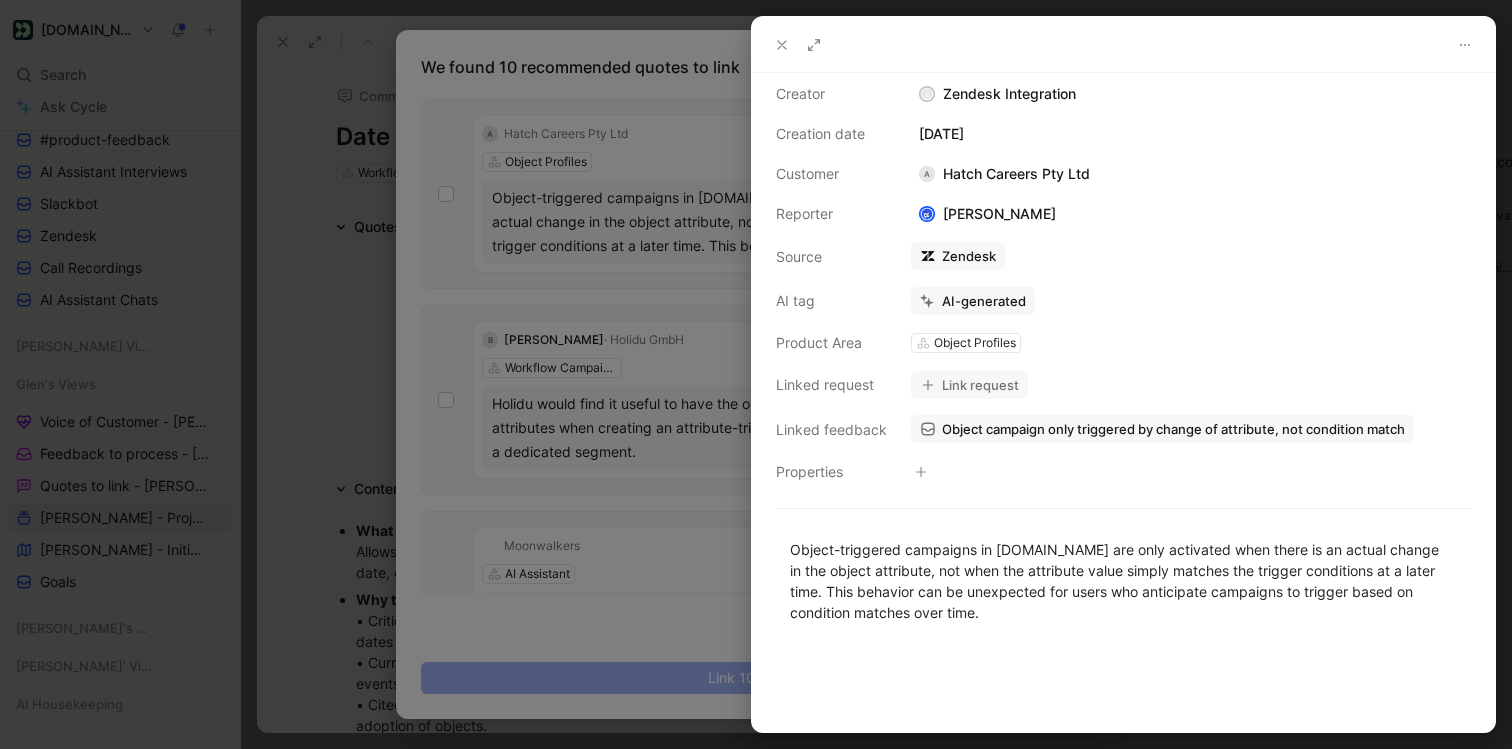 scroll, scrollTop: 9, scrollLeft: 0, axis: vertical 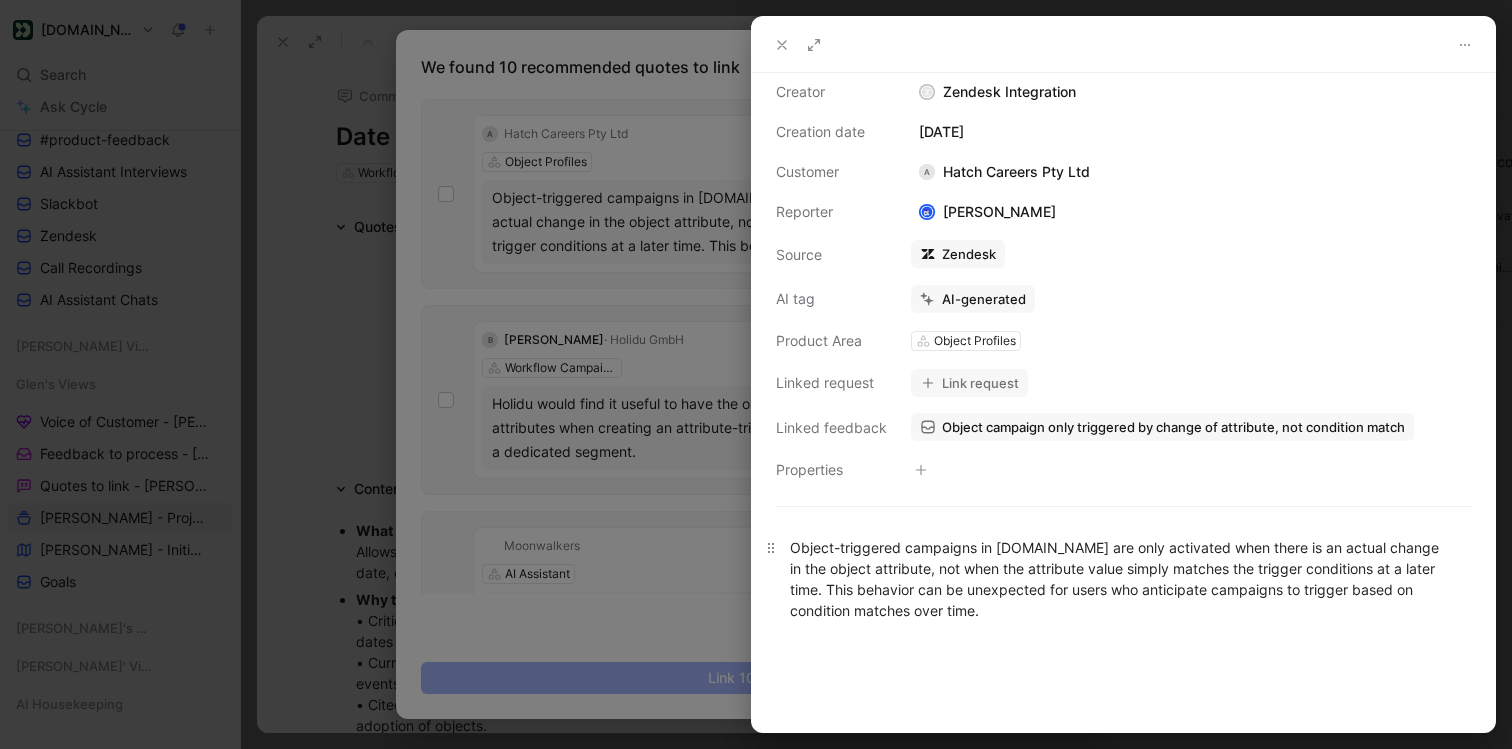 click on "Object-triggered campaigns in [DOMAIN_NAME] are only activated when there is an actual change in the object attribute, not when the attribute value simply matches the trigger conditions at a later time. This behavior can be unexpected for users who anticipate campaigns to trigger based on condition matches over time." at bounding box center [1123, 579] 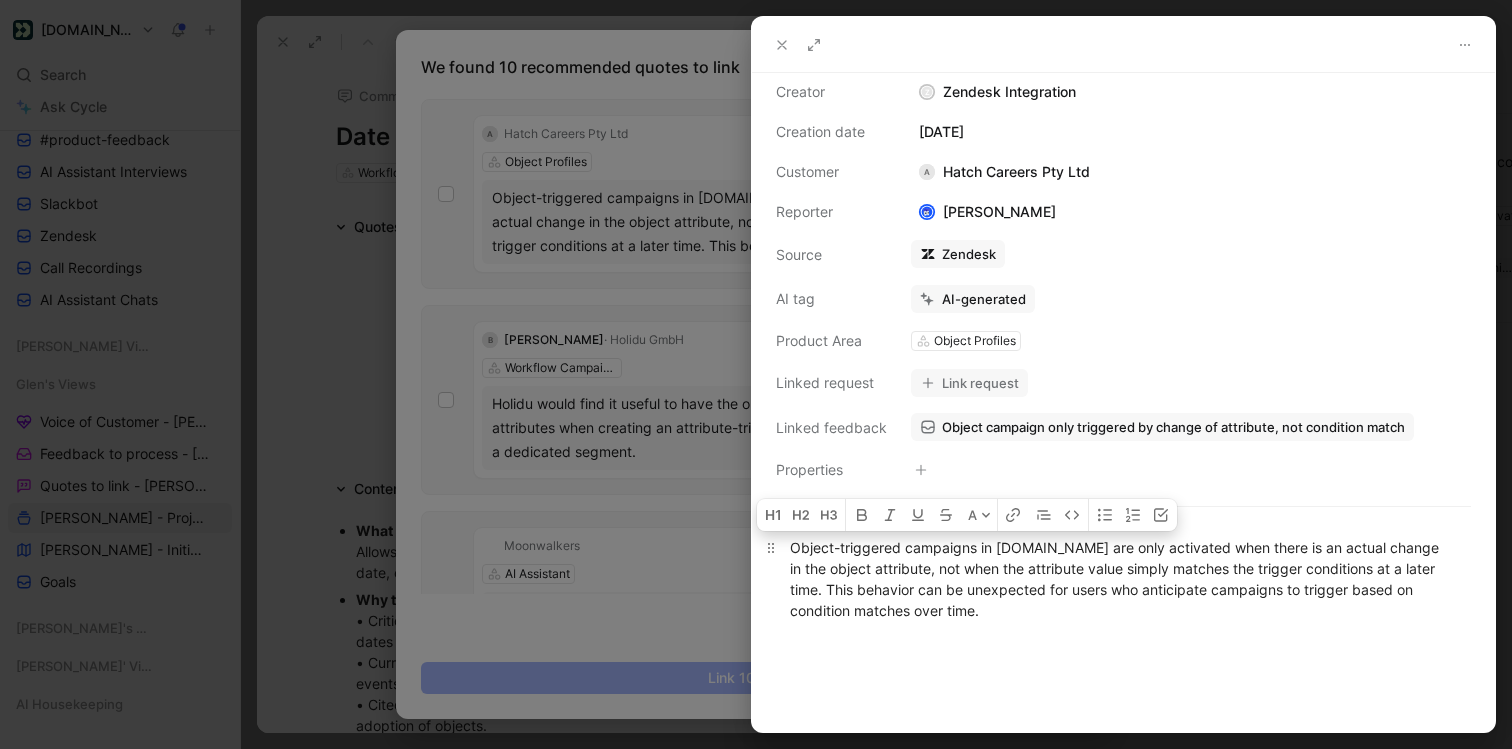 copy on "Object-triggered campaigns in [DOMAIN_NAME] are only activated when there is an actual change in the object attribute, not when the attribute value simply matches the trigger conditions at a later time. This behavior can be unexpected for users who anticipate campaigns to trigger based on condition matches over time." 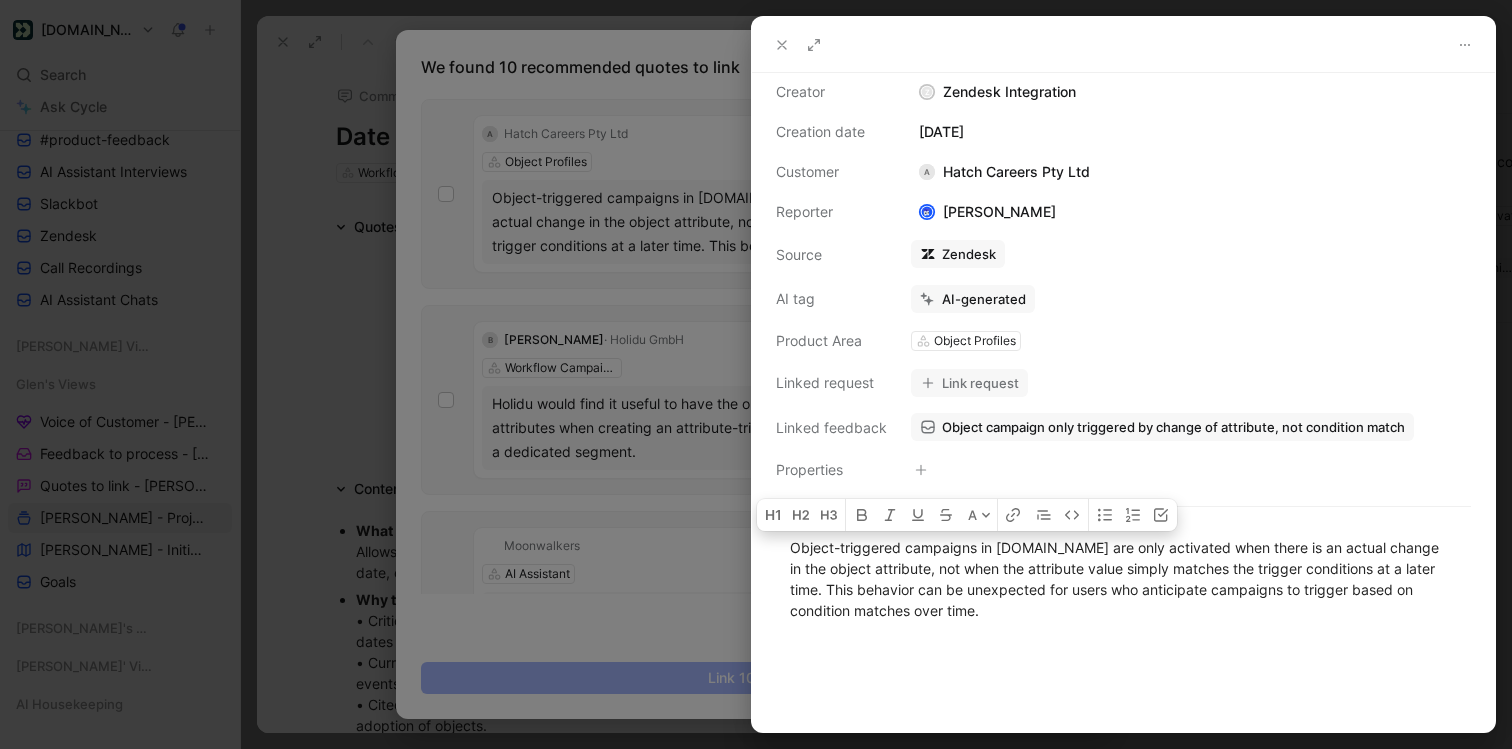 click at bounding box center [756, 374] 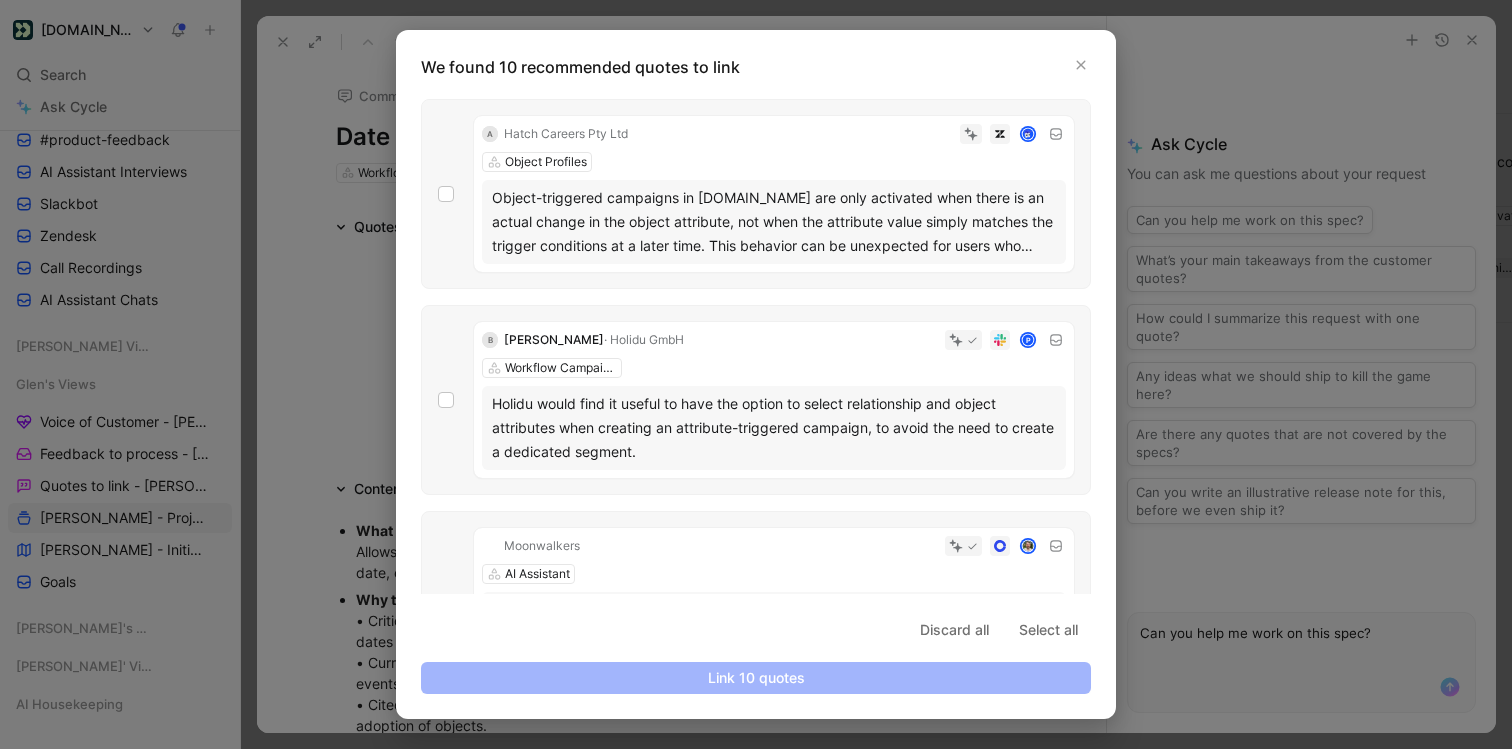 click at bounding box center (756, 374) 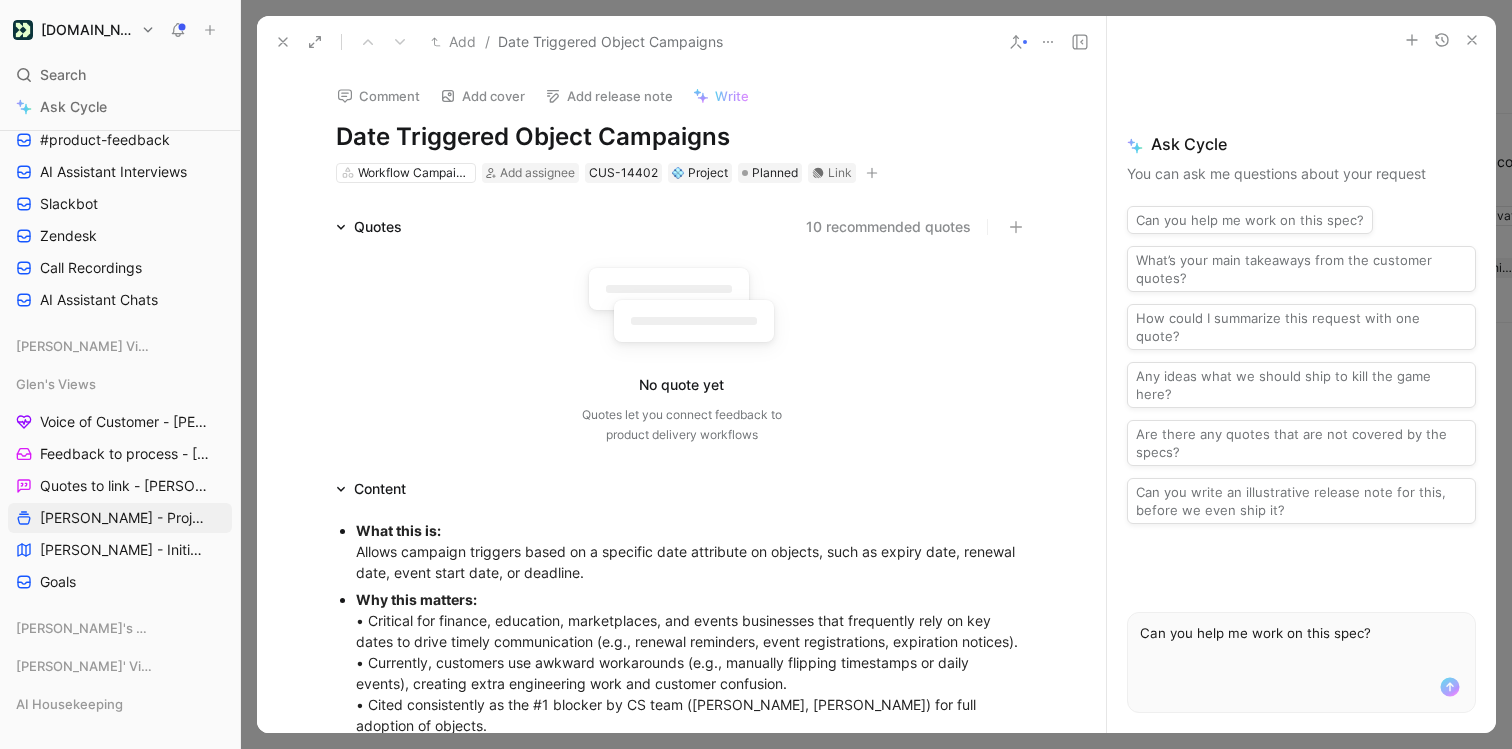 click at bounding box center (283, 42) 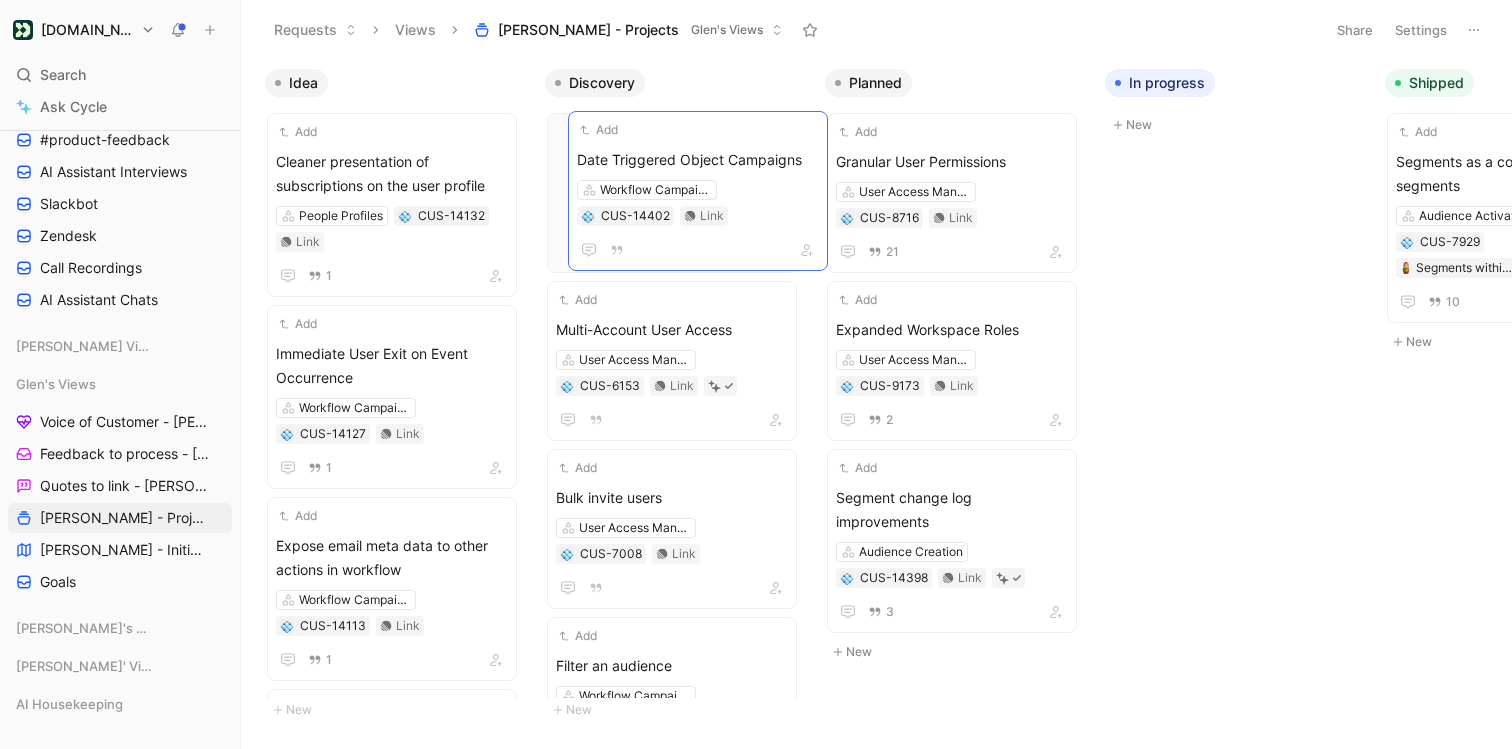 drag, startPoint x: 954, startPoint y: 146, endPoint x: 694, endPoint y: 144, distance: 260.0077 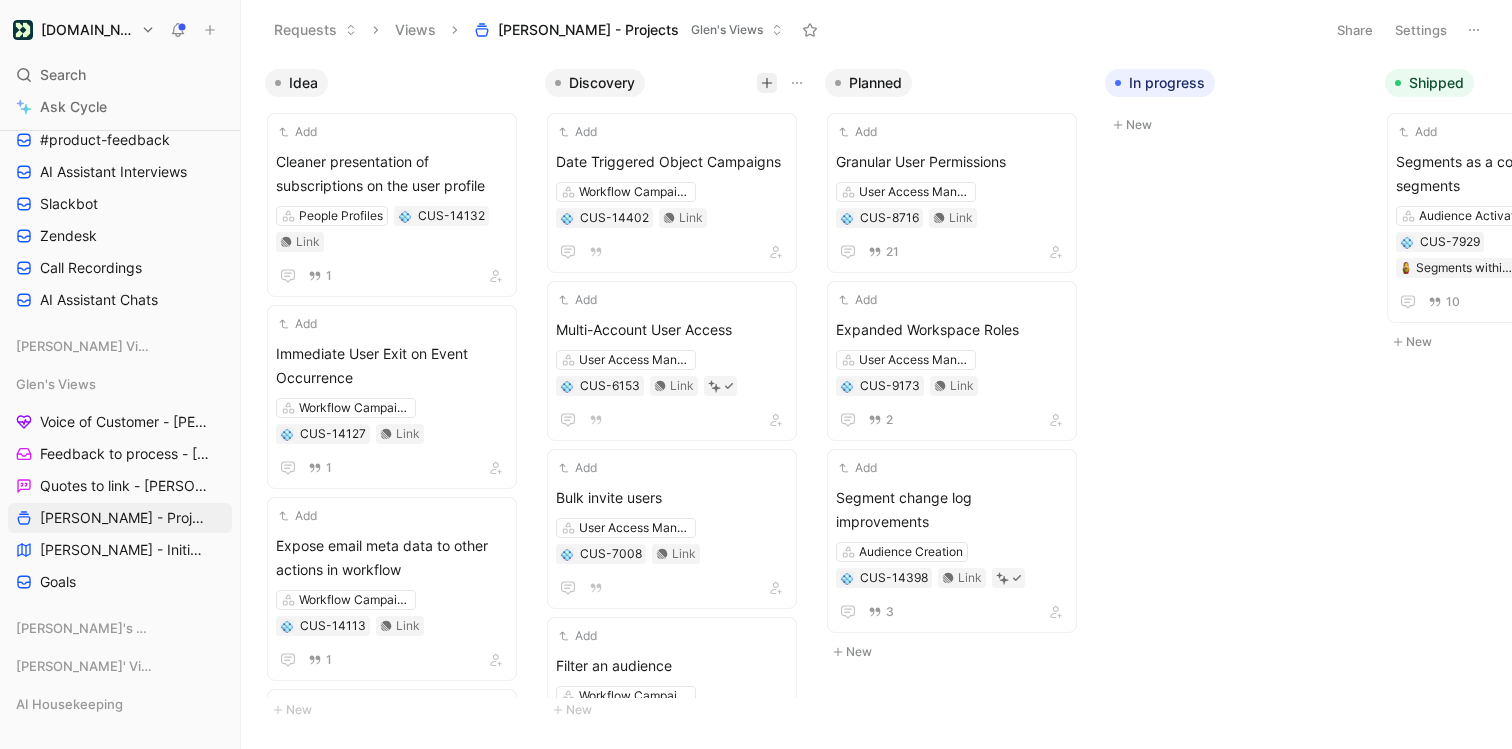click 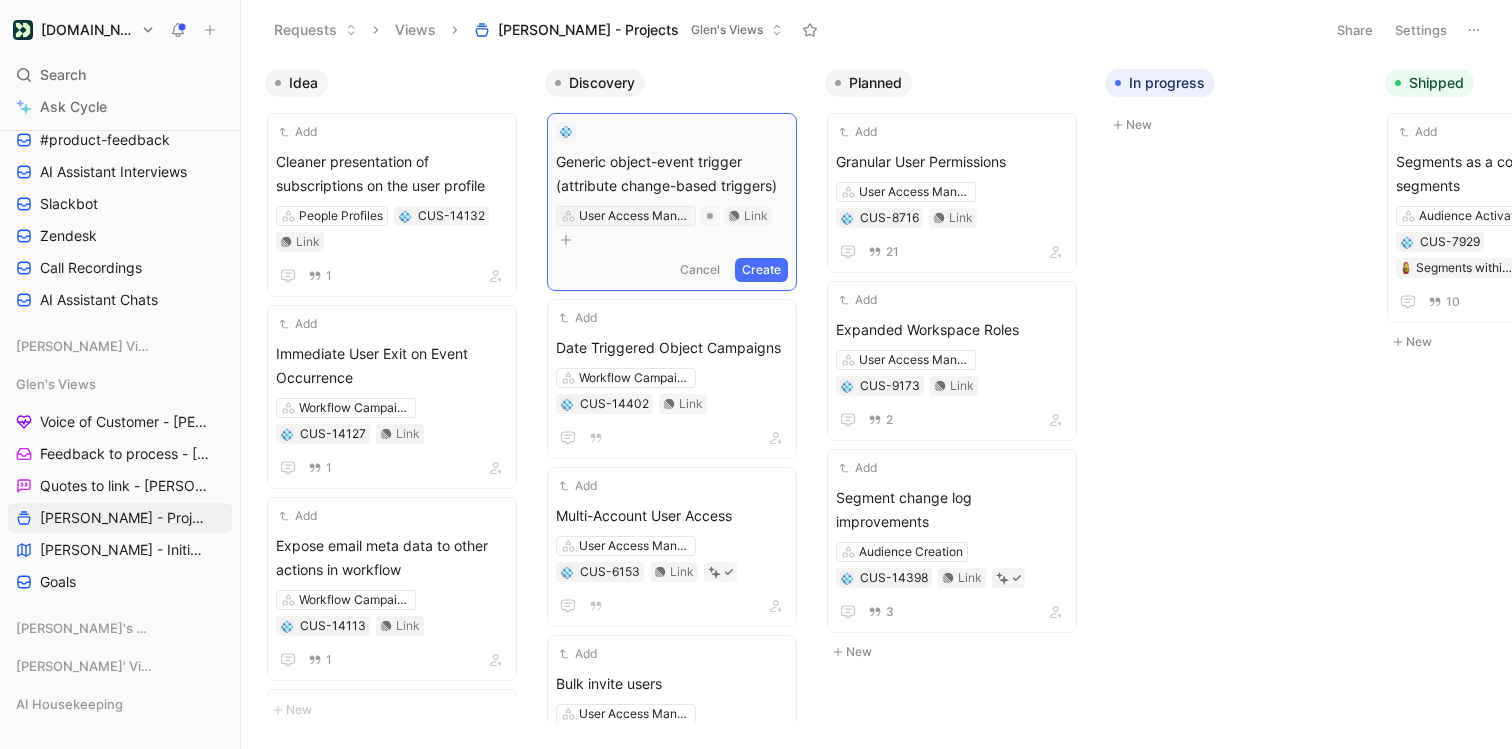 click on "User Access Management" at bounding box center (635, 216) 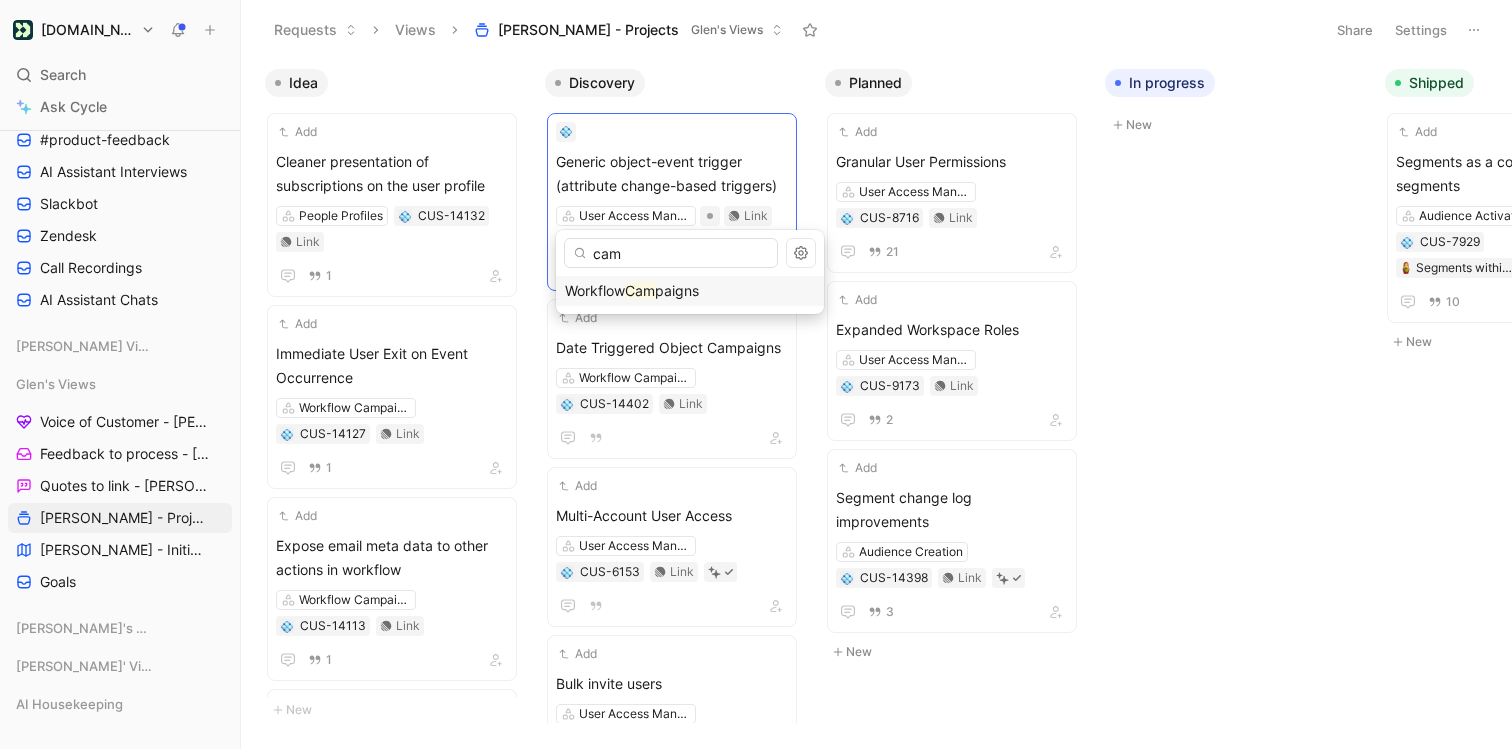 type on "cam" 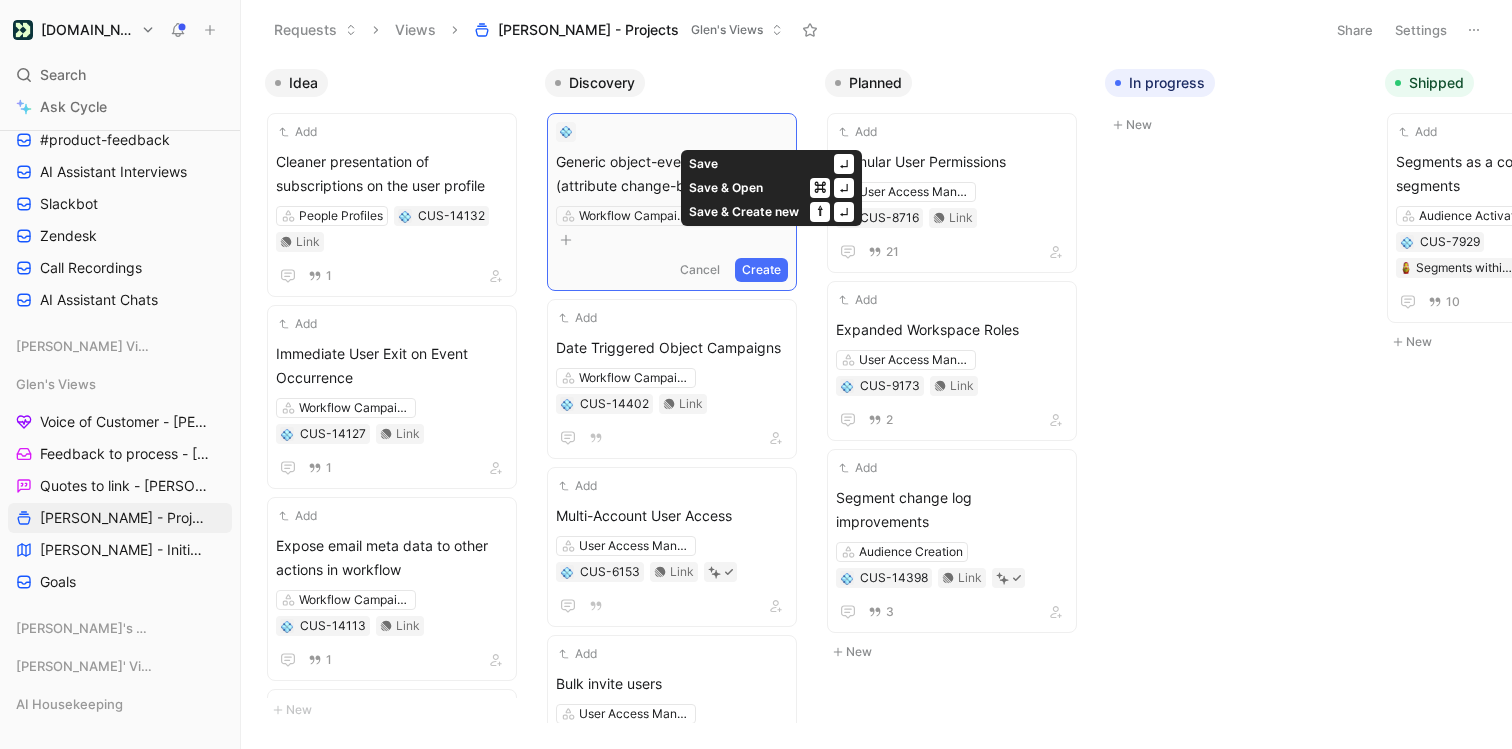 click on "Create" at bounding box center (761, 270) 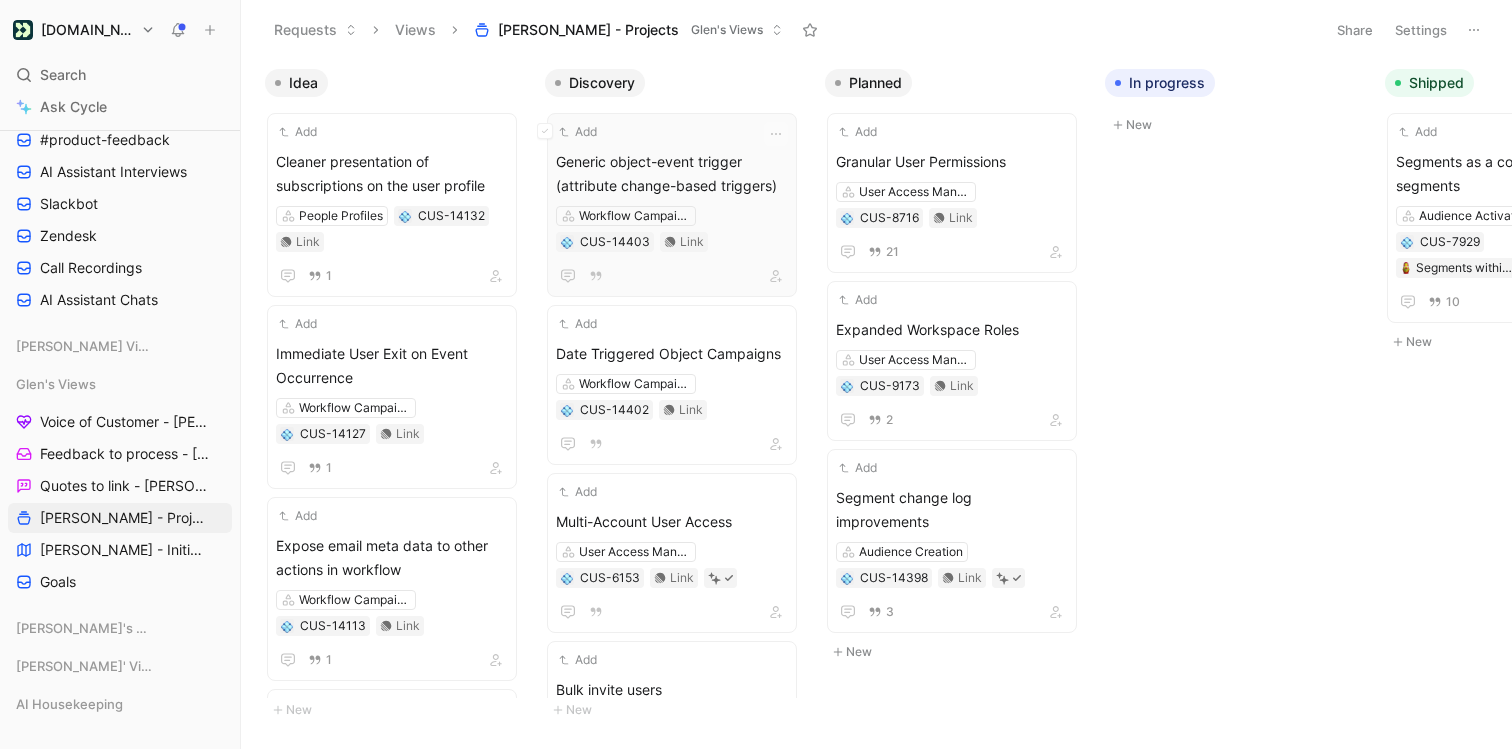 click on "Generic object-event trigger (attribute change-based triggers)" at bounding box center (672, 174) 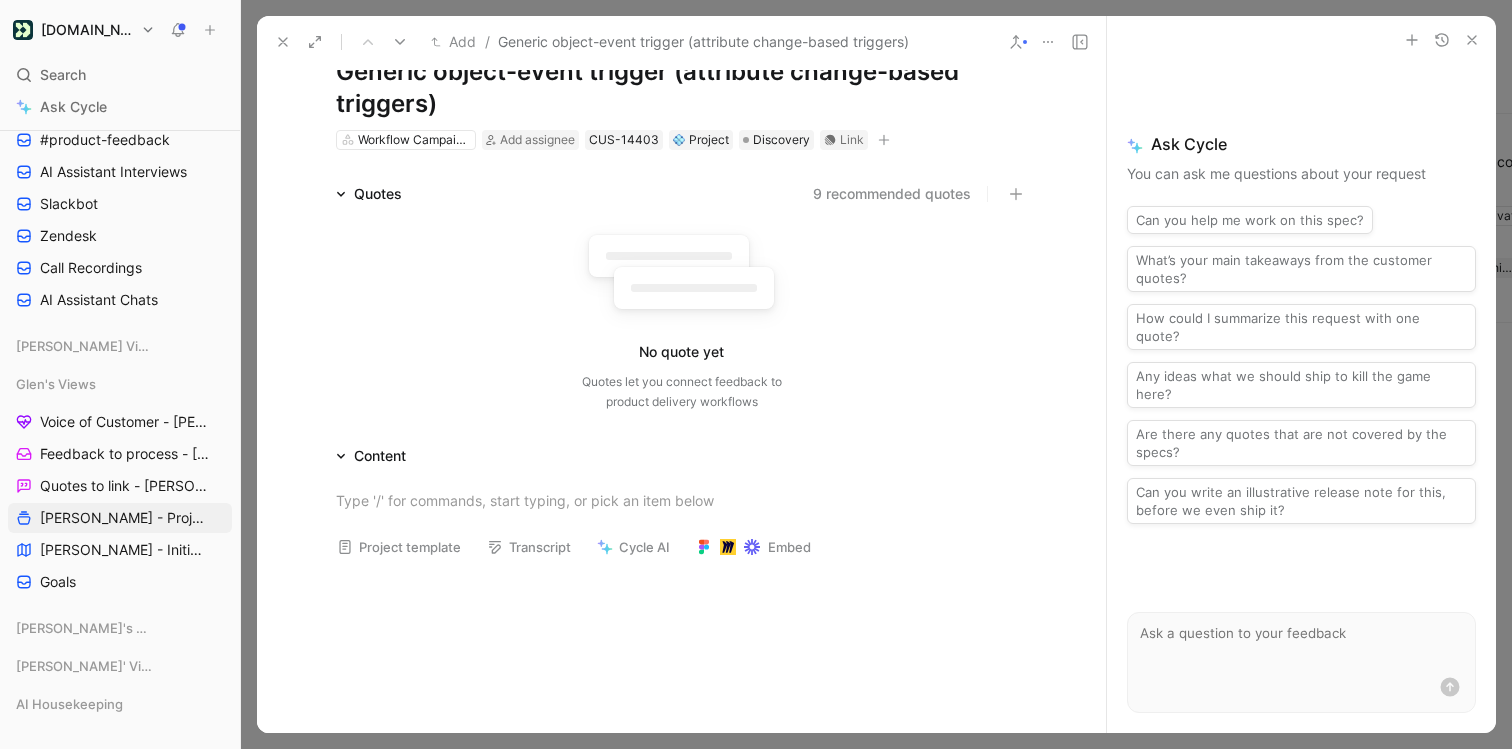 scroll, scrollTop: 78, scrollLeft: 0, axis: vertical 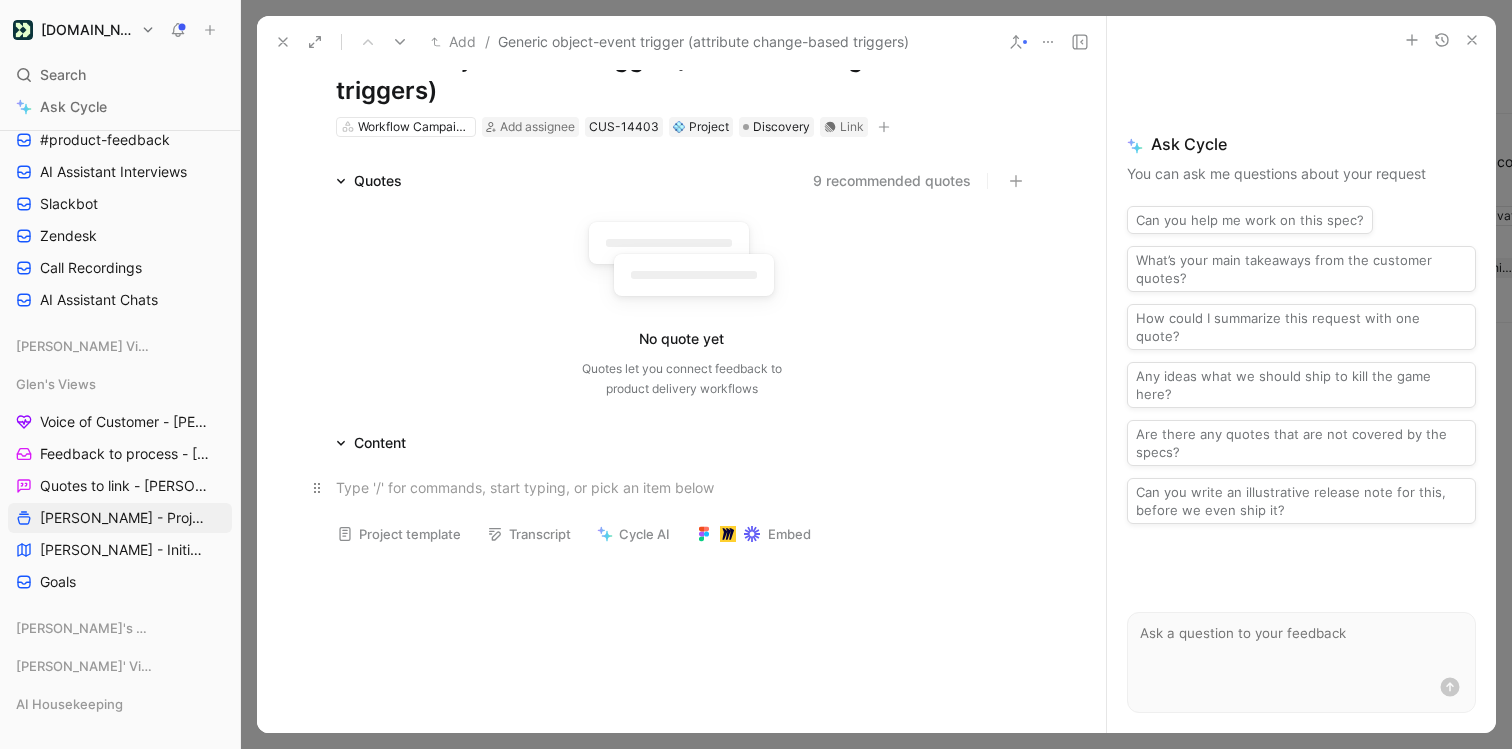 click at bounding box center (682, 487) 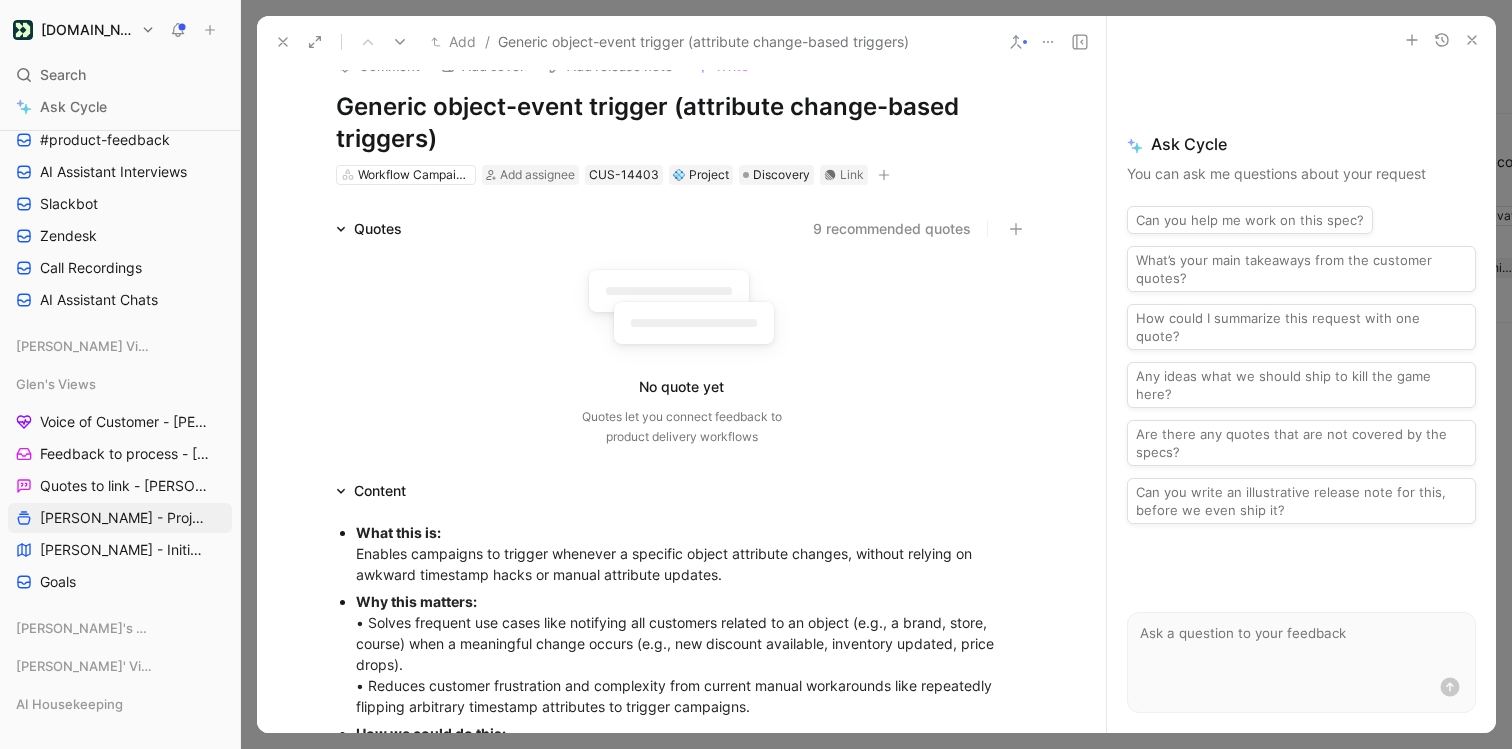 scroll, scrollTop: 17, scrollLeft: 0, axis: vertical 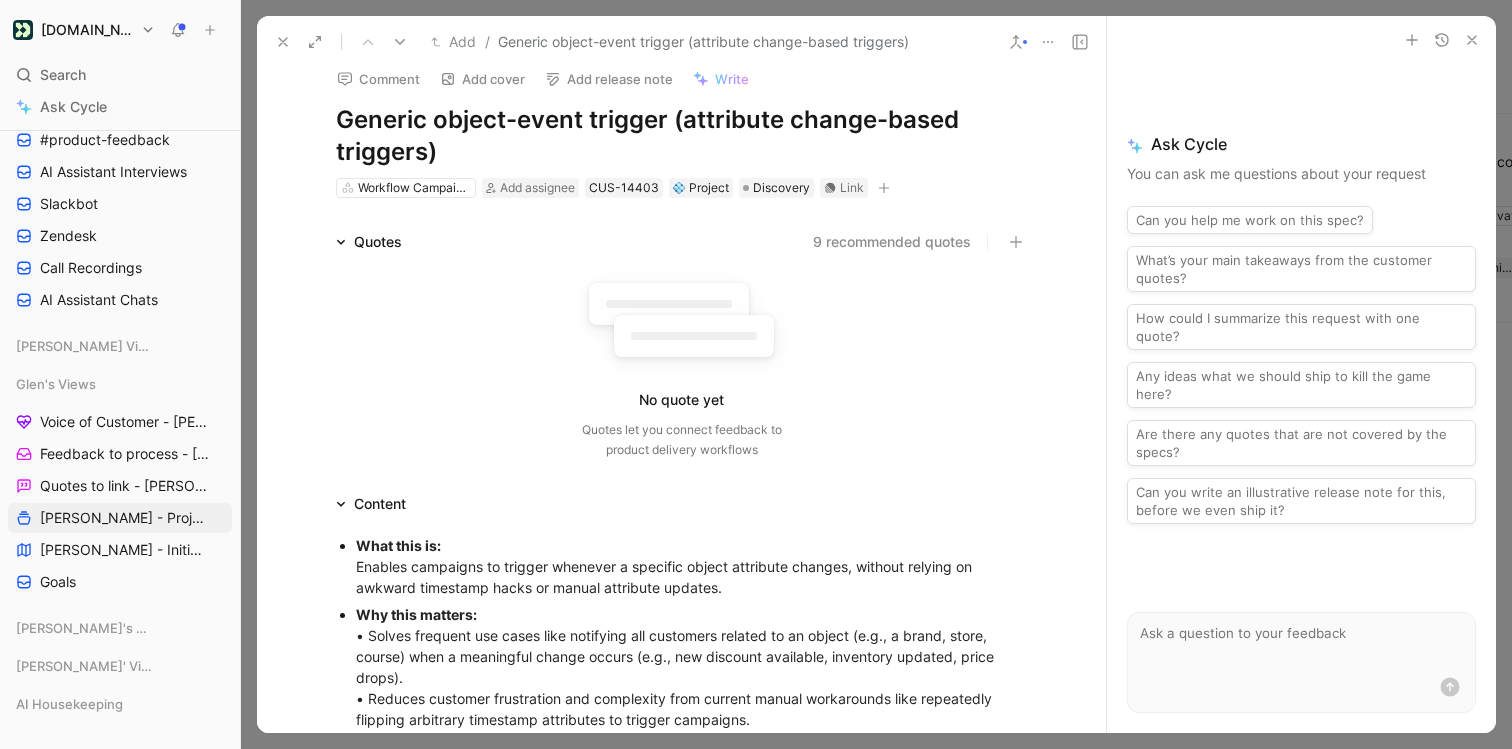 click on "9 recommended quotes" at bounding box center [892, 242] 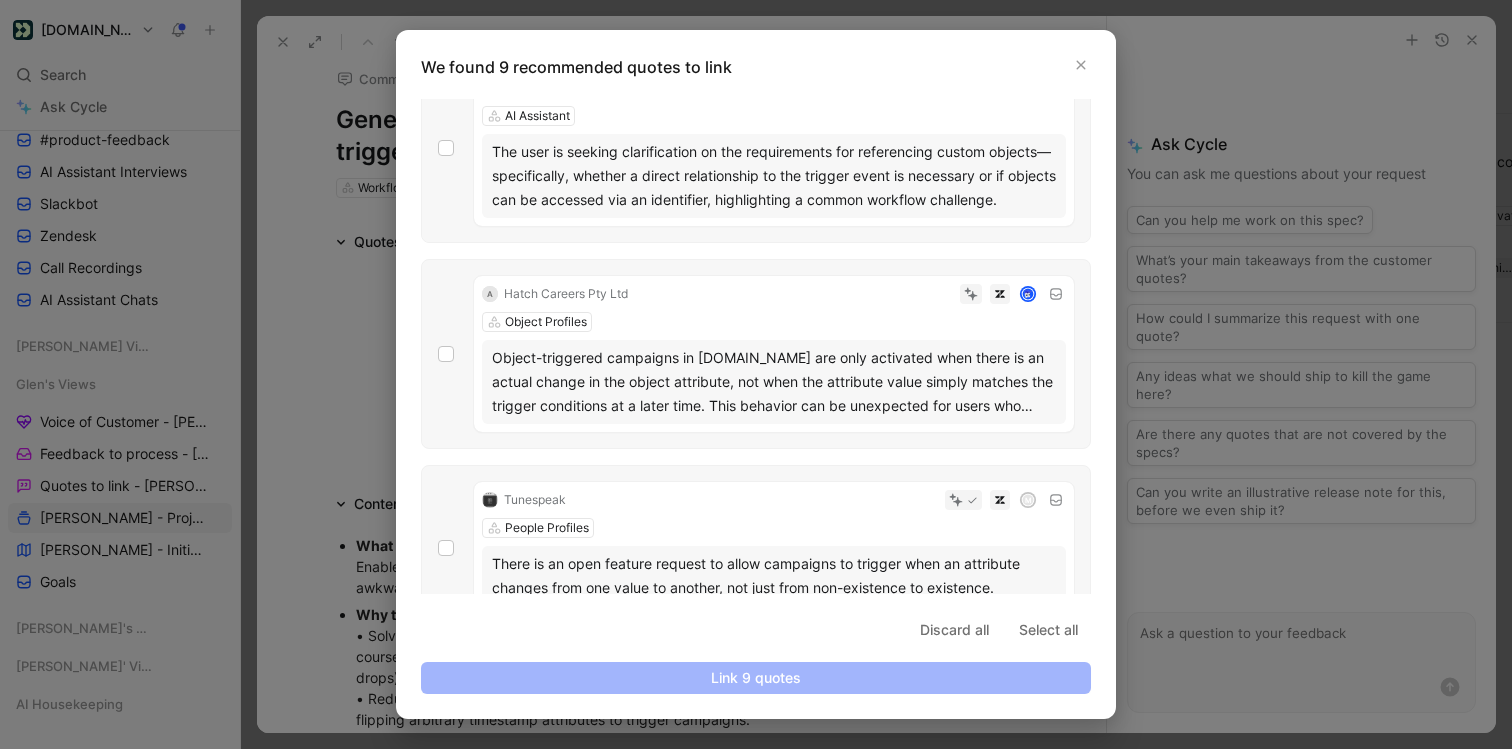 scroll, scrollTop: 59, scrollLeft: 0, axis: vertical 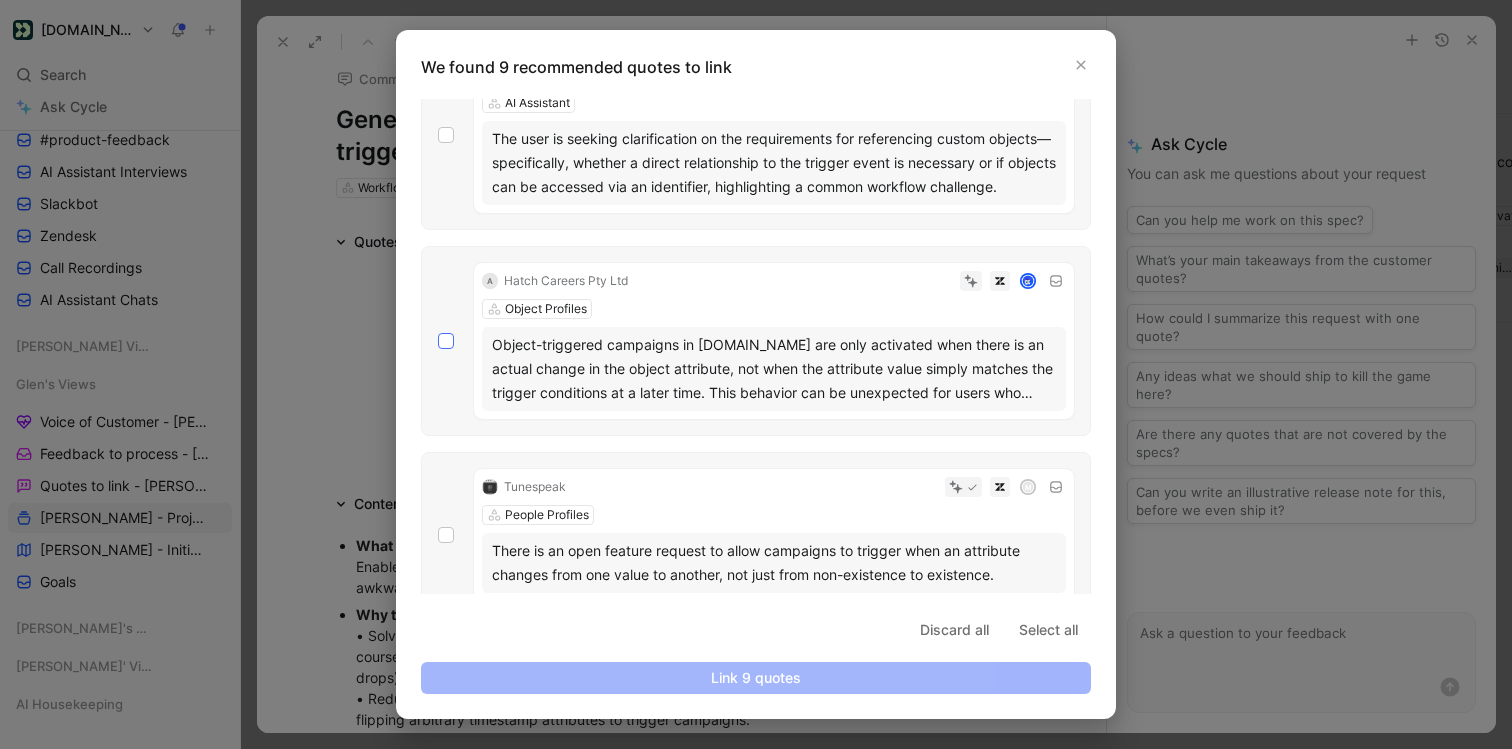 click 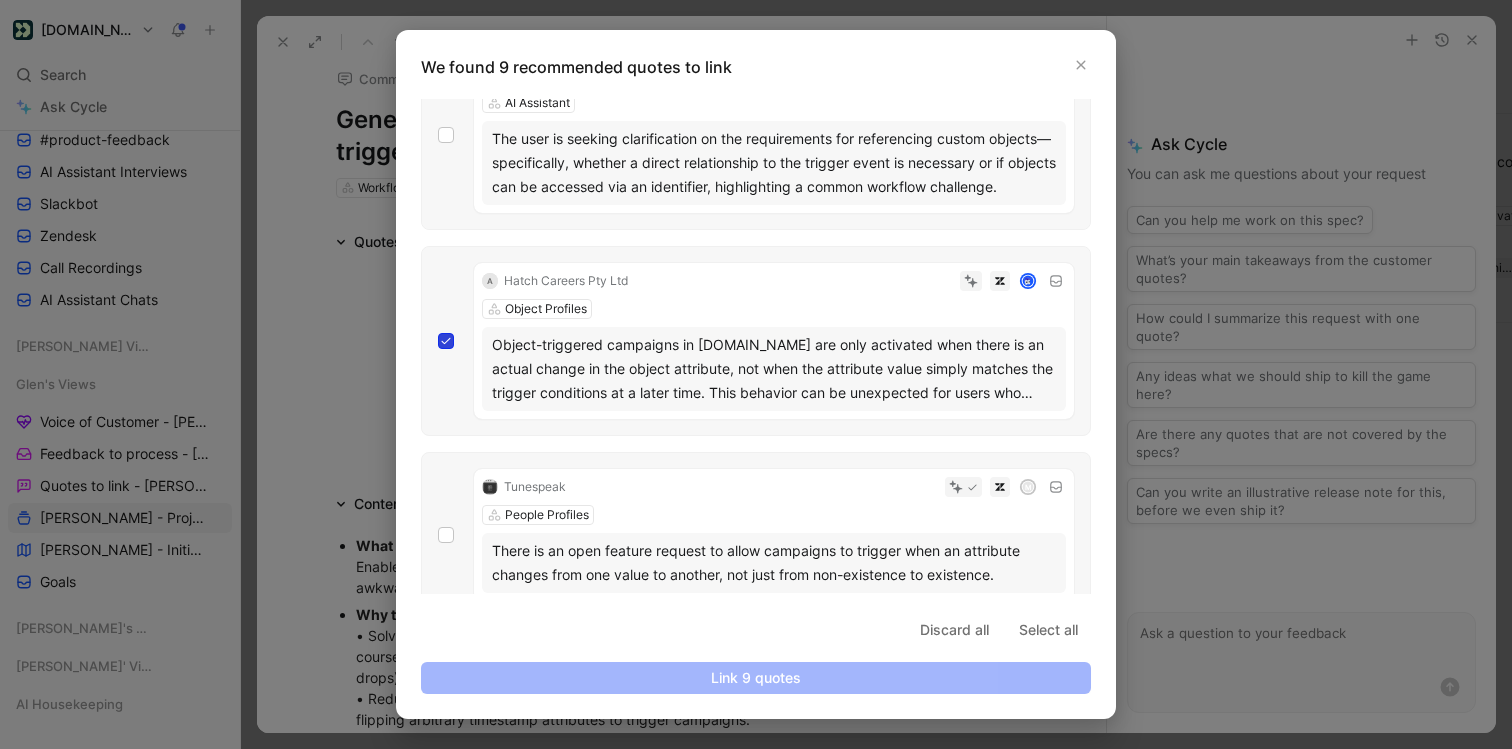 click at bounding box center [438, 392] 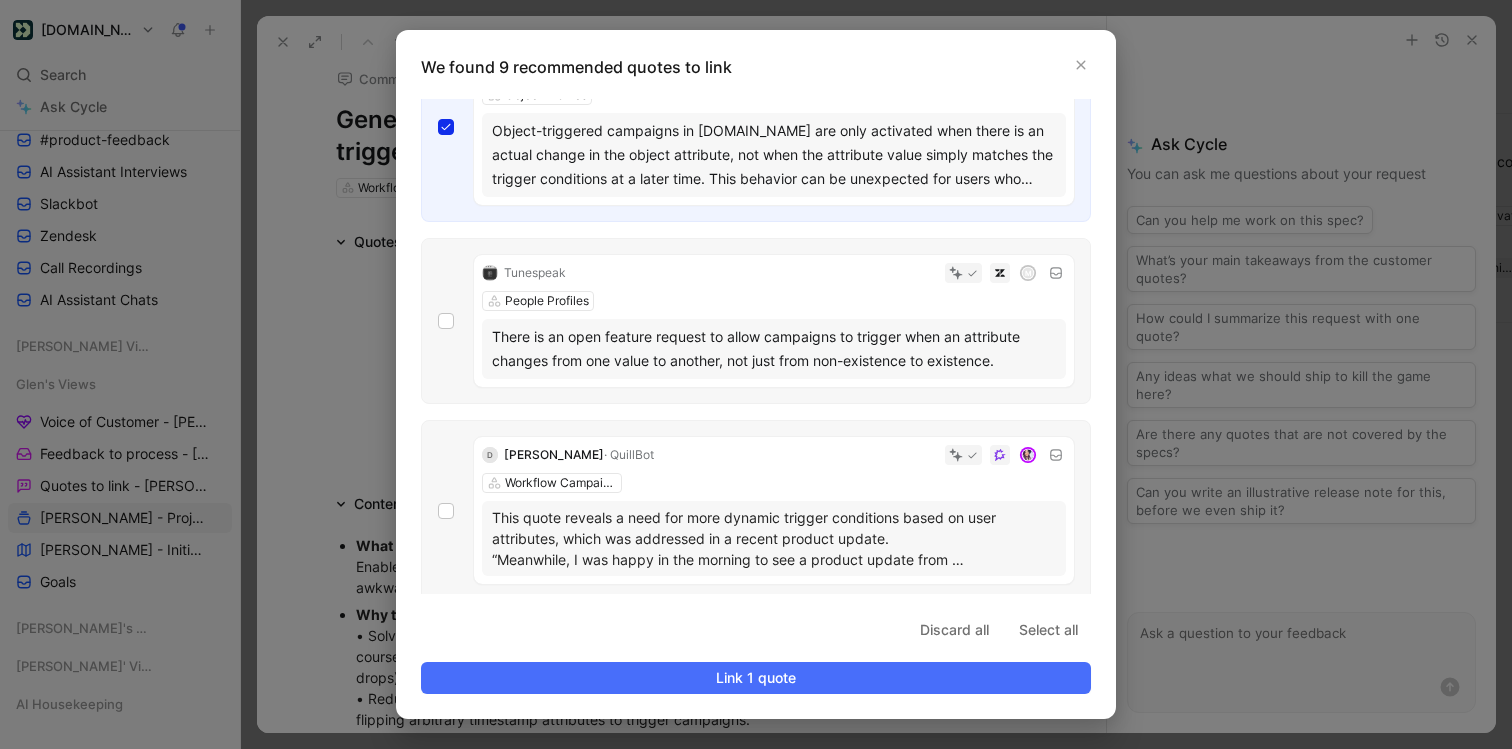scroll, scrollTop: 286, scrollLeft: 0, axis: vertical 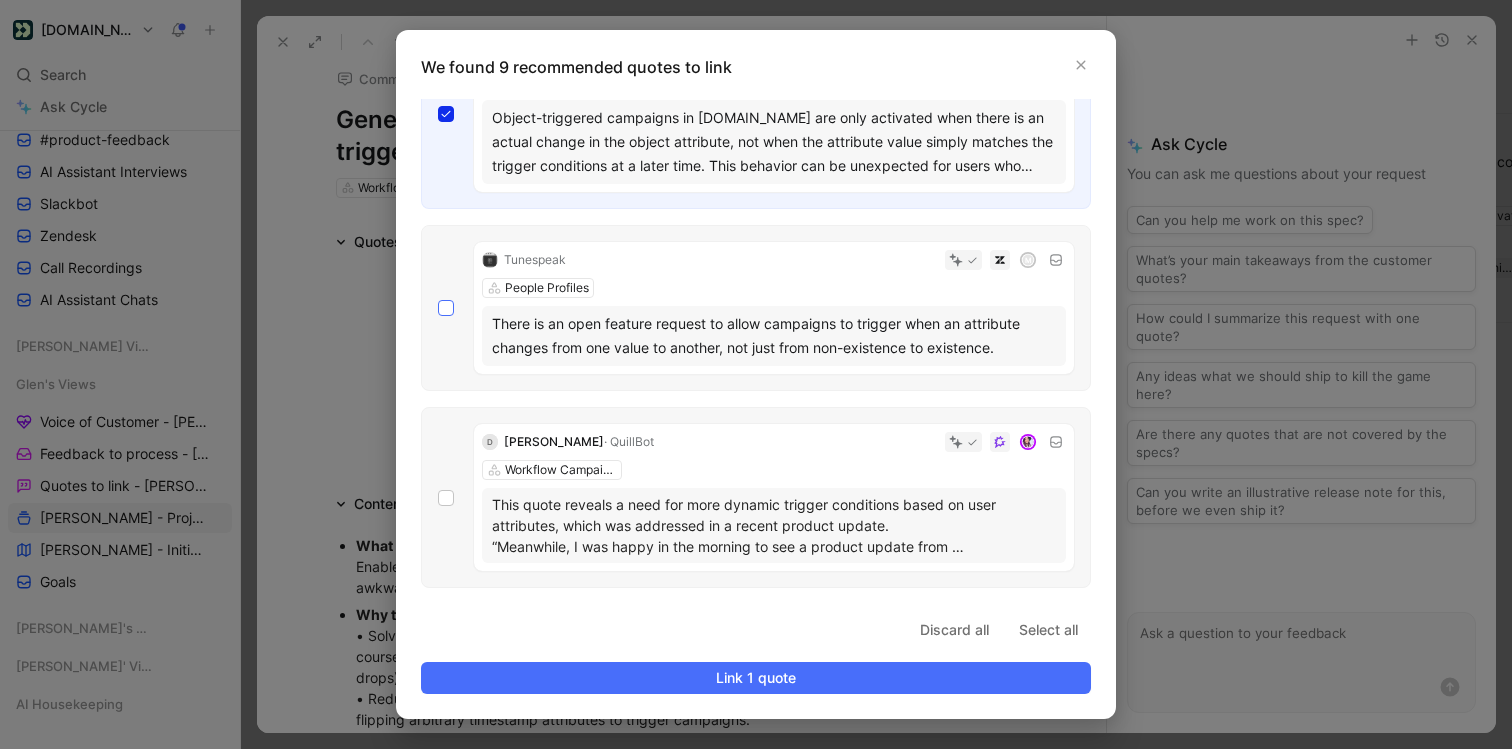 click 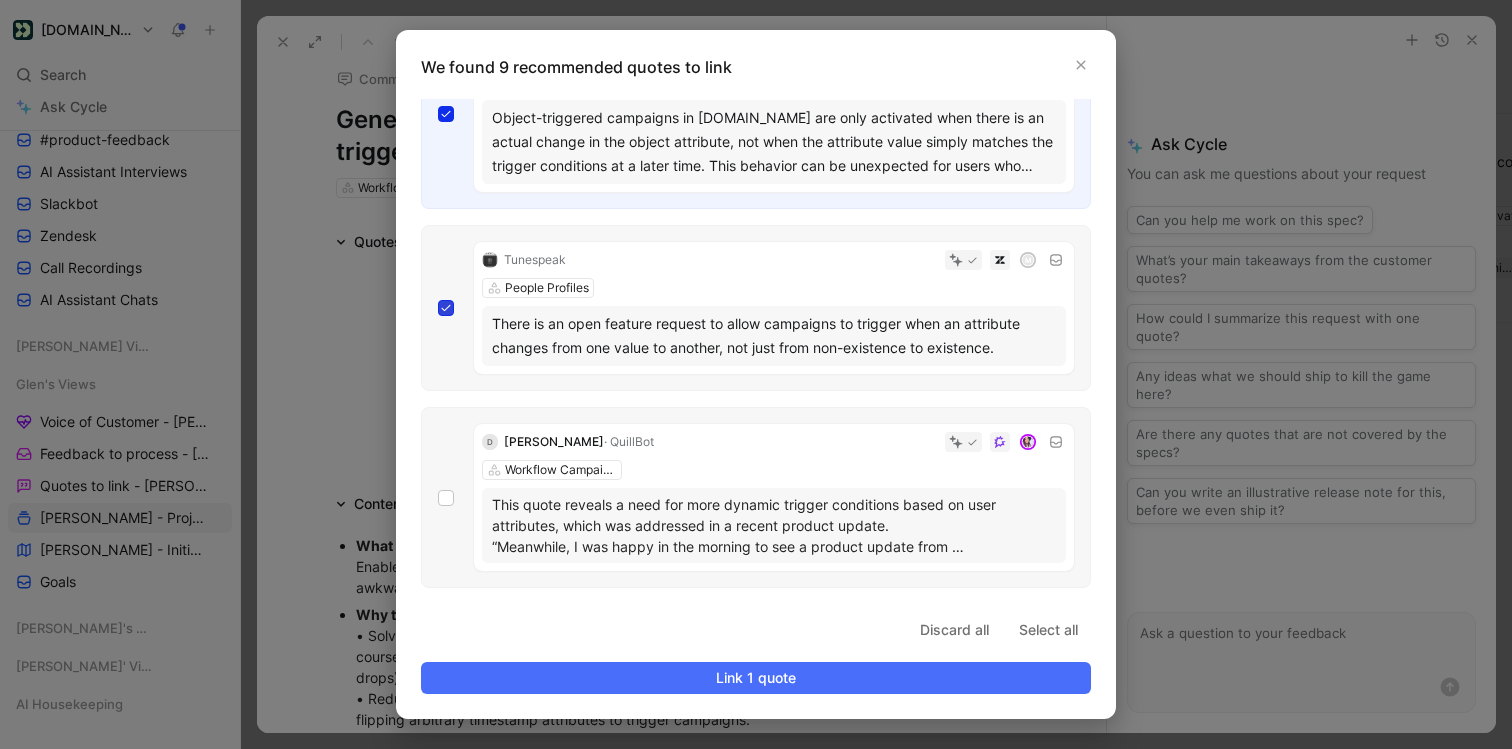 click at bounding box center (438, 586) 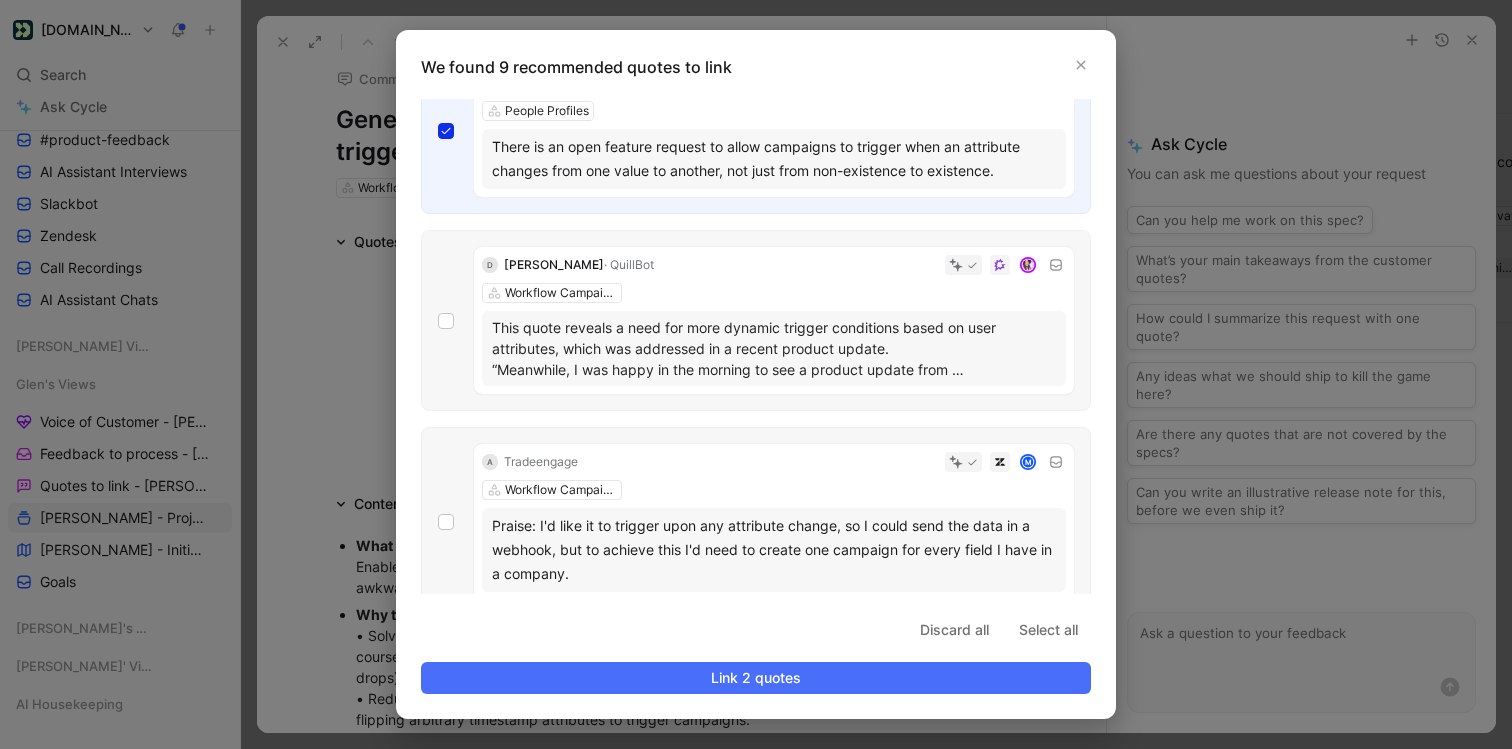 scroll, scrollTop: 475, scrollLeft: 0, axis: vertical 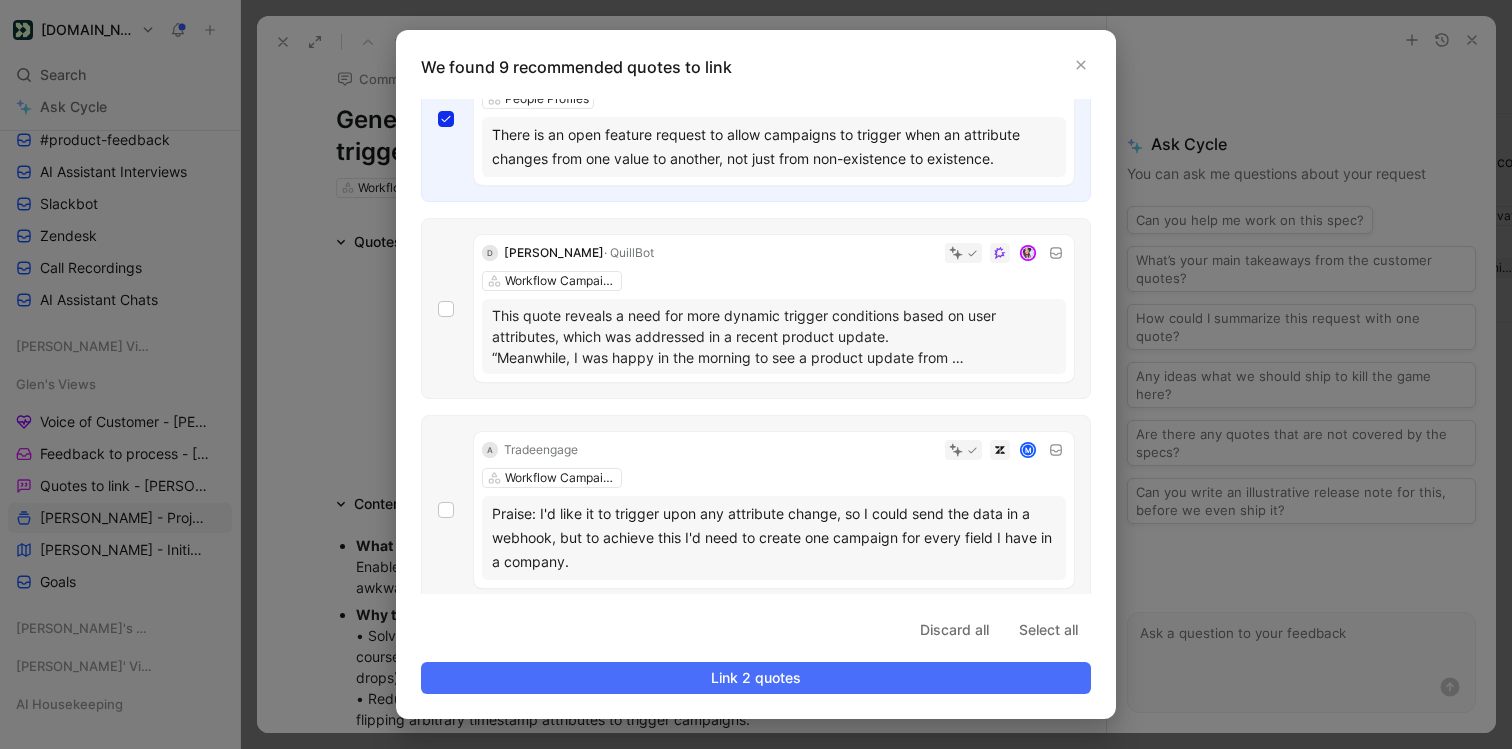 click on "This quote reveals a need for more dynamic trigger conditions based on user attributes, which was addressed in a recent product update. “Meanwhile, I was happy in the morning to see a product update from [DOMAIN_NAME] that they are actually, you know, considered the feedback of adding an attribute condition in the trigger for the campaigns.”" at bounding box center [774, 336] 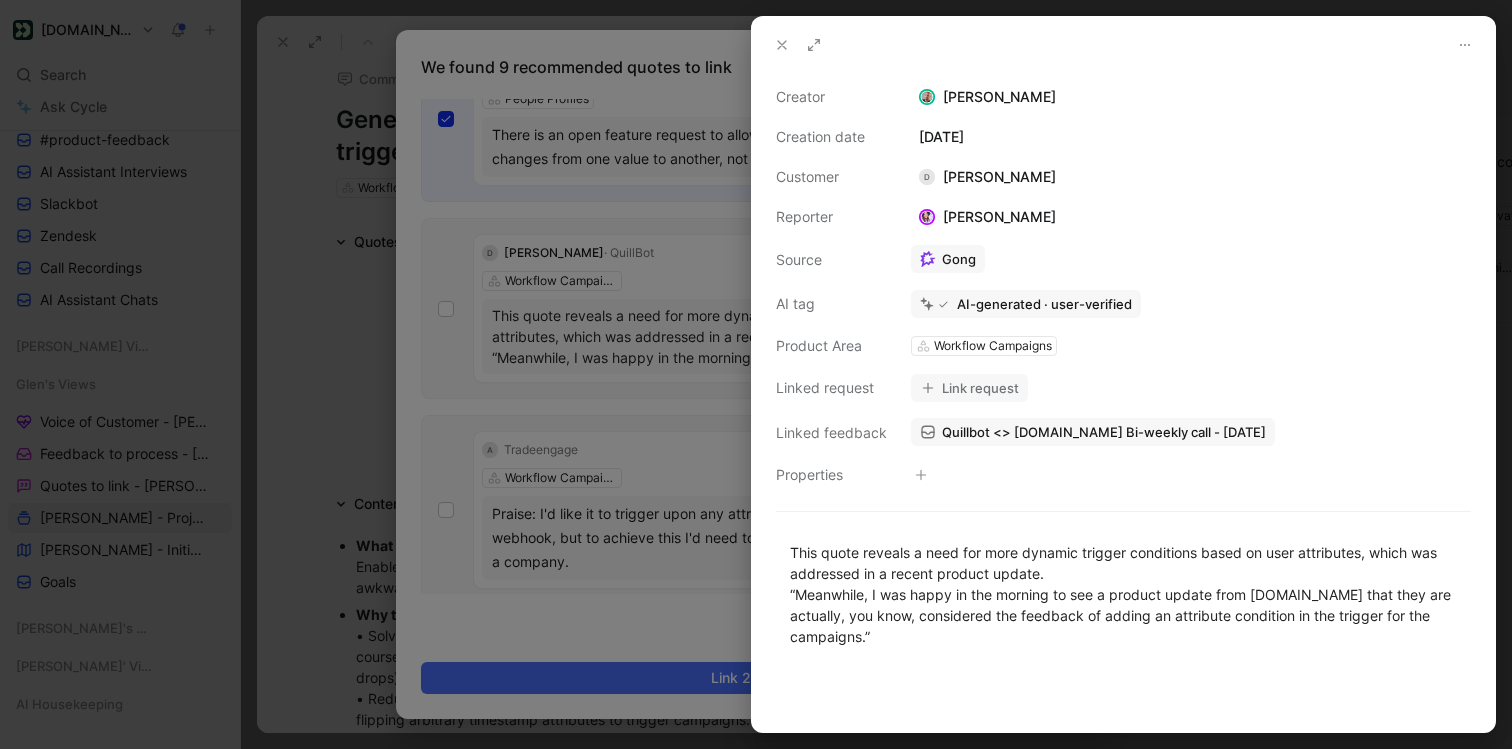 scroll, scrollTop: 0, scrollLeft: 0, axis: both 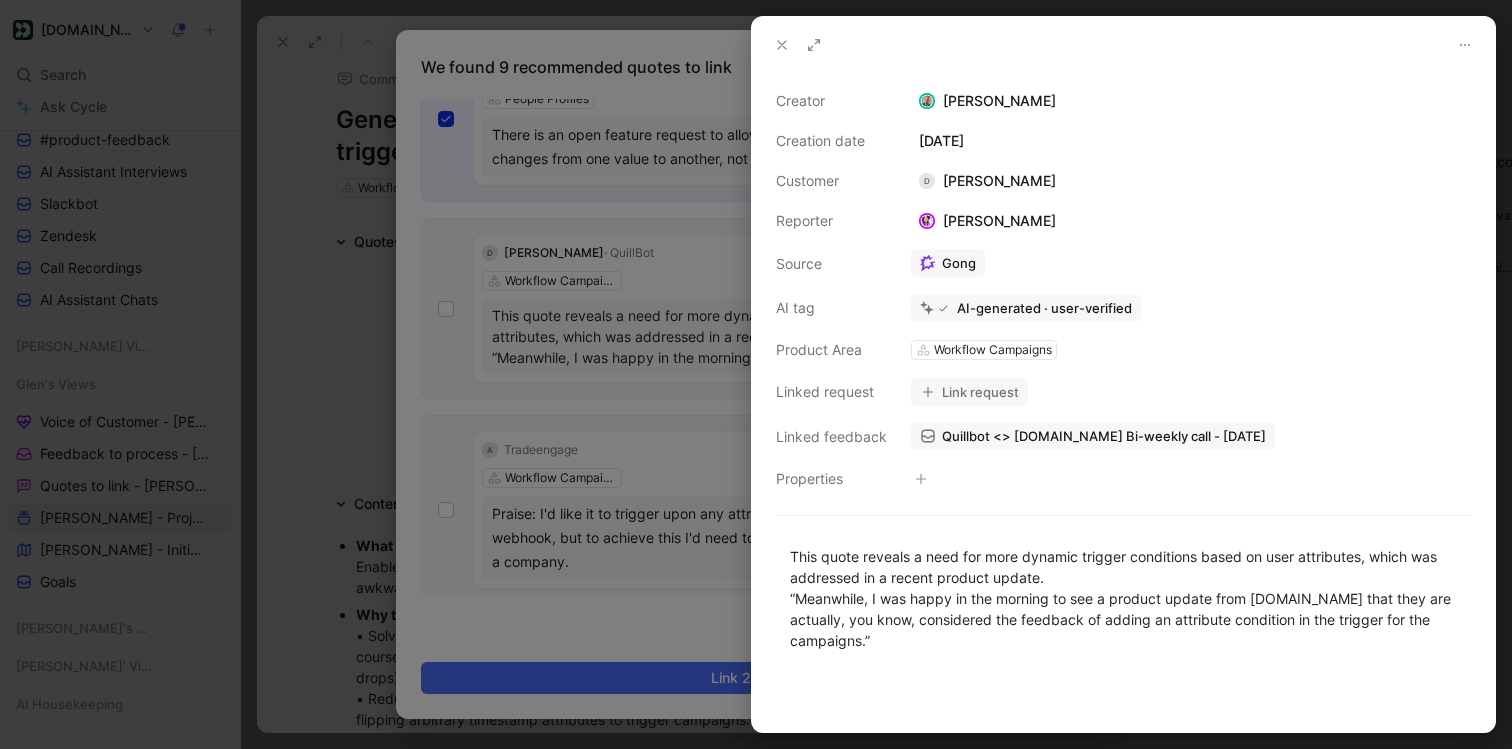 click 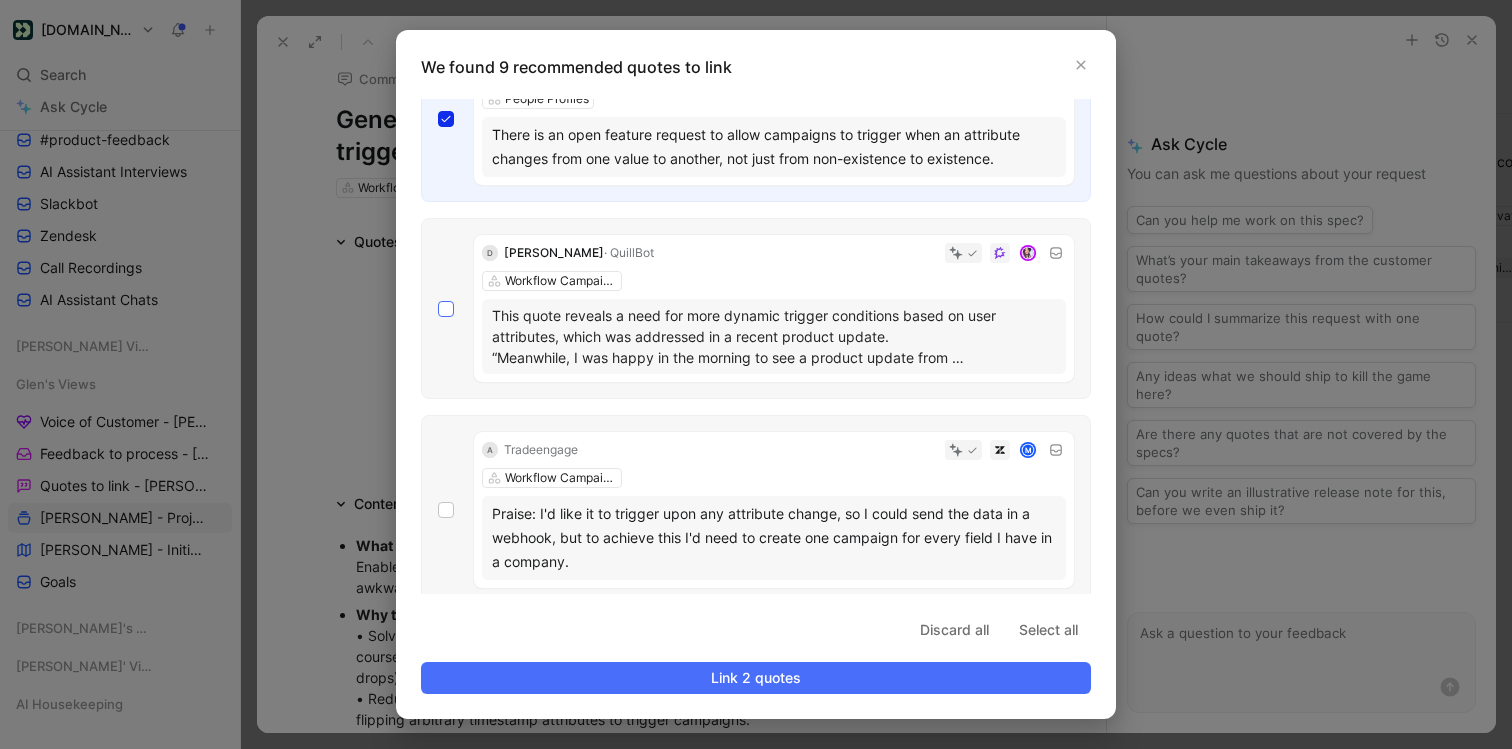 click 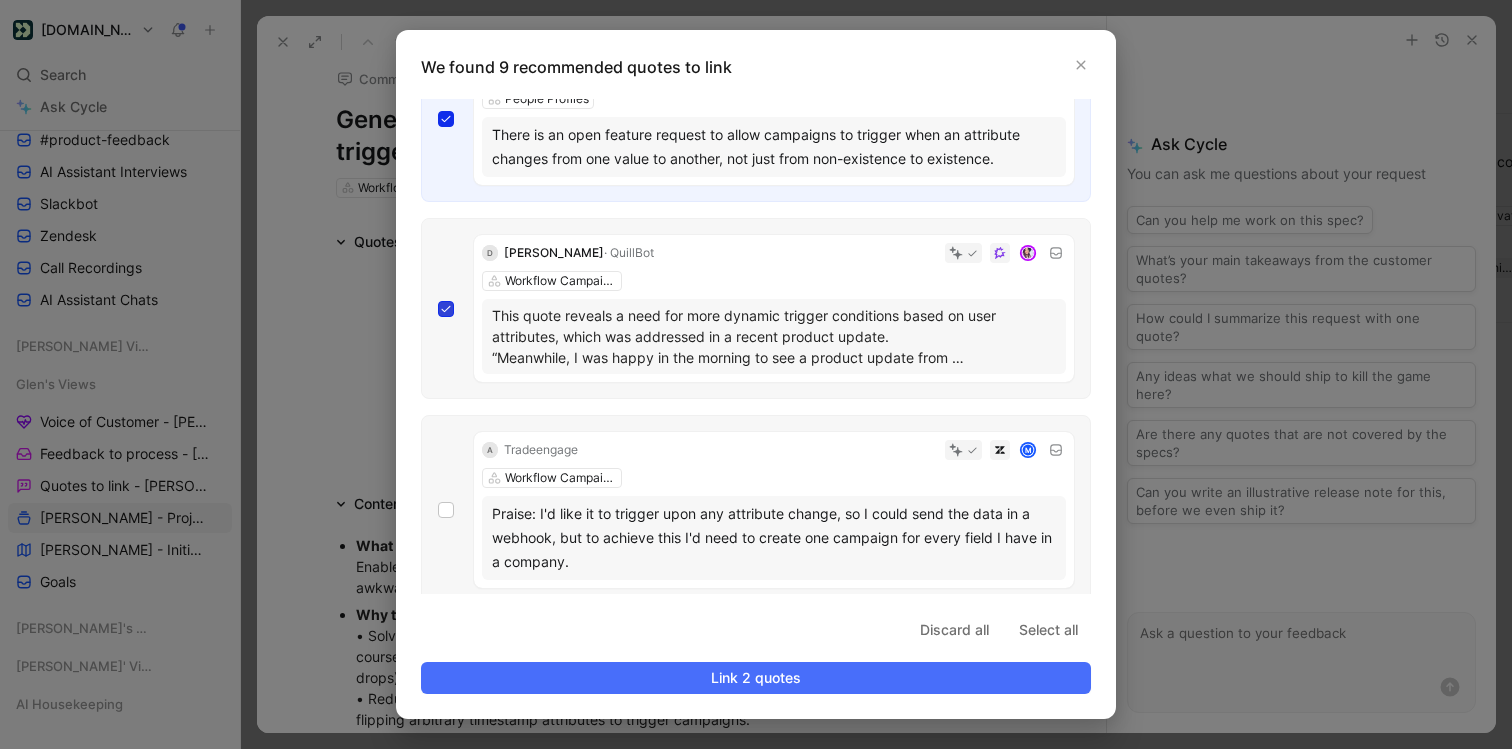click at bounding box center [438, 776] 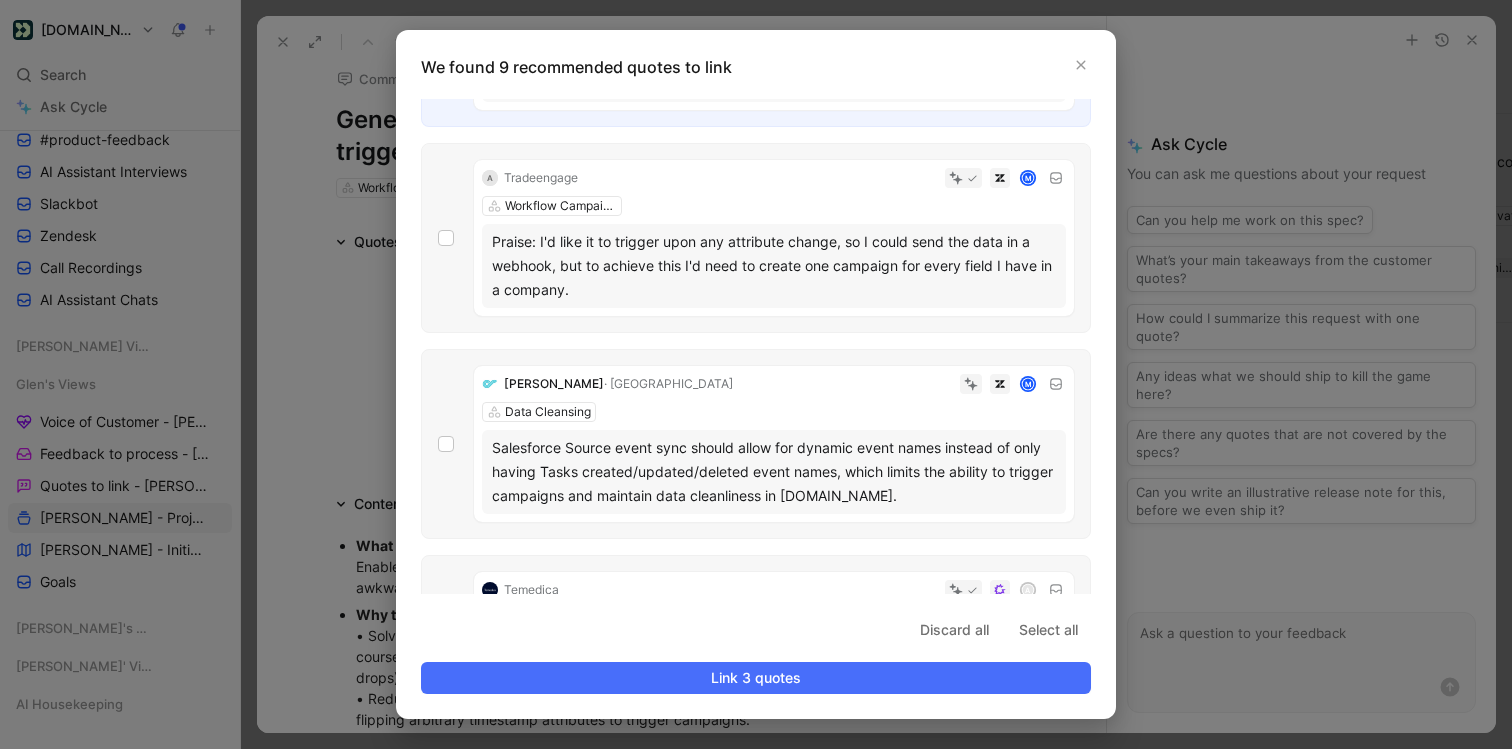 scroll, scrollTop: 768, scrollLeft: 0, axis: vertical 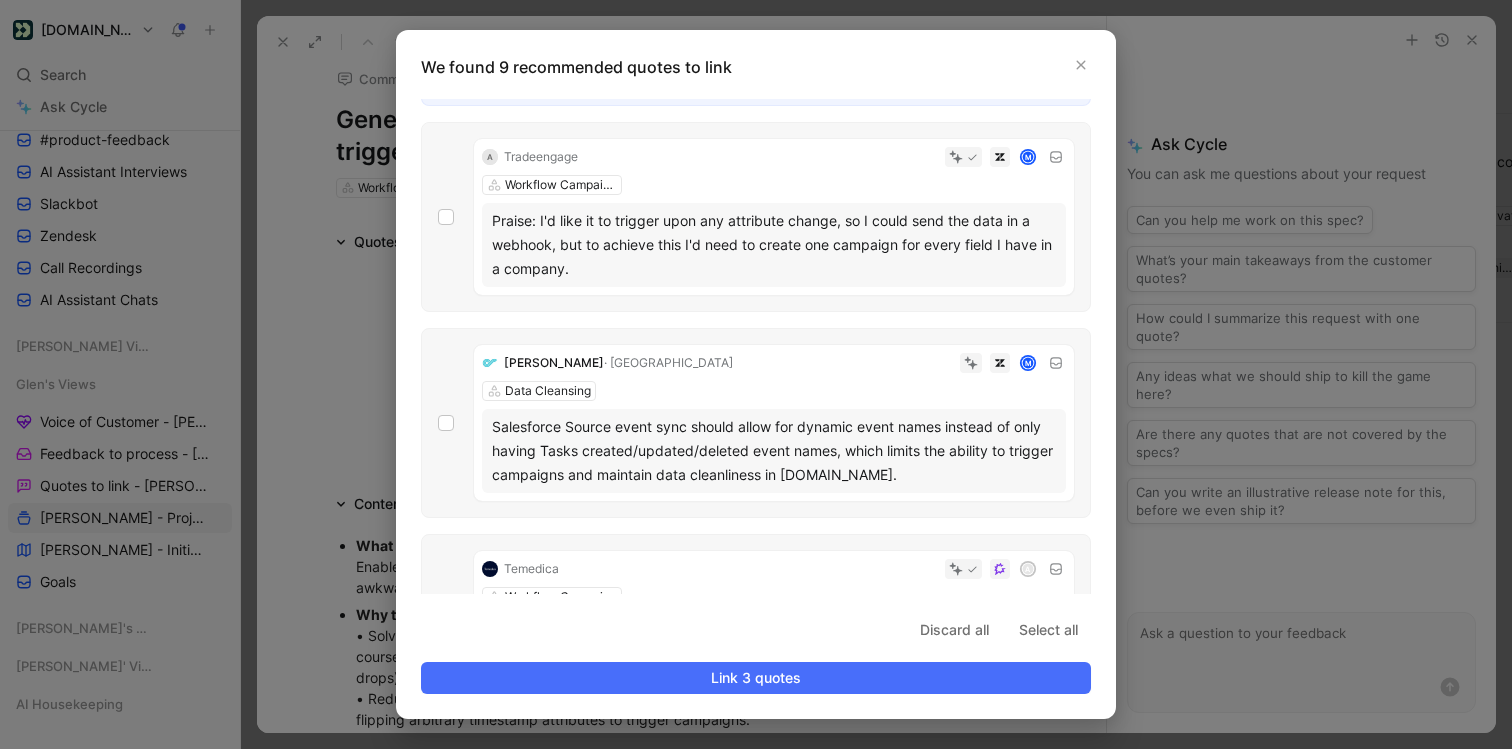 click on "Praise: I'd like it to trigger upon any attribute change, so I could send the data in a webhook, but to achieve this I'd need to create one campaign for every field I have in a company." at bounding box center (774, 245) 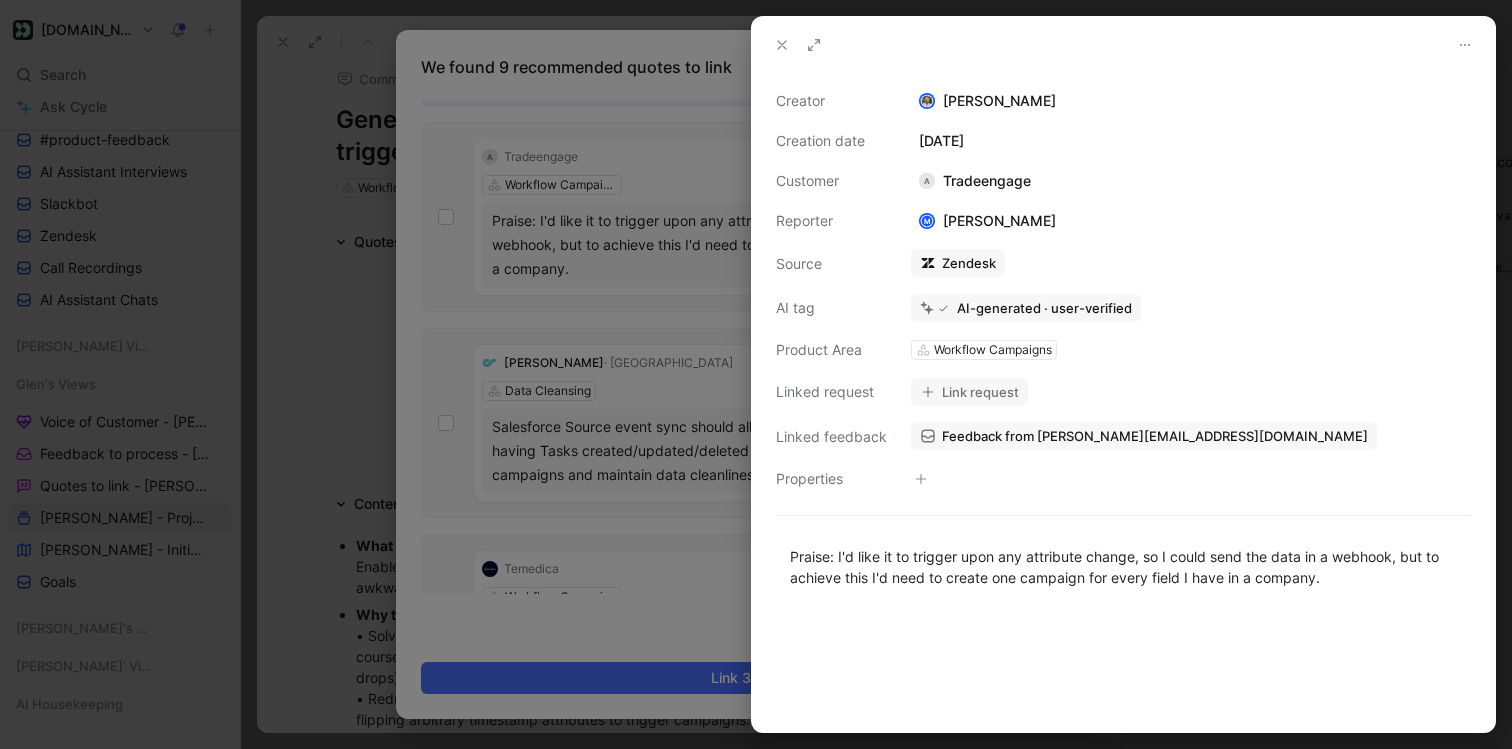 click 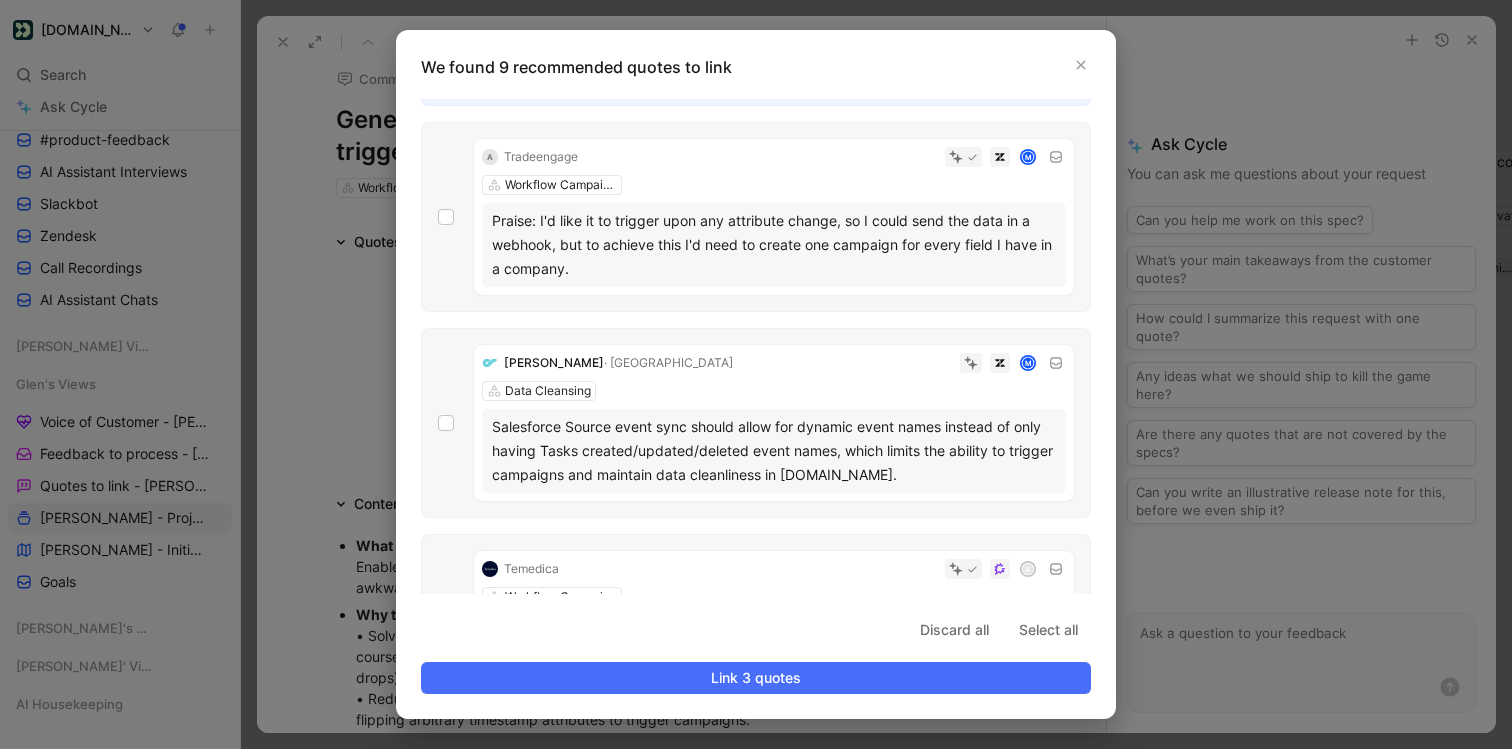scroll, scrollTop: 748, scrollLeft: 0, axis: vertical 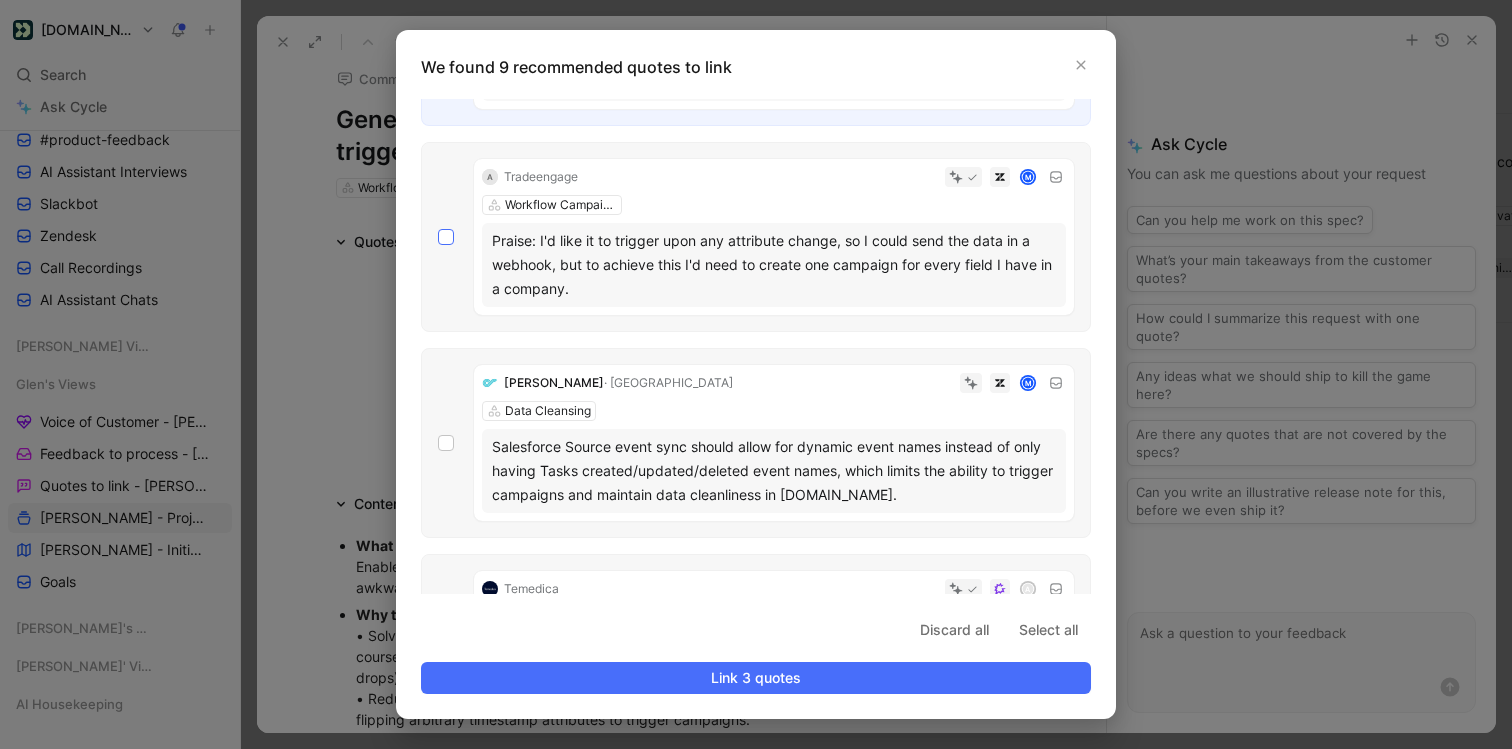 click 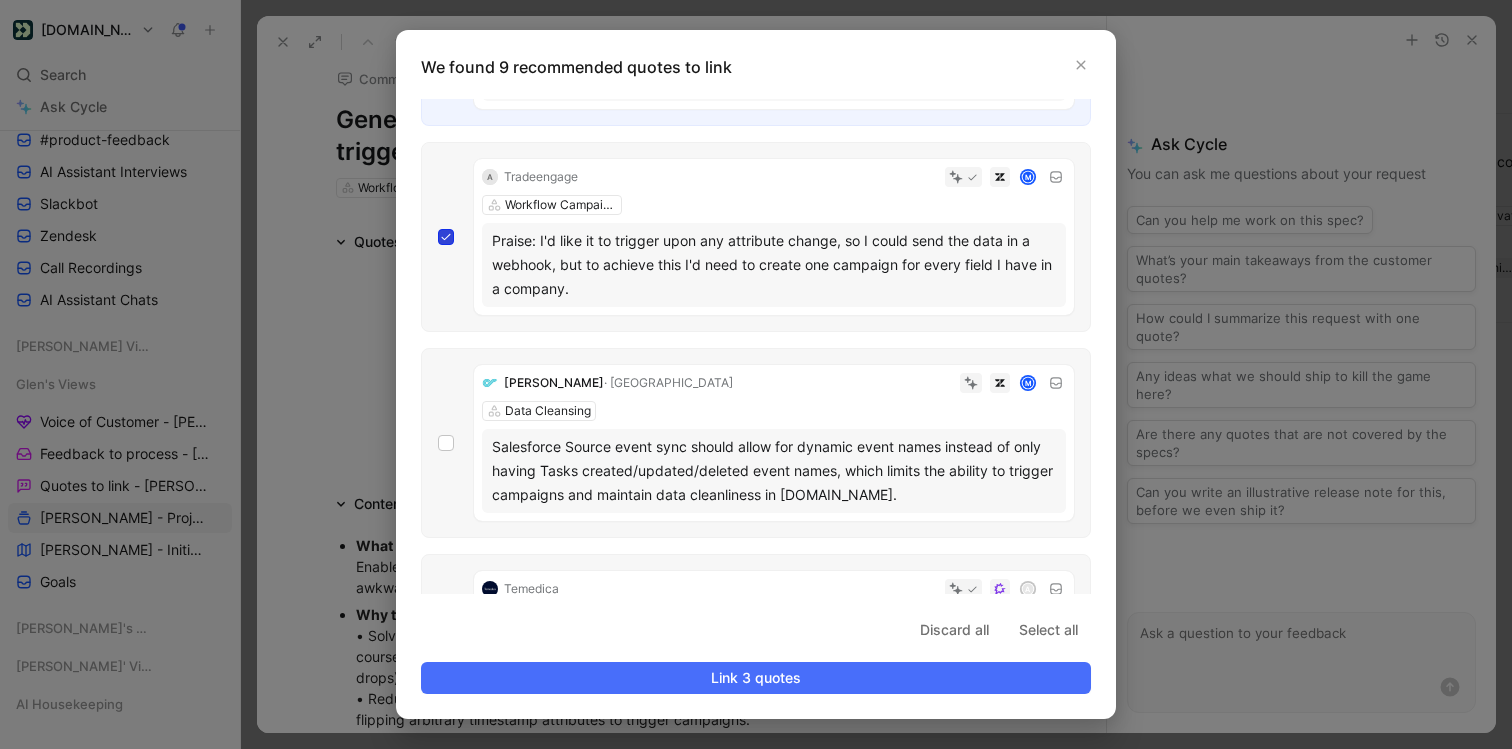 click at bounding box center [438, 977] 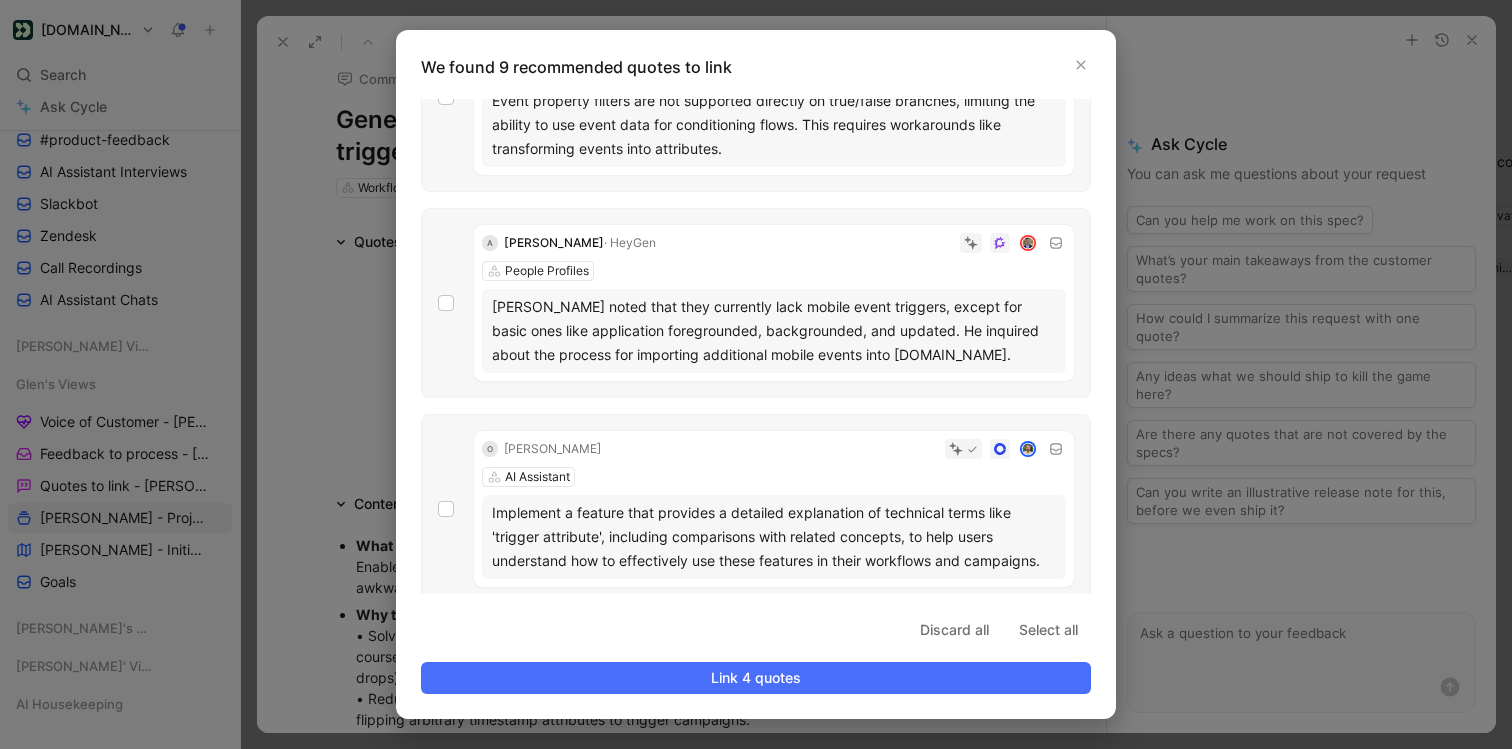 scroll, scrollTop: 1310, scrollLeft: 0, axis: vertical 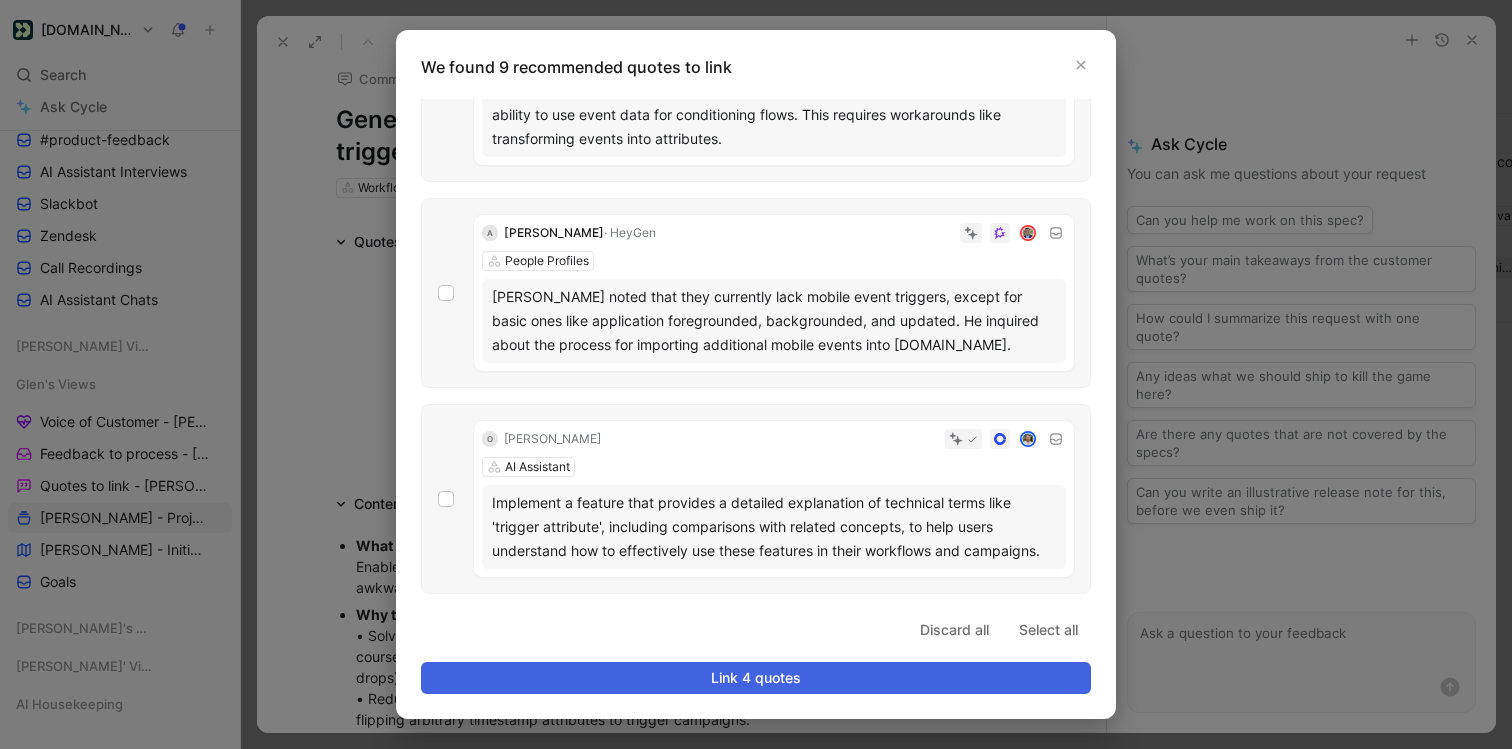 click on "Link 4 quotes" at bounding box center [756, 678] 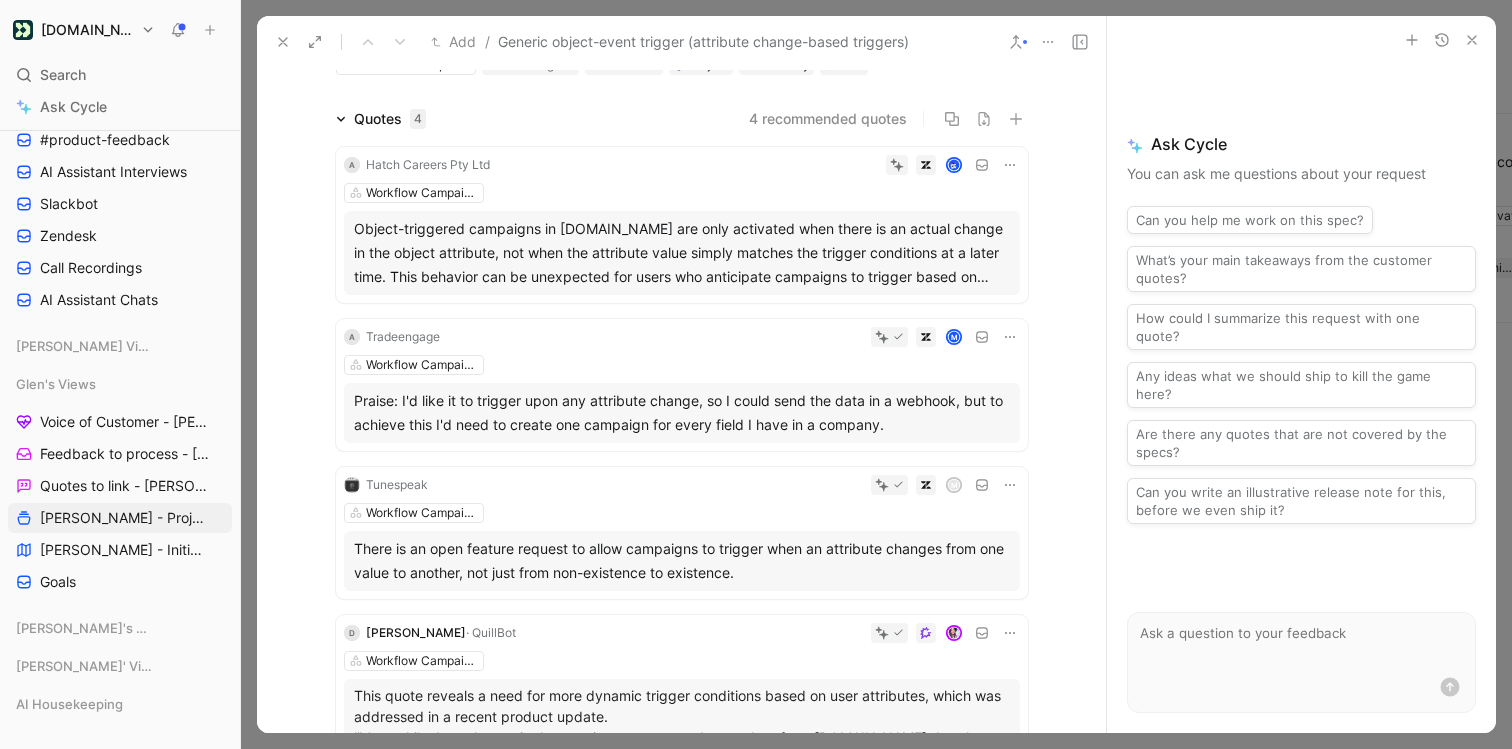 scroll, scrollTop: 0, scrollLeft: 0, axis: both 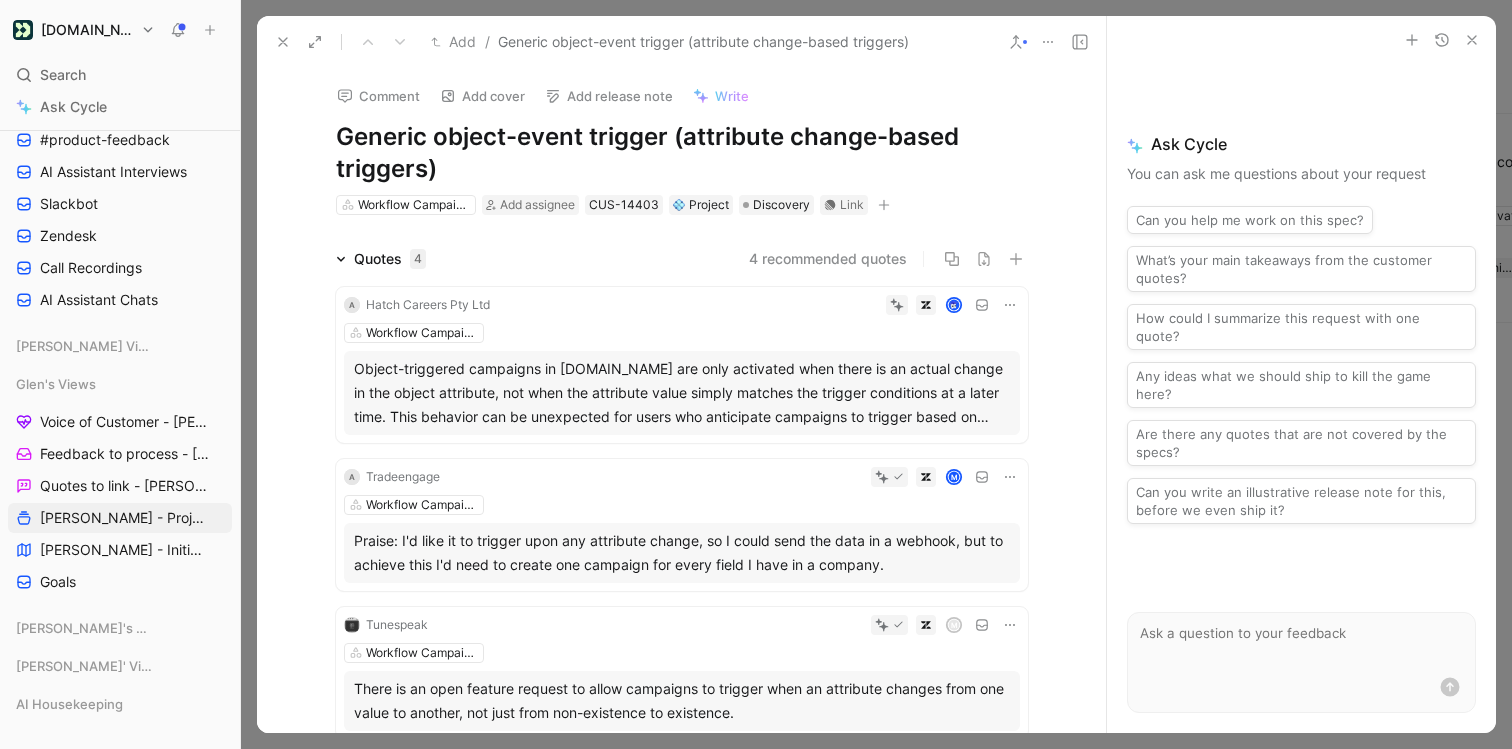 click on "Add cover" at bounding box center [482, 96] 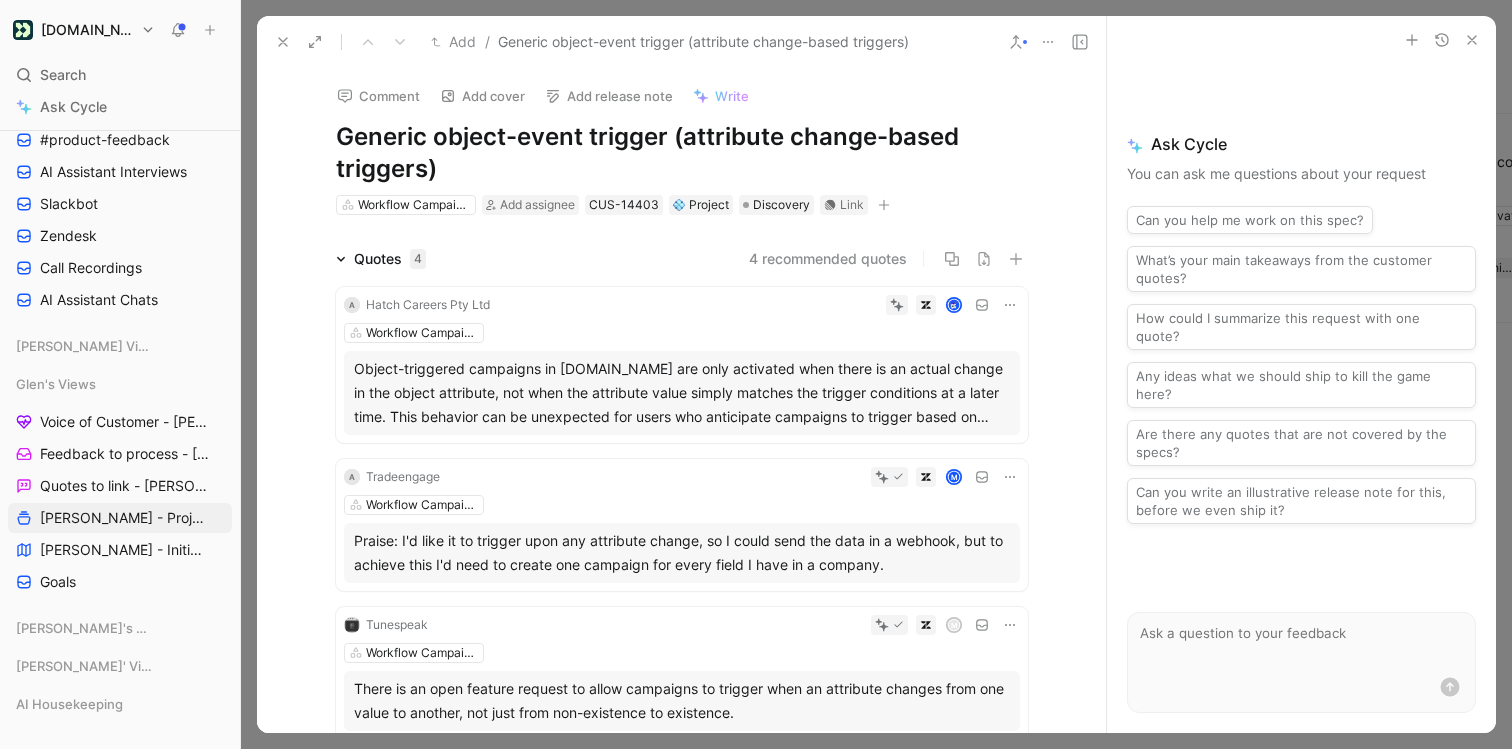 click on "Write" at bounding box center (732, 96) 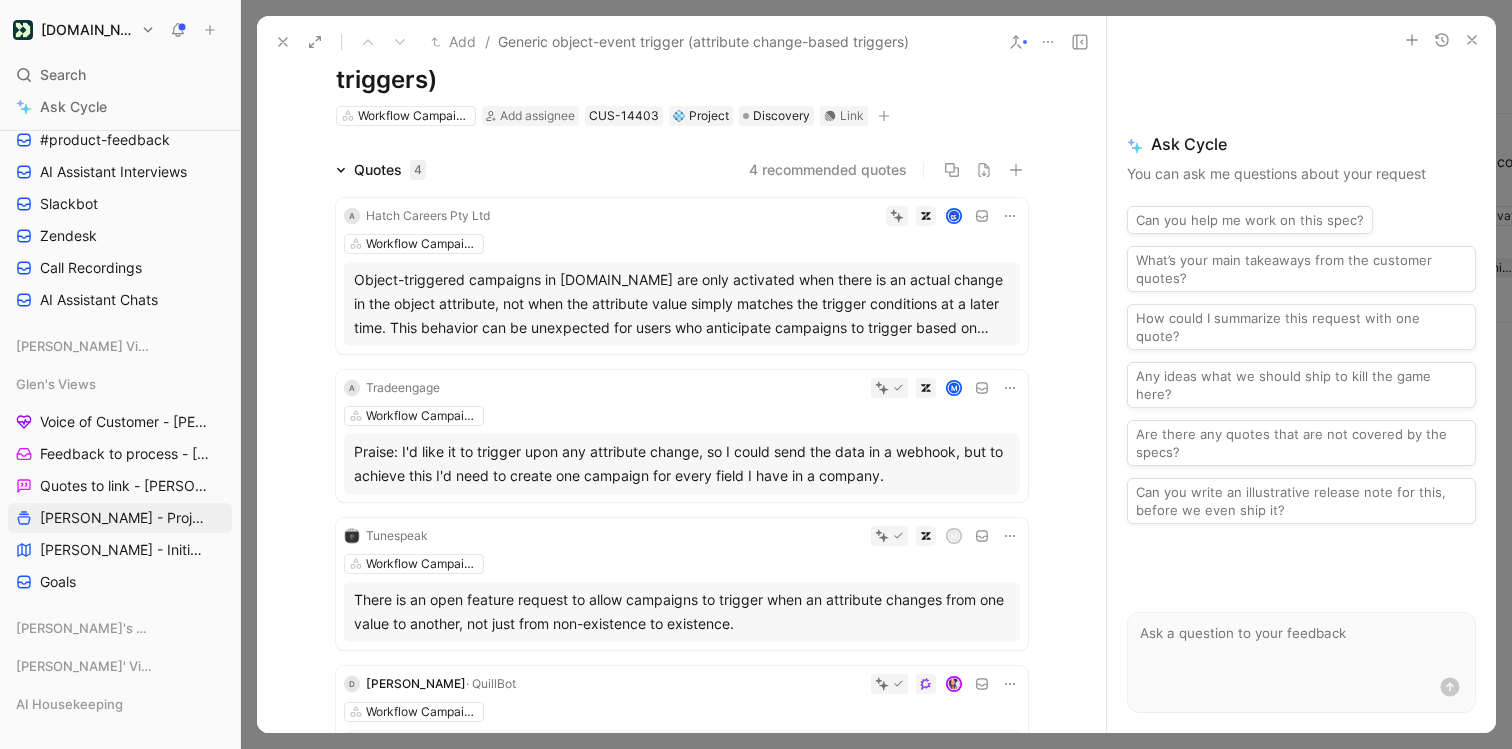 scroll, scrollTop: 0, scrollLeft: 0, axis: both 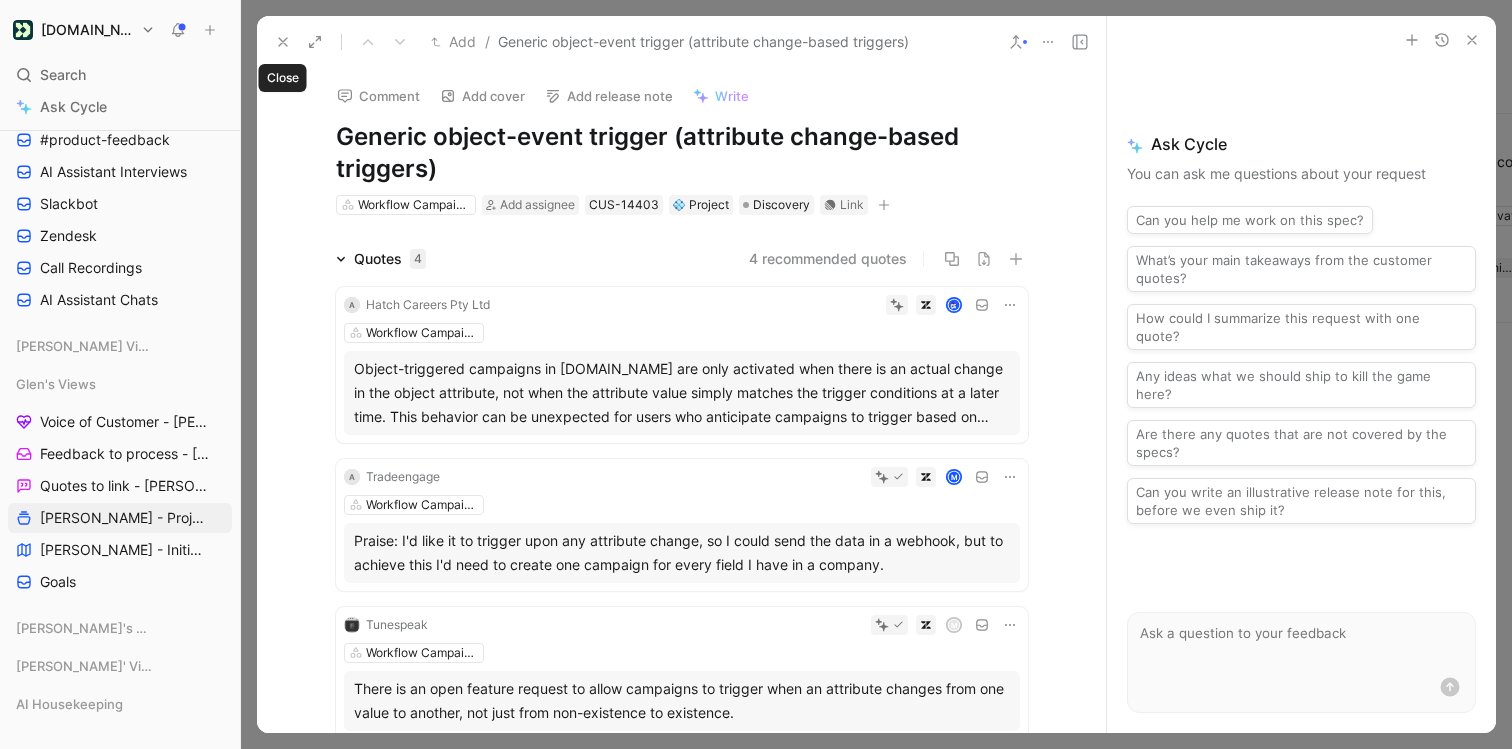 click 